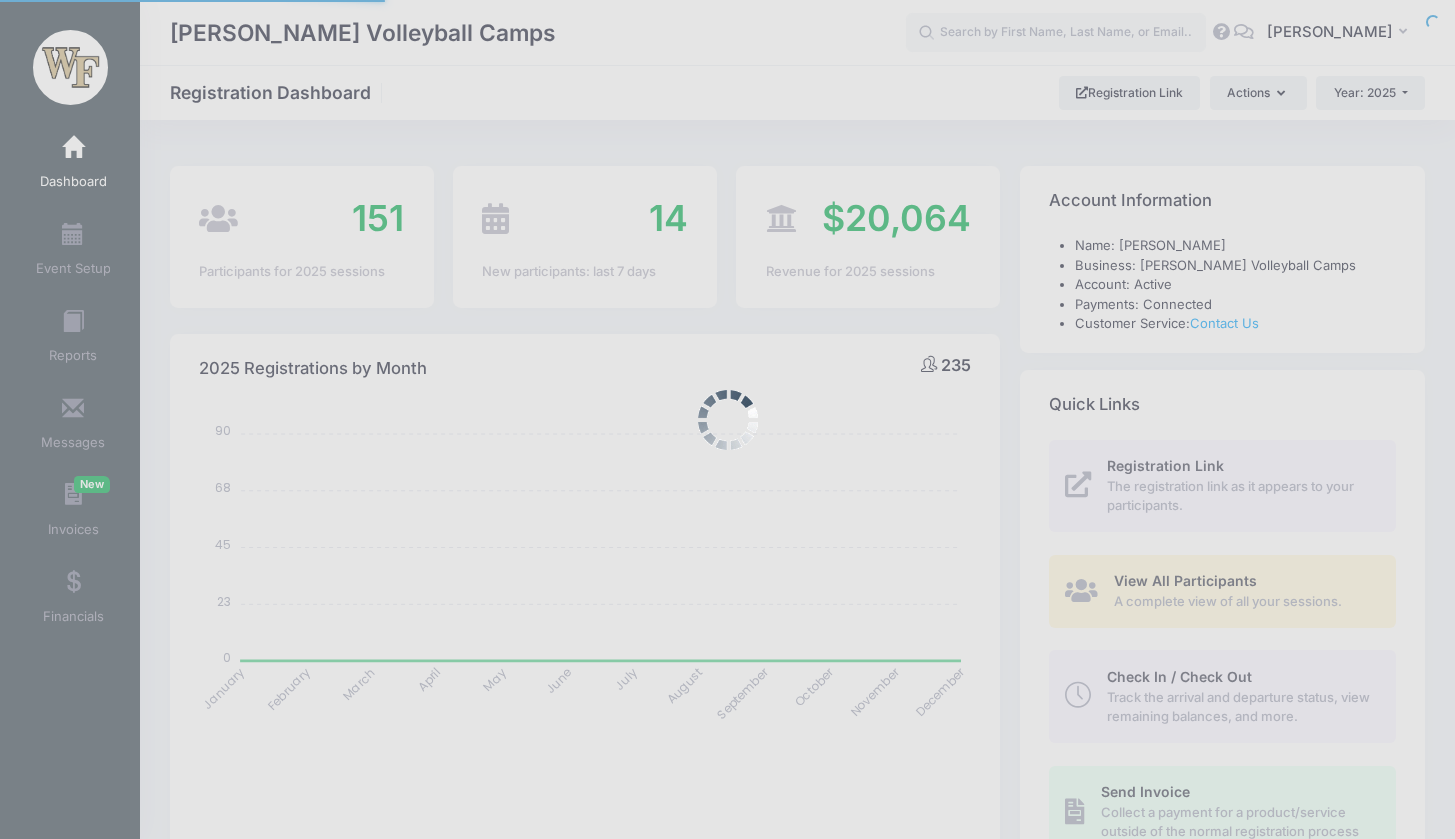 select 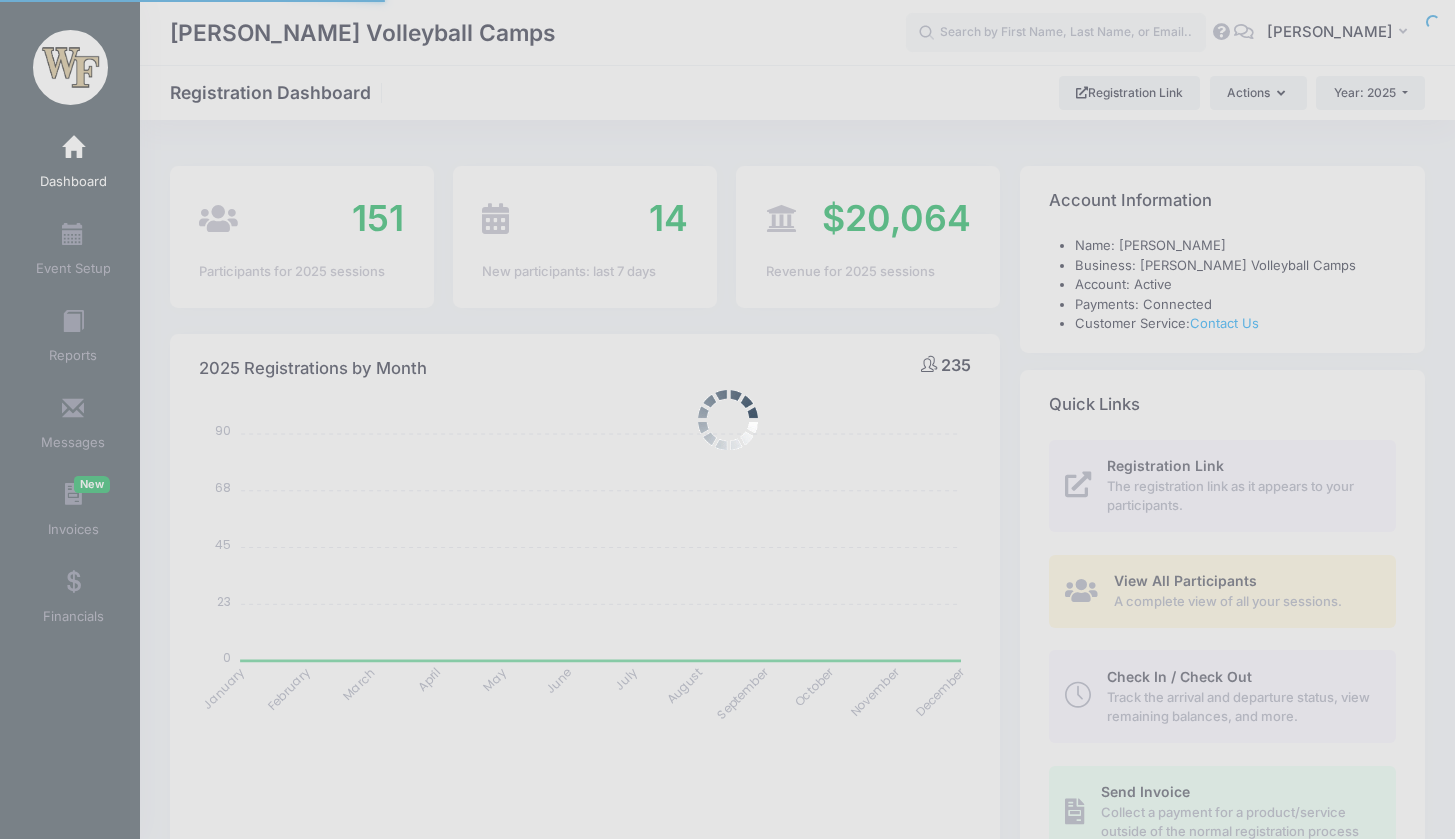 scroll, scrollTop: 0, scrollLeft: 0, axis: both 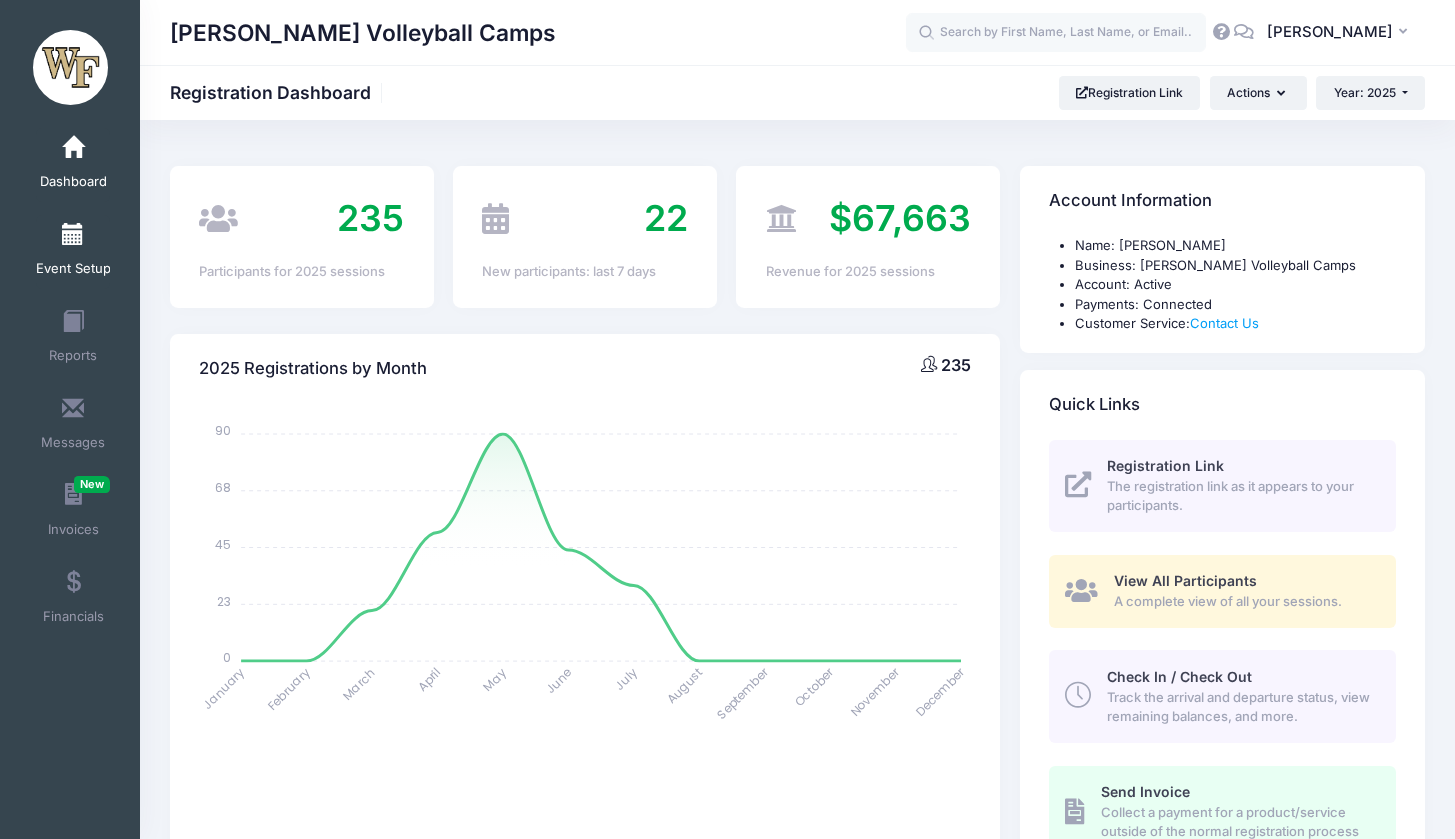click on "Event Setup" at bounding box center (73, 269) 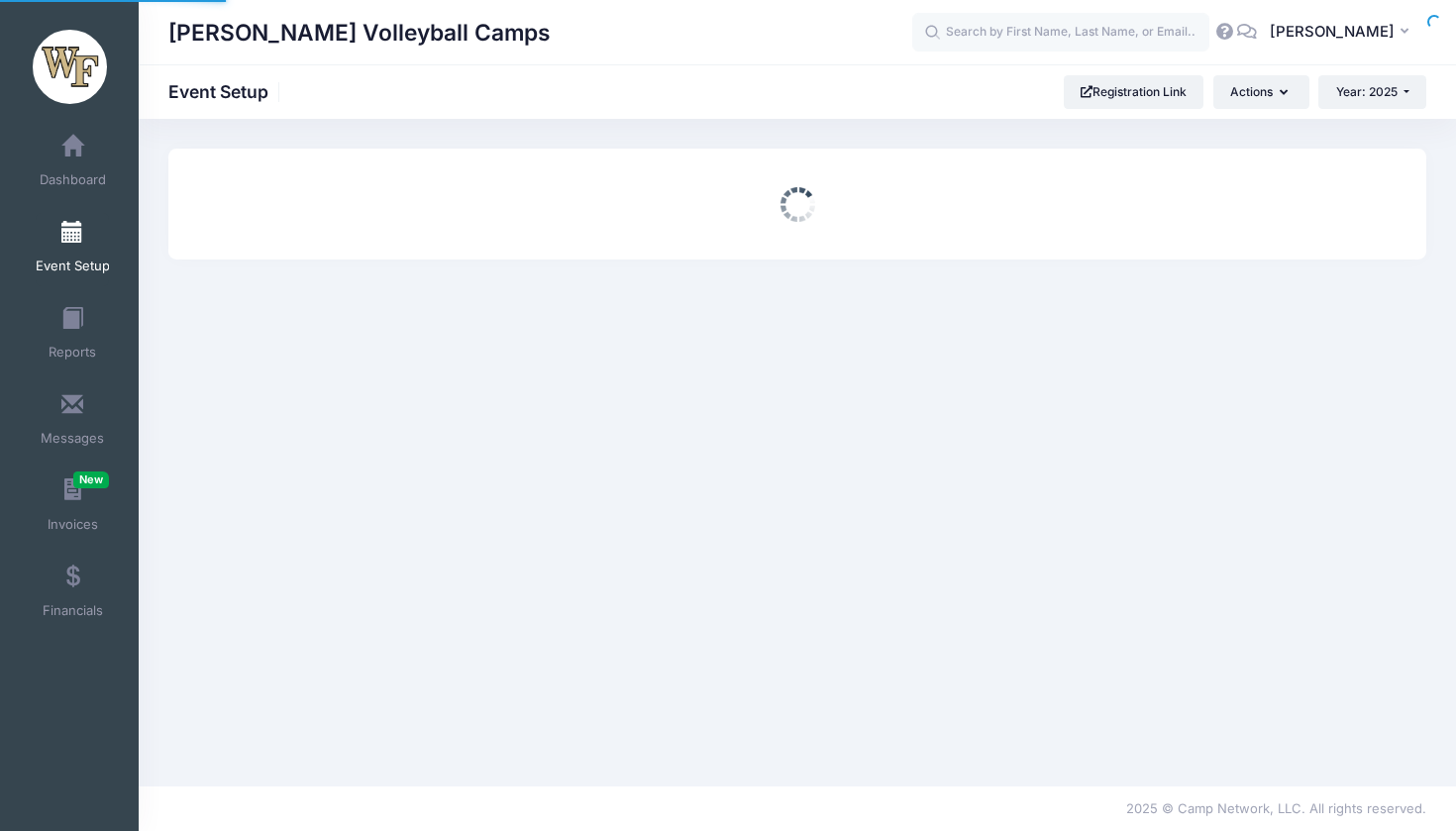 scroll, scrollTop: 0, scrollLeft: 0, axis: both 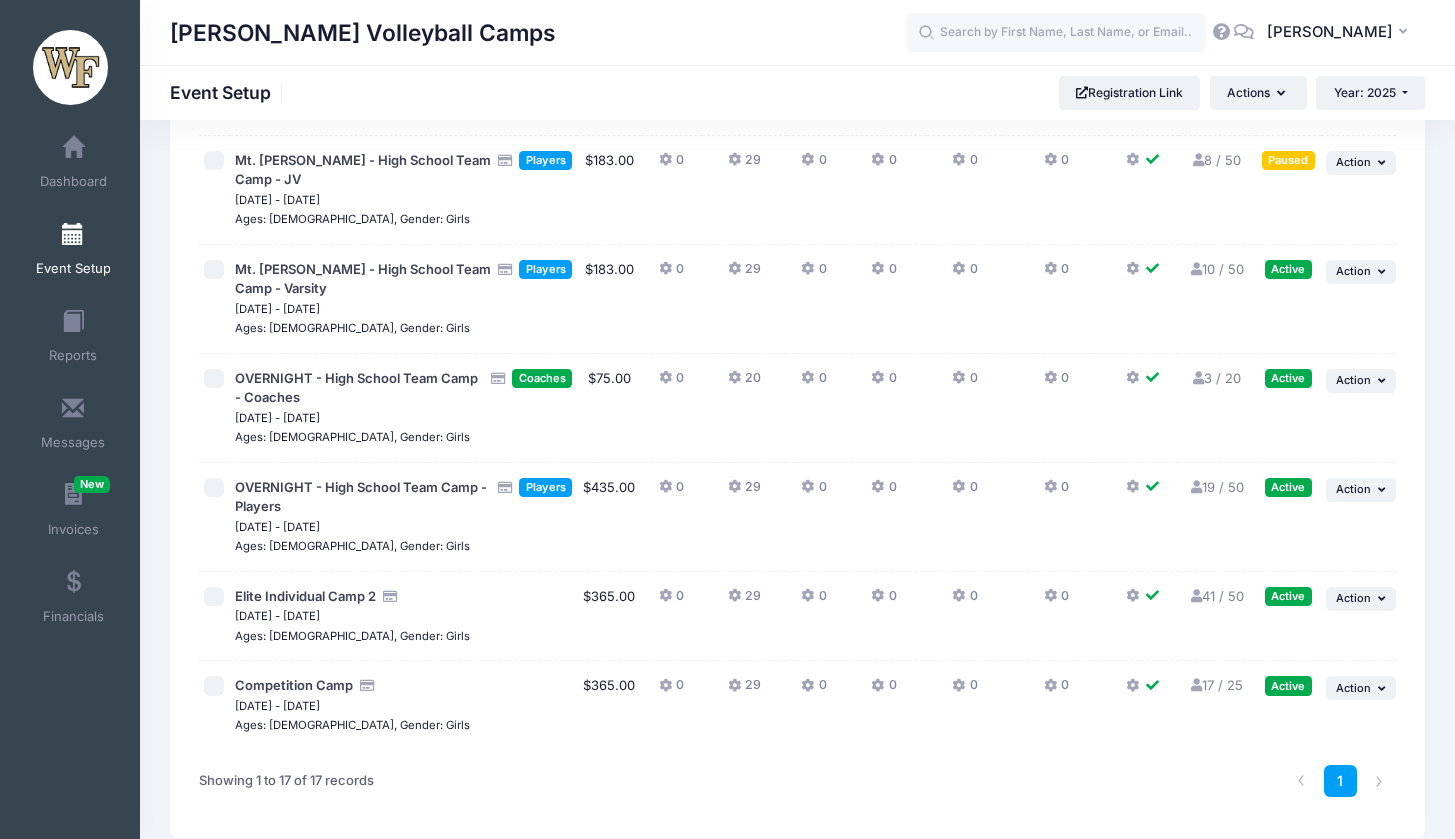 click on "10             / 50
Full" at bounding box center [1217, 269] 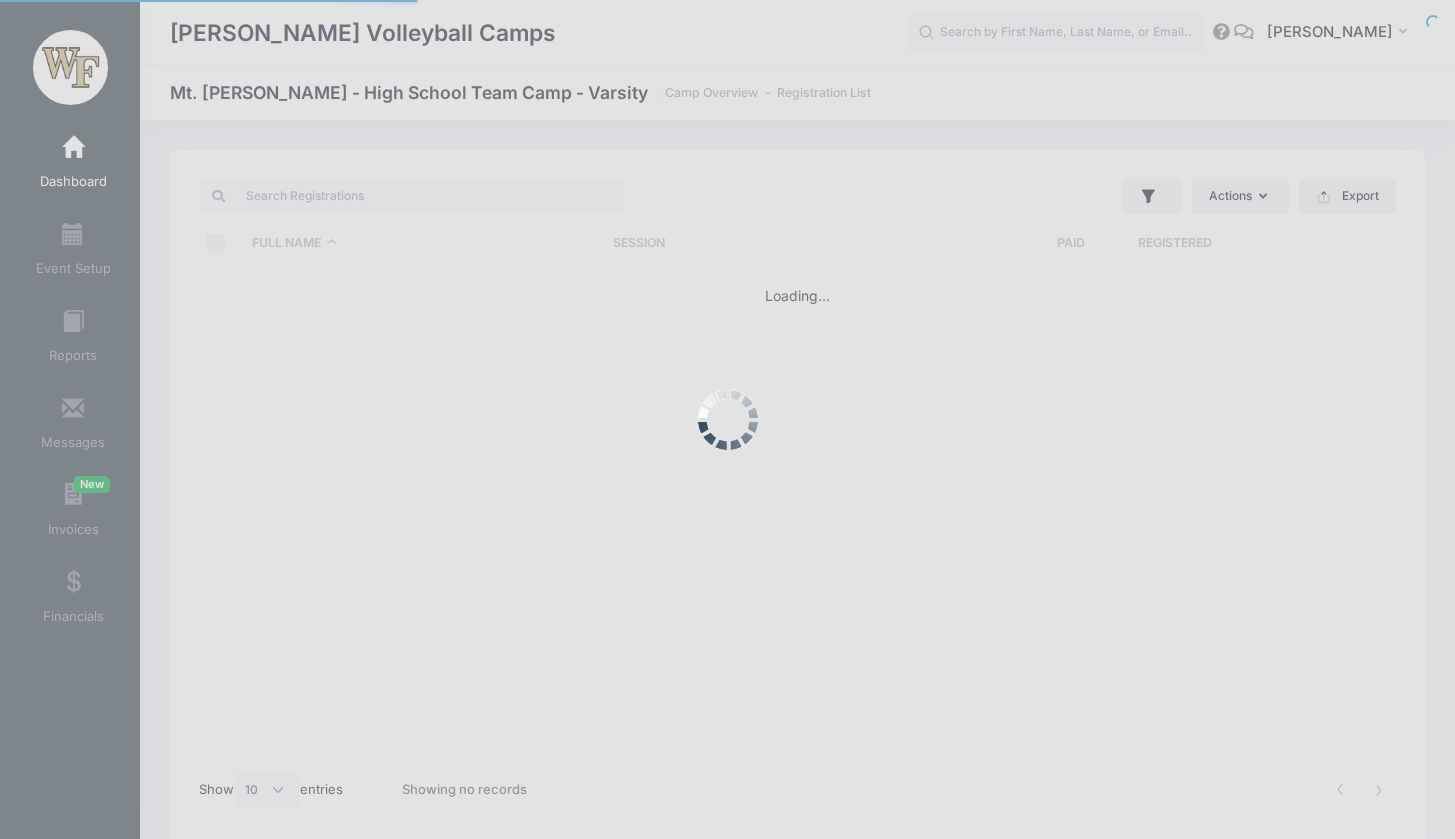 select on "10" 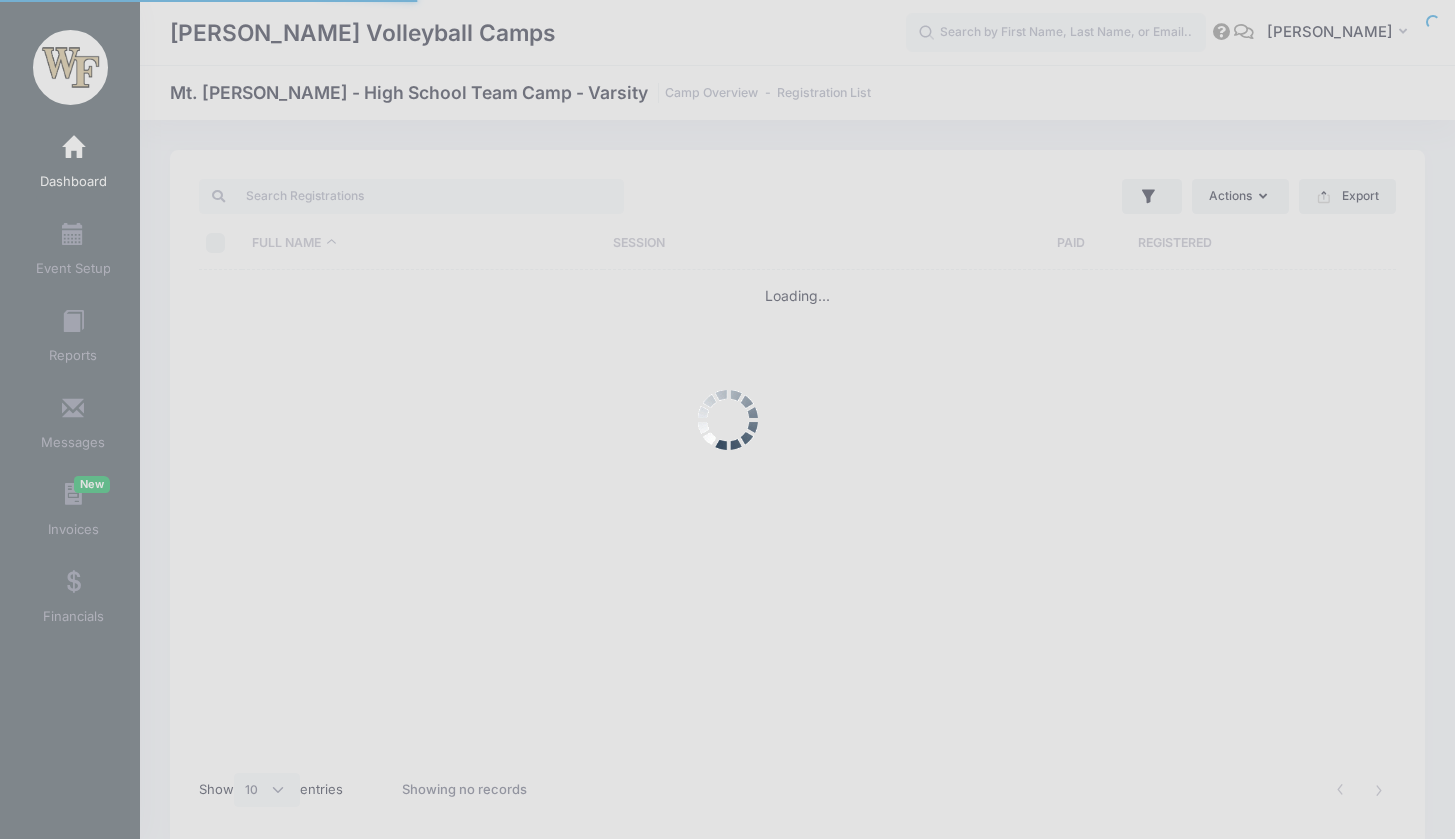 scroll, scrollTop: 0, scrollLeft: 0, axis: both 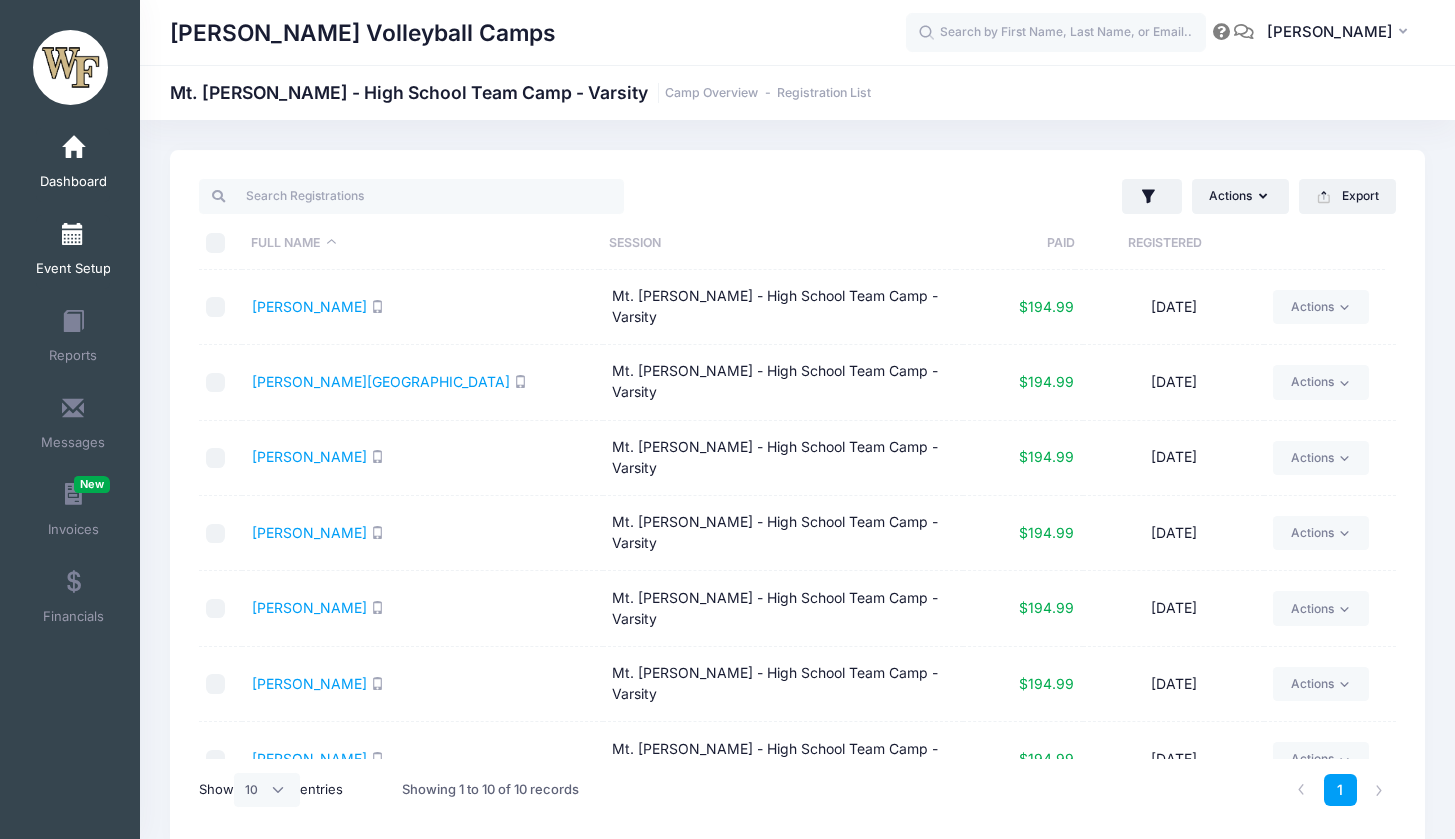click on "Event Setup" at bounding box center [73, 252] 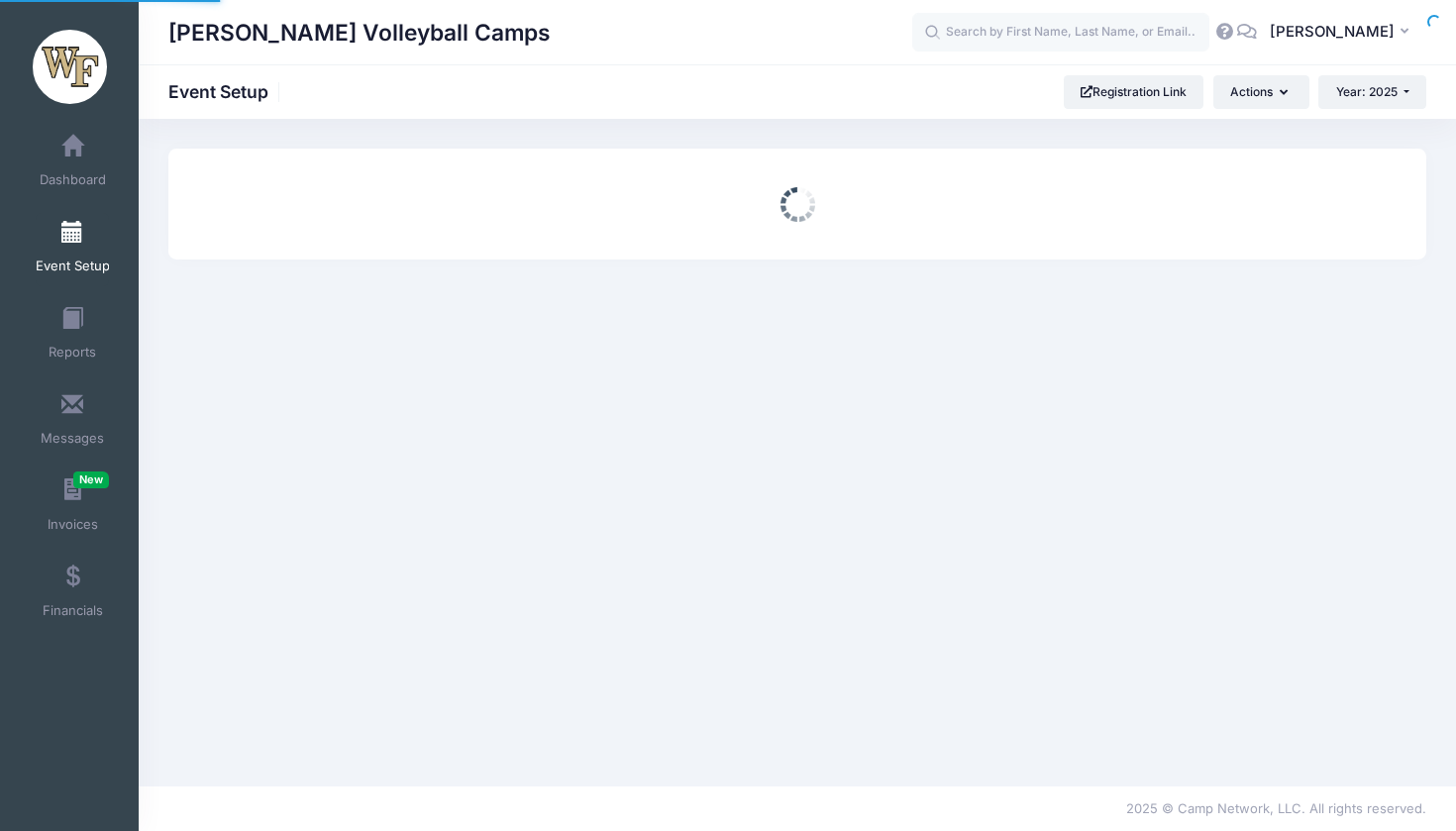 scroll, scrollTop: 0, scrollLeft: 0, axis: both 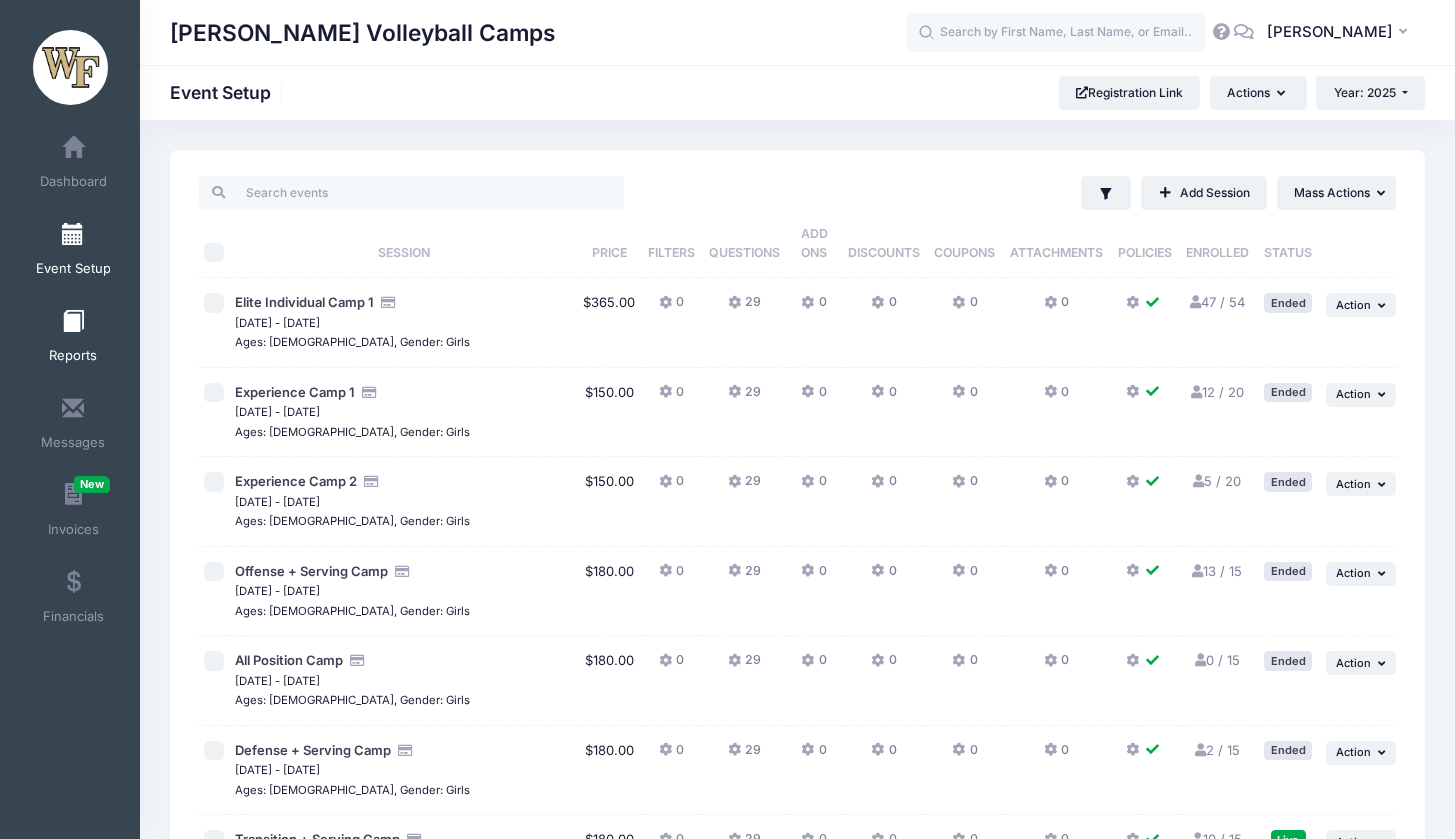click on "Reports" at bounding box center [73, 339] 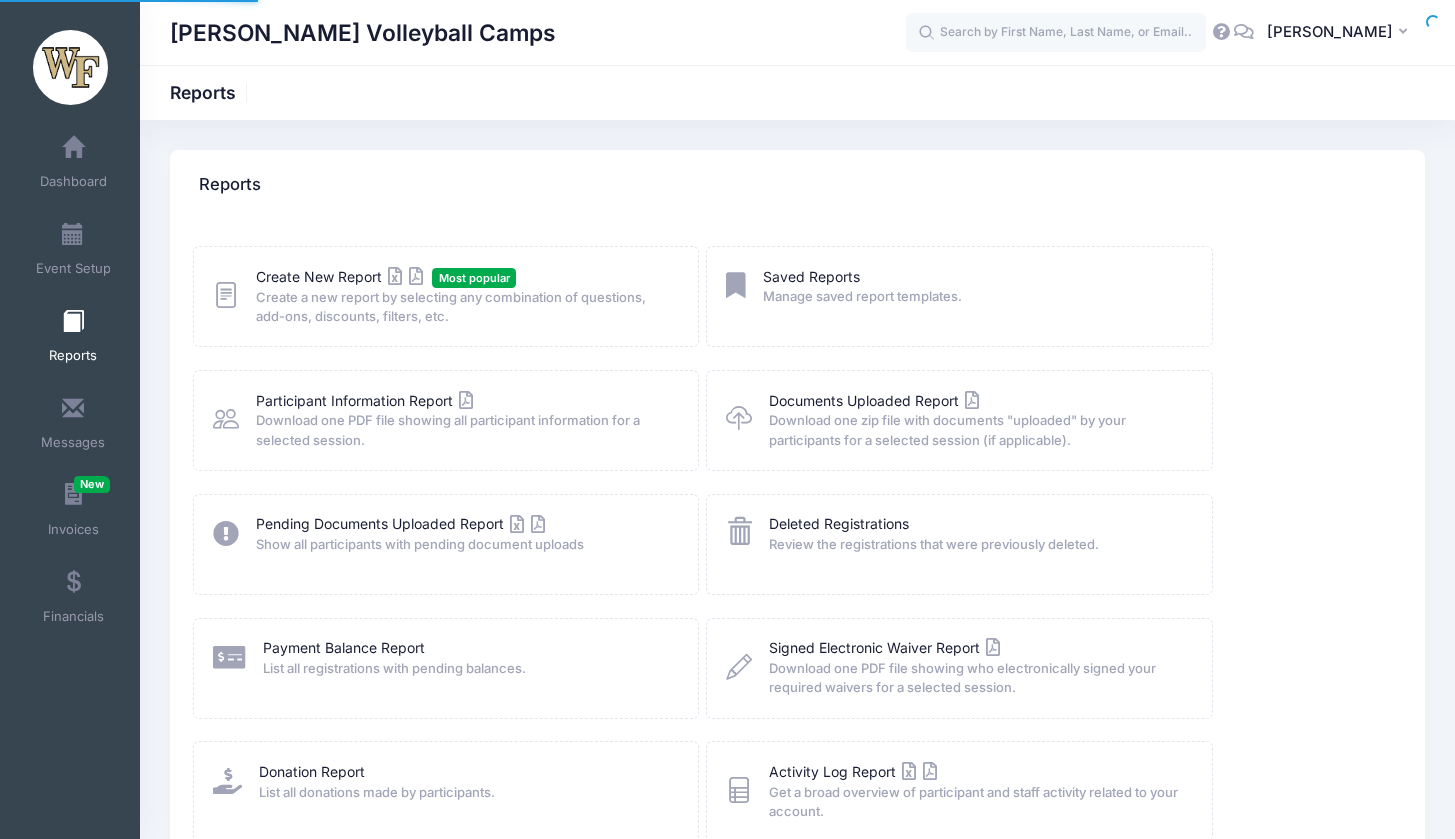 scroll, scrollTop: 0, scrollLeft: 0, axis: both 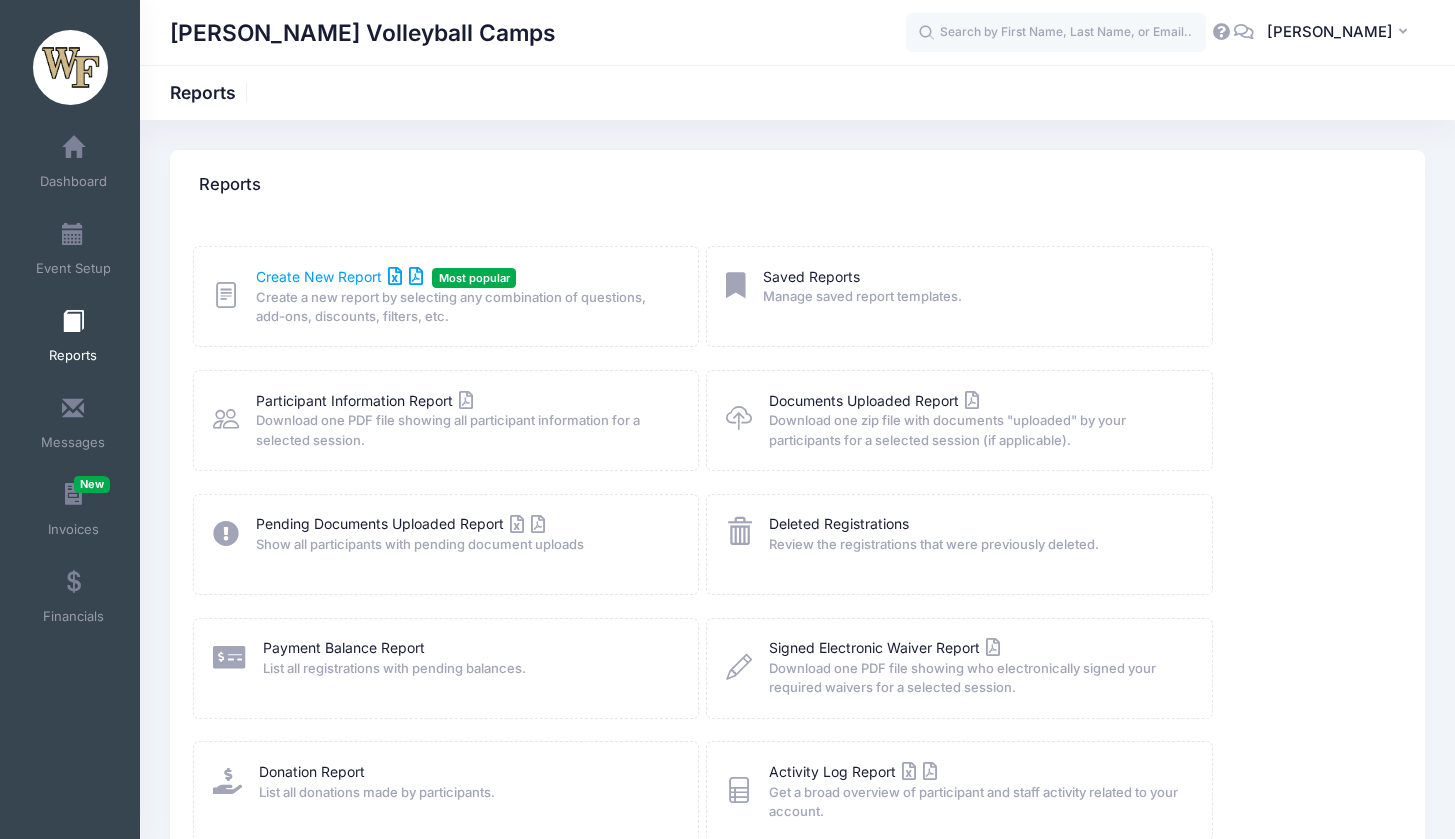 click on "Create New Report" at bounding box center (339, 276) 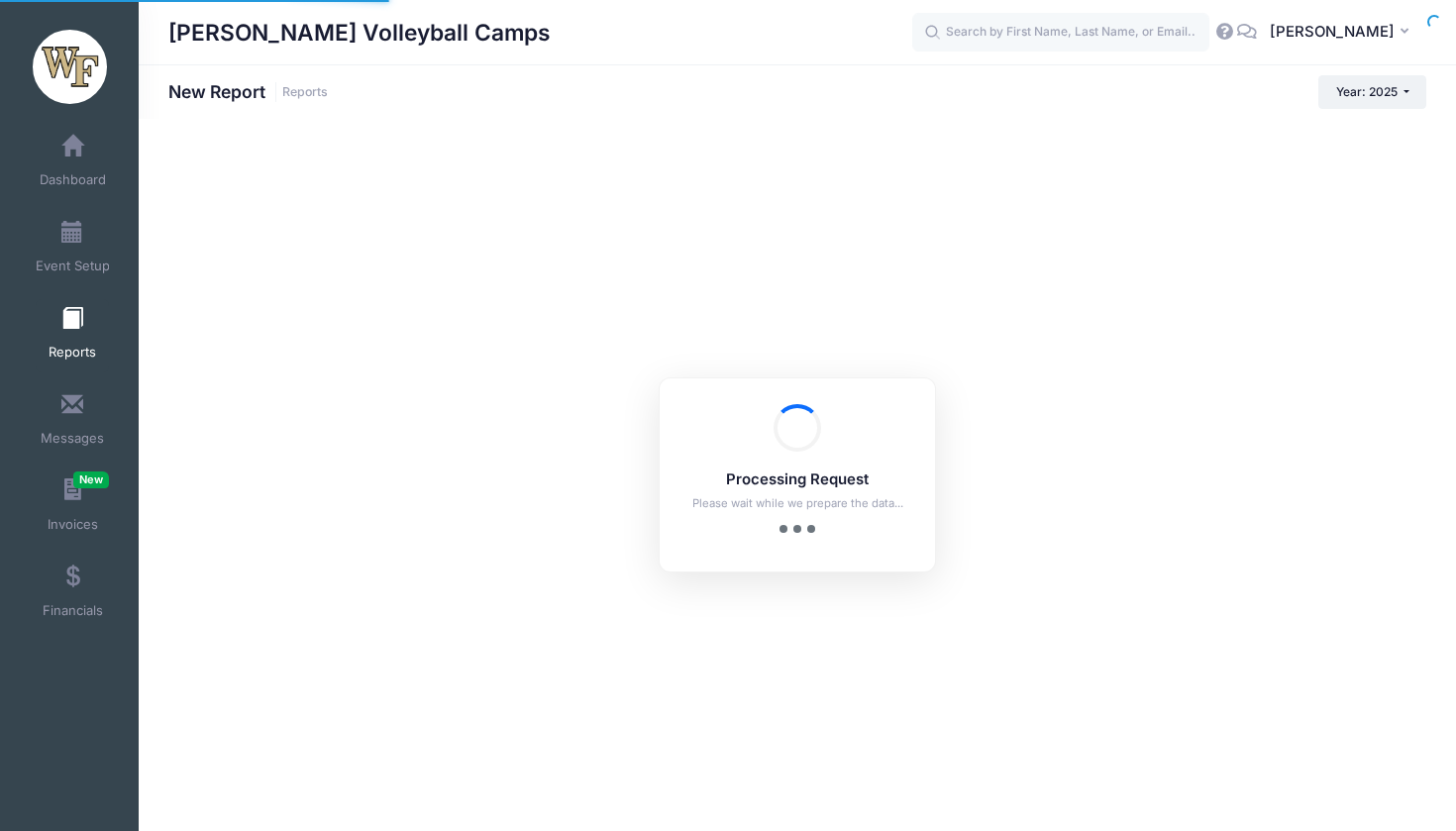 scroll, scrollTop: 0, scrollLeft: 0, axis: both 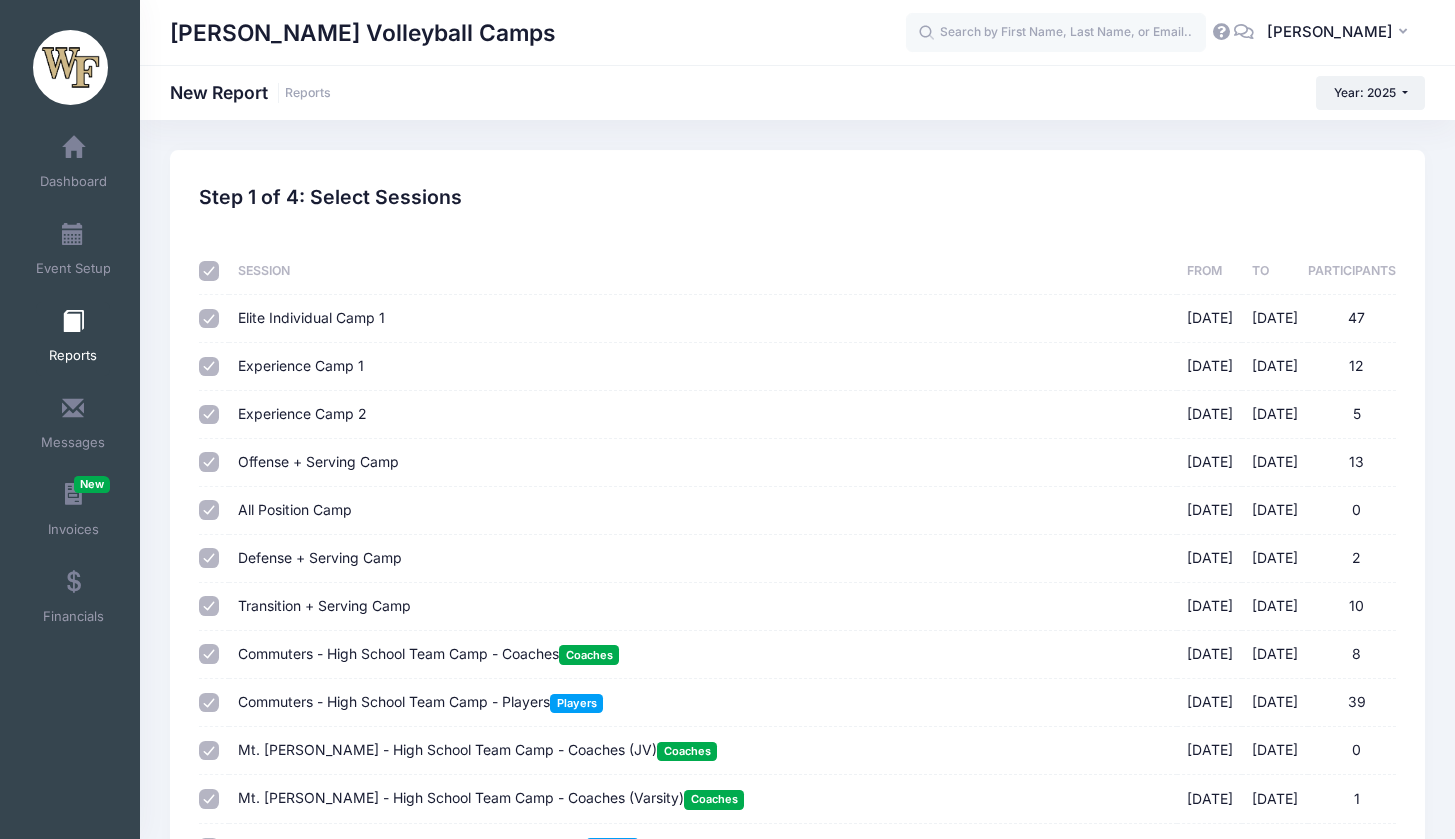 click at bounding box center [209, 271] 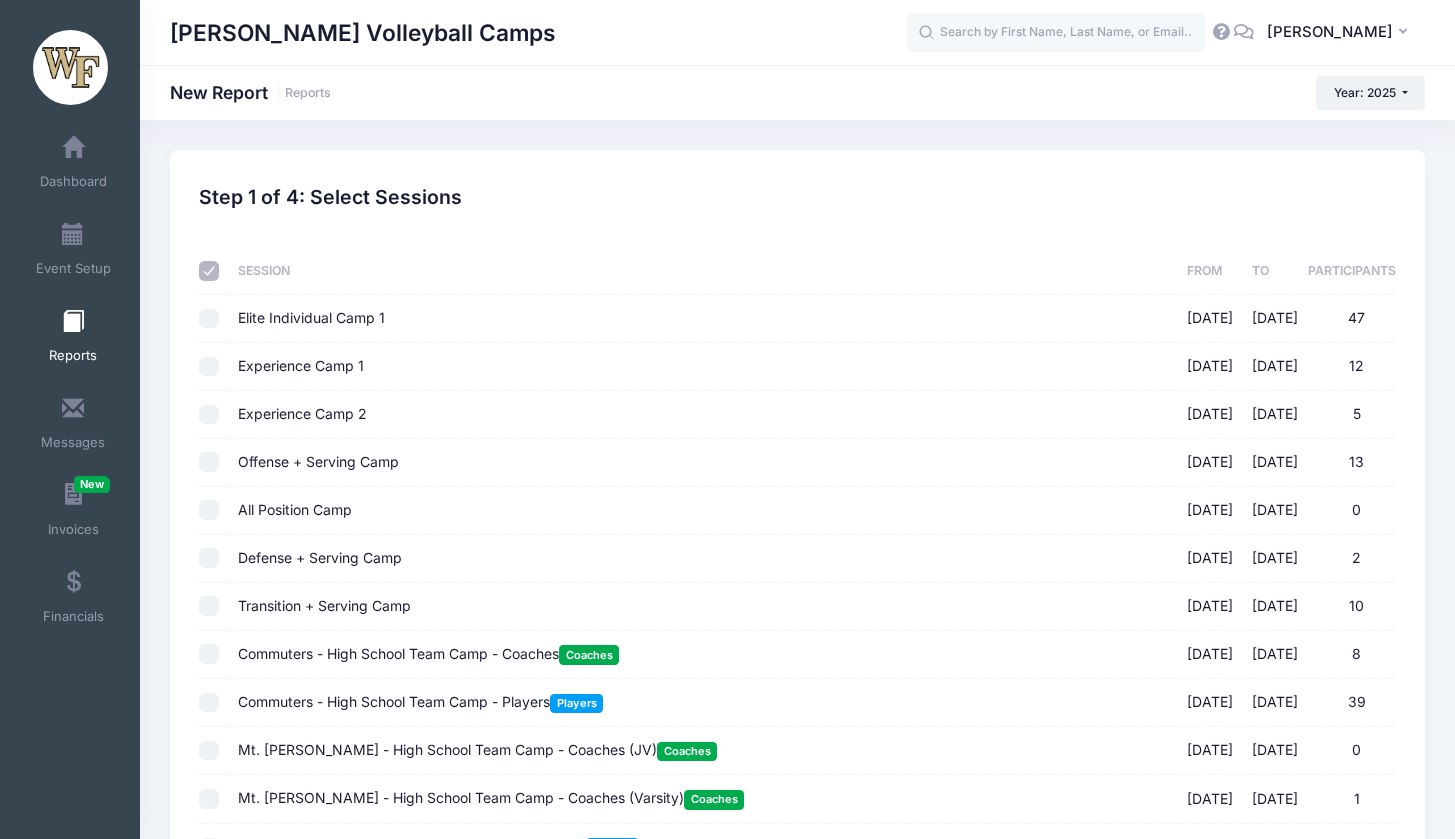 checkbox on "false" 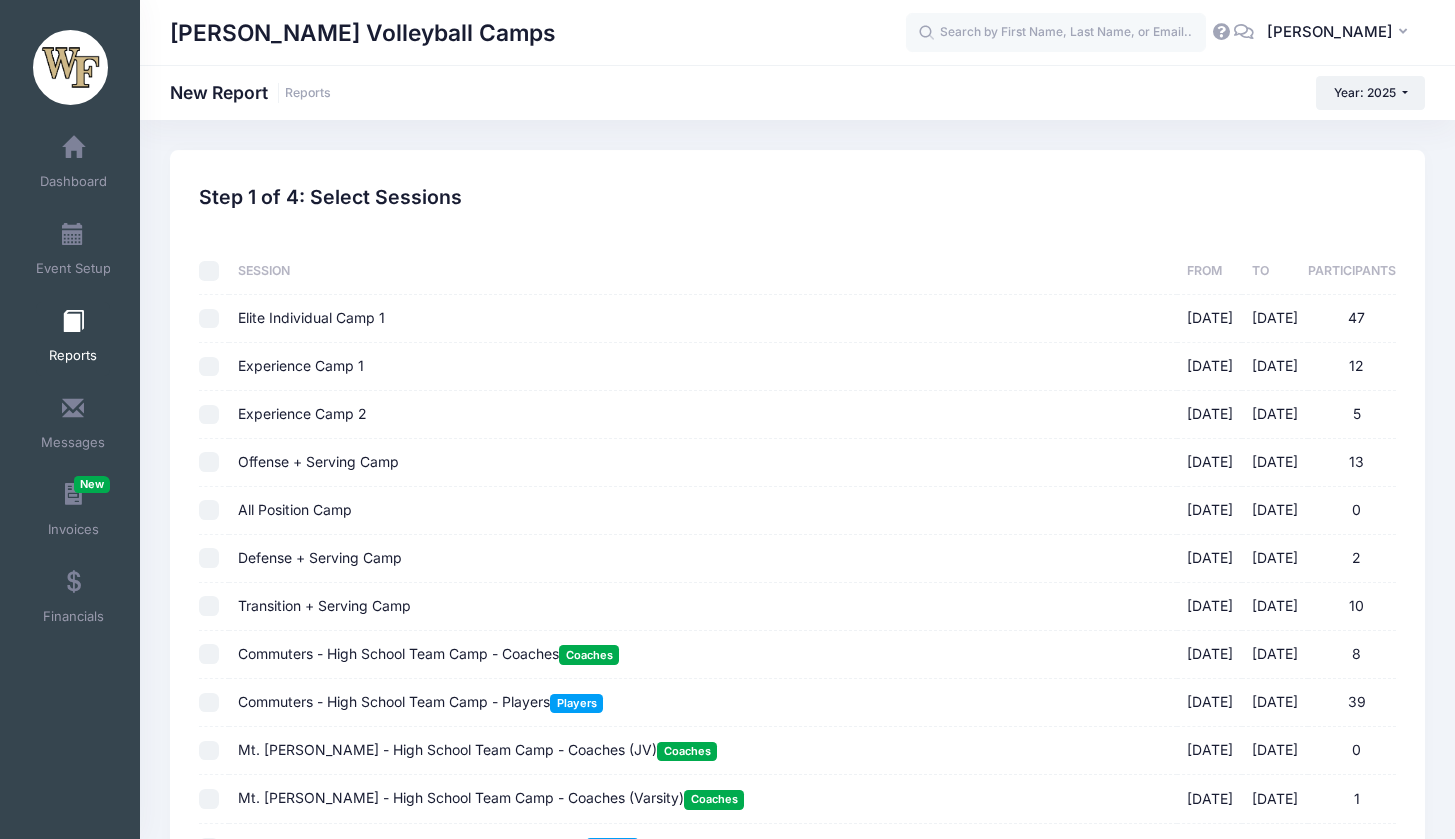 checkbox on "false" 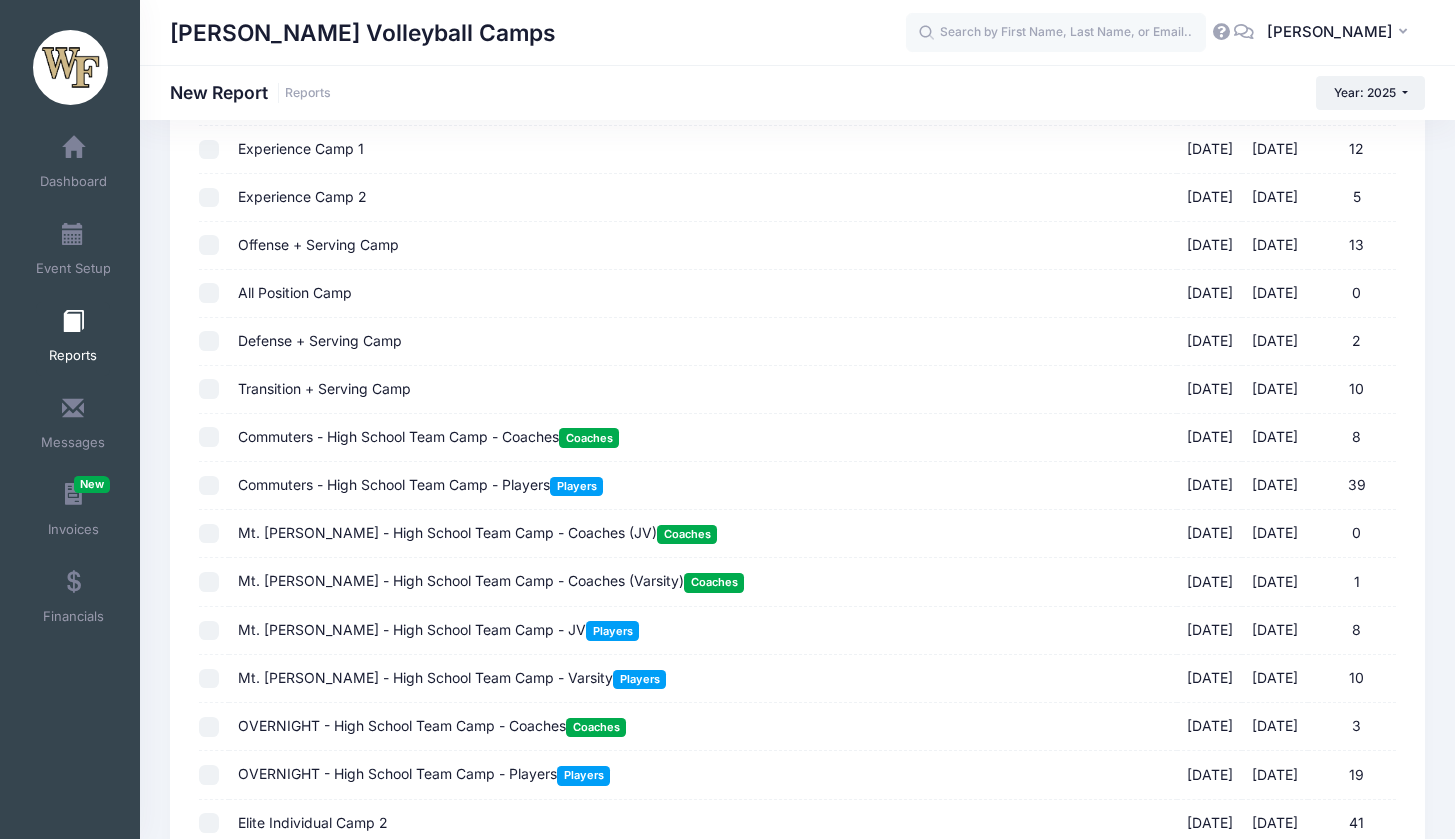 scroll, scrollTop: 354, scrollLeft: 0, axis: vertical 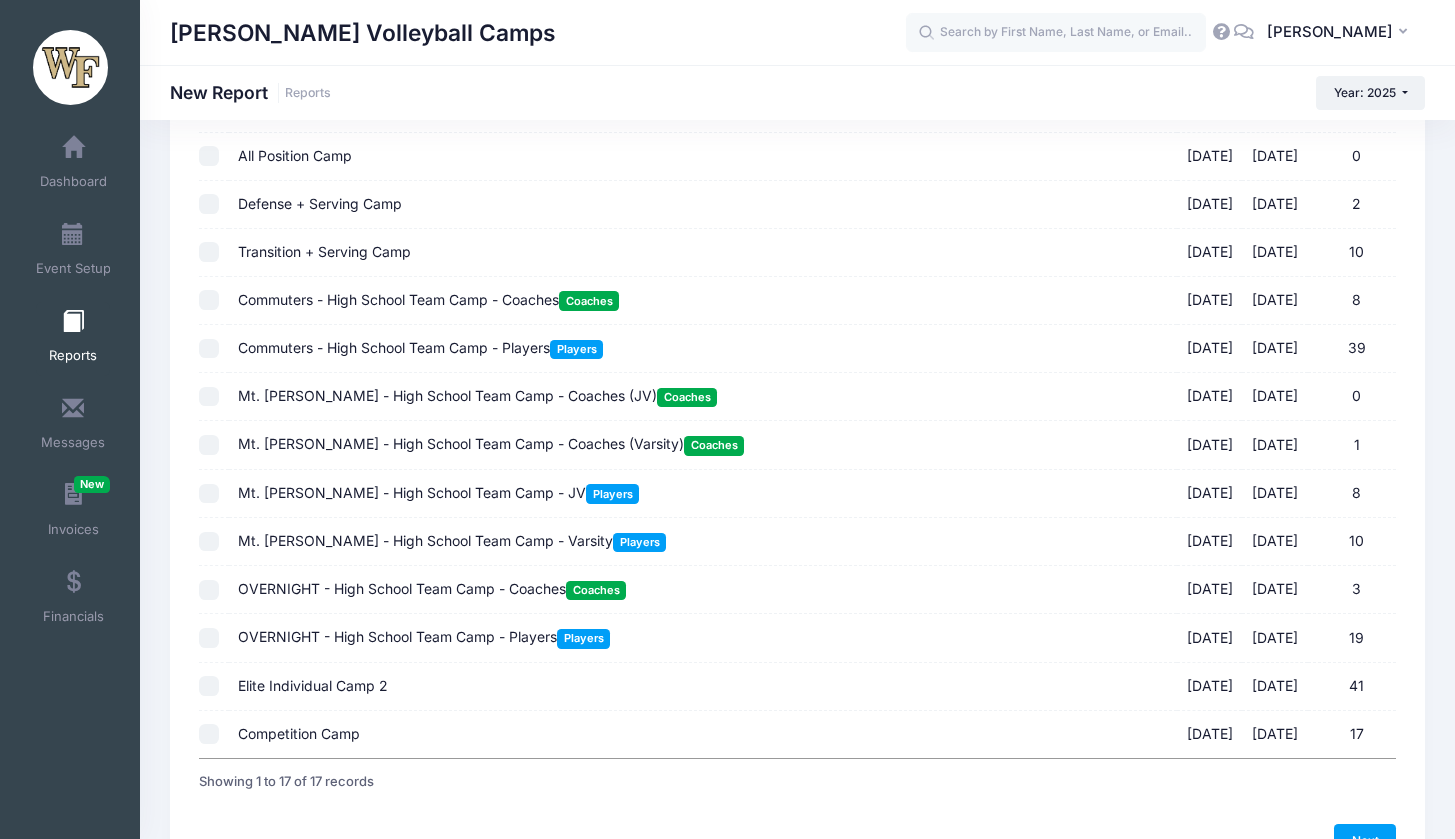 click on "Commuters - High School Team Camp - Coaches  Coaches 07/14/2025 - 07/16/2025  8" at bounding box center [209, 300] 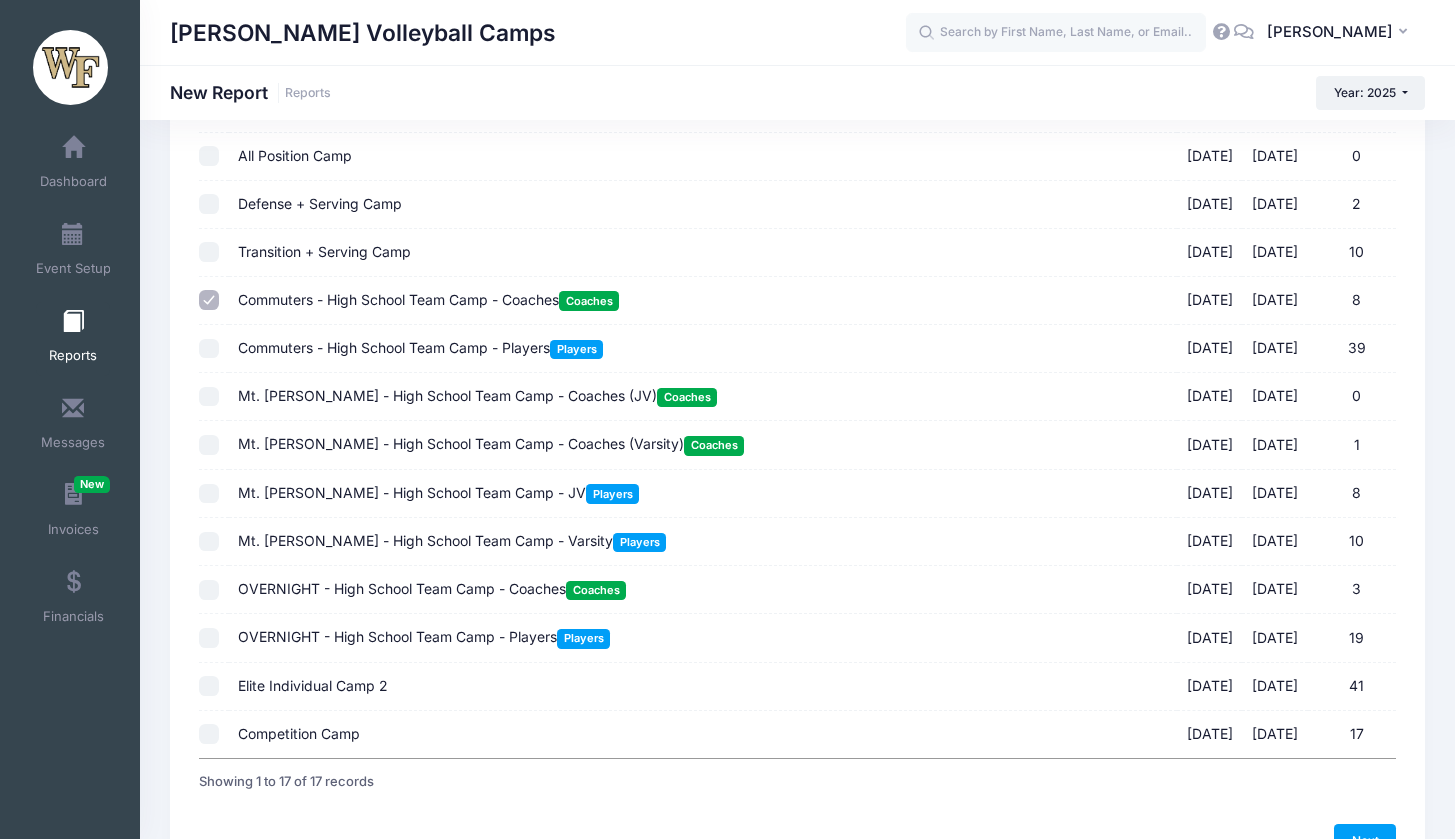 drag, startPoint x: 209, startPoint y: 291, endPoint x: 210, endPoint y: 302, distance: 11.045361 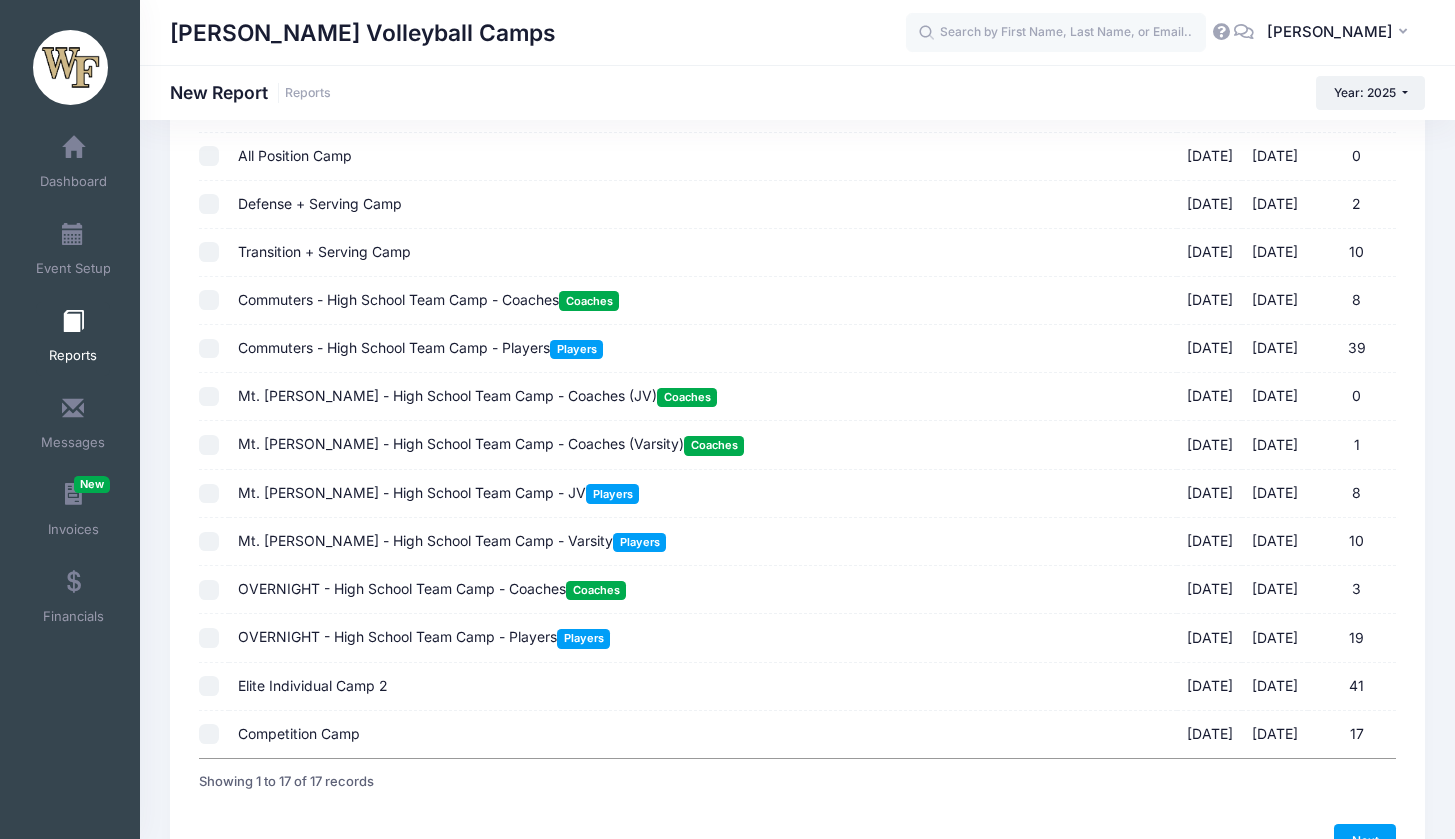 click on "Mt. Tabor - High School Team Camp - Coaches (JV)  Coaches 07/14/2025 - 07/16/2025  0" at bounding box center (209, 397) 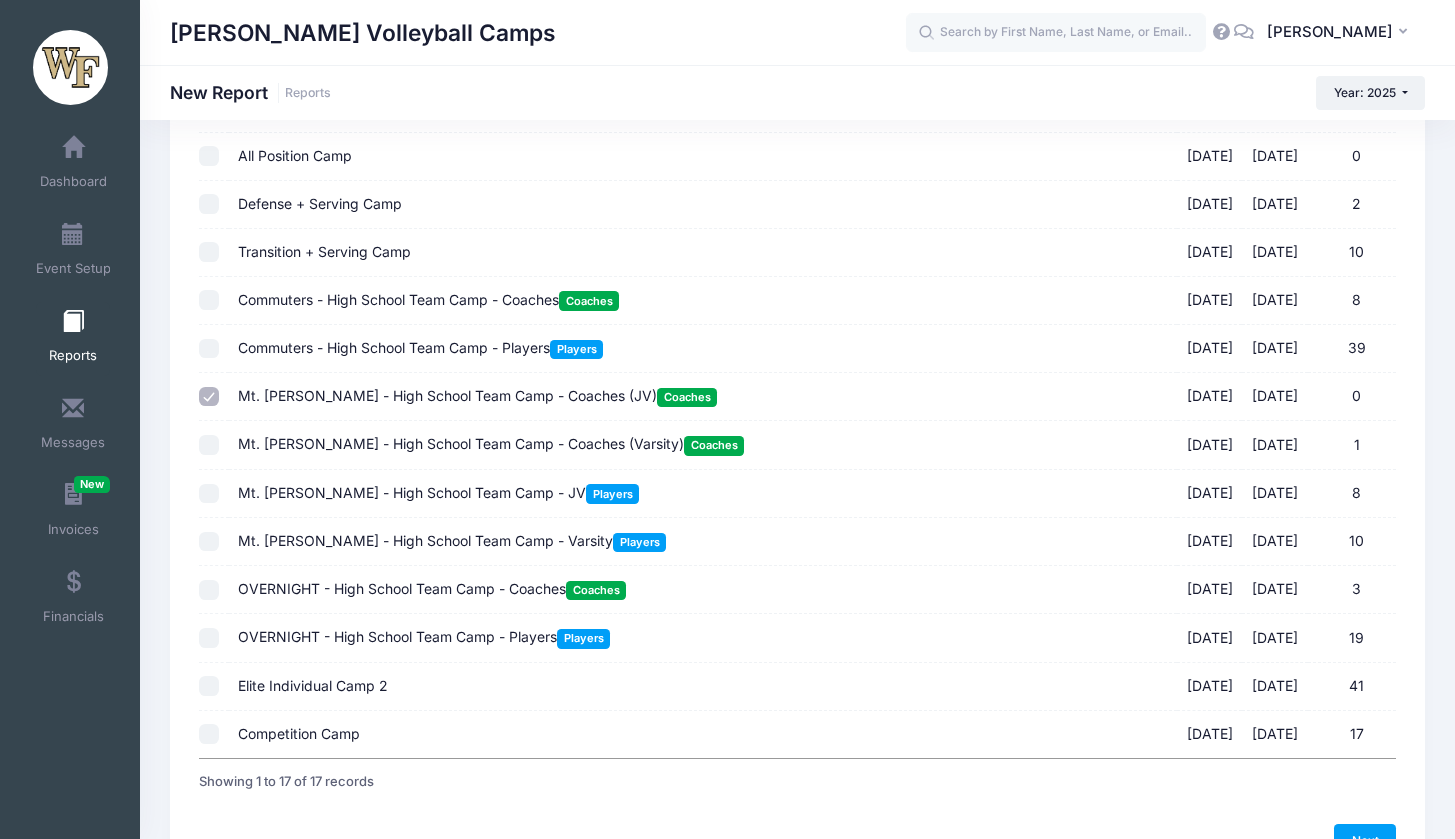 click on "Mt. Tabor - High School Team Camp - Coaches (Varsity)  Coaches 07/14/2025 - 07/16/2025  1" at bounding box center (209, 445) 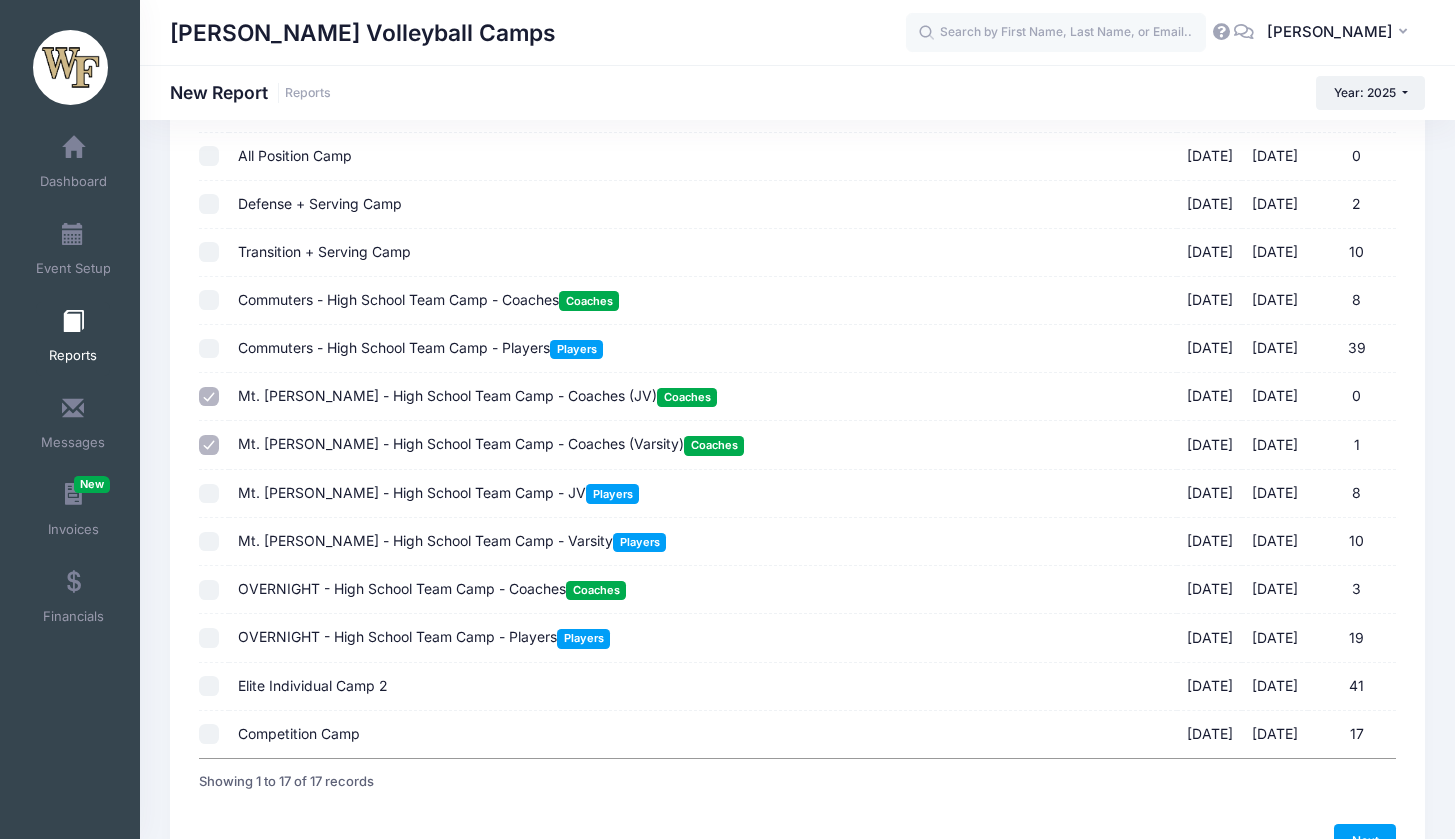 drag, startPoint x: 211, startPoint y: 477, endPoint x: 214, endPoint y: 505, distance: 28.160255 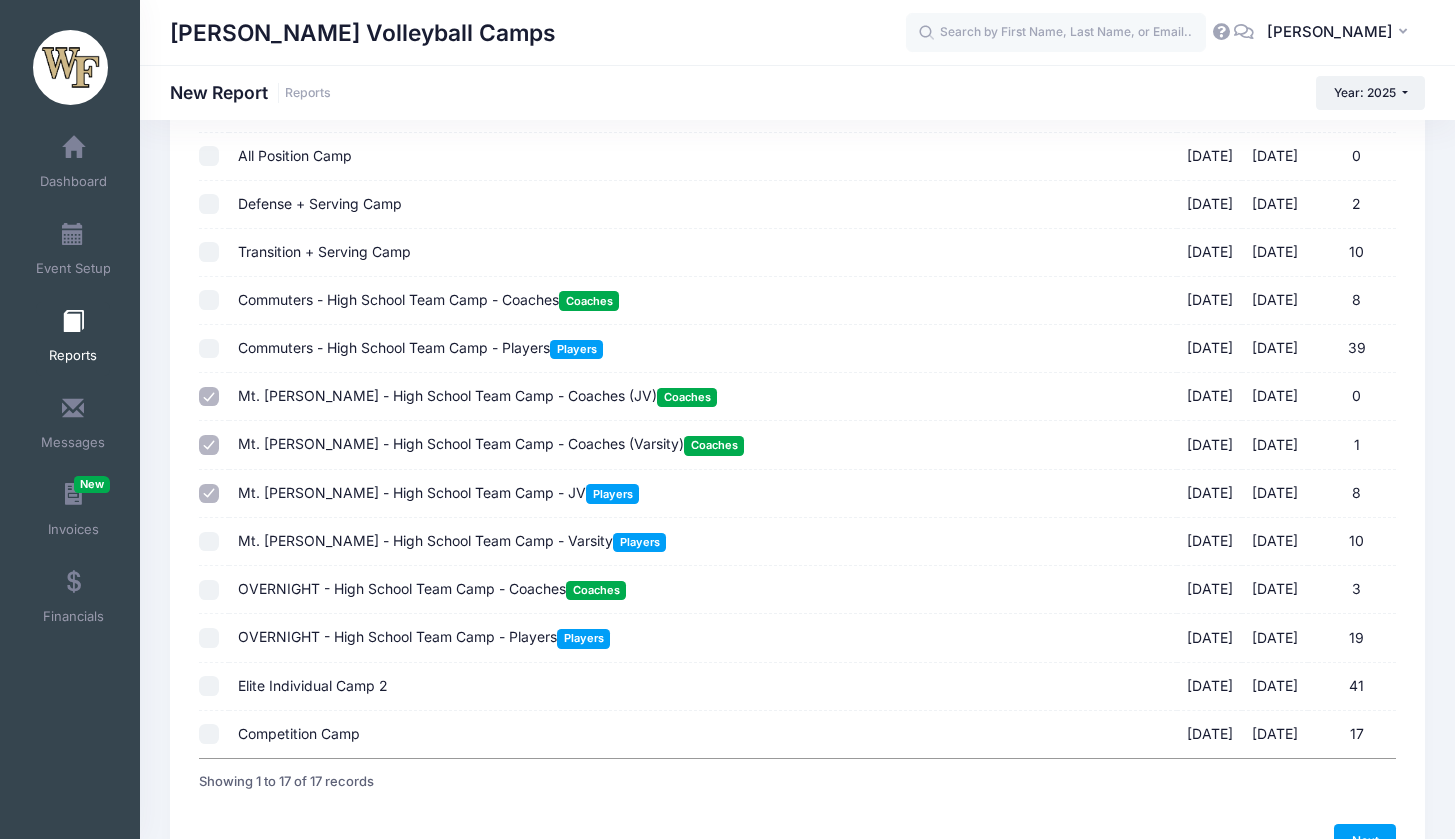 click on "Mt. Tabor - High School Team Camp - Varsity  Players 07/14/2025 - 07/16/2025  10" at bounding box center (209, 542) 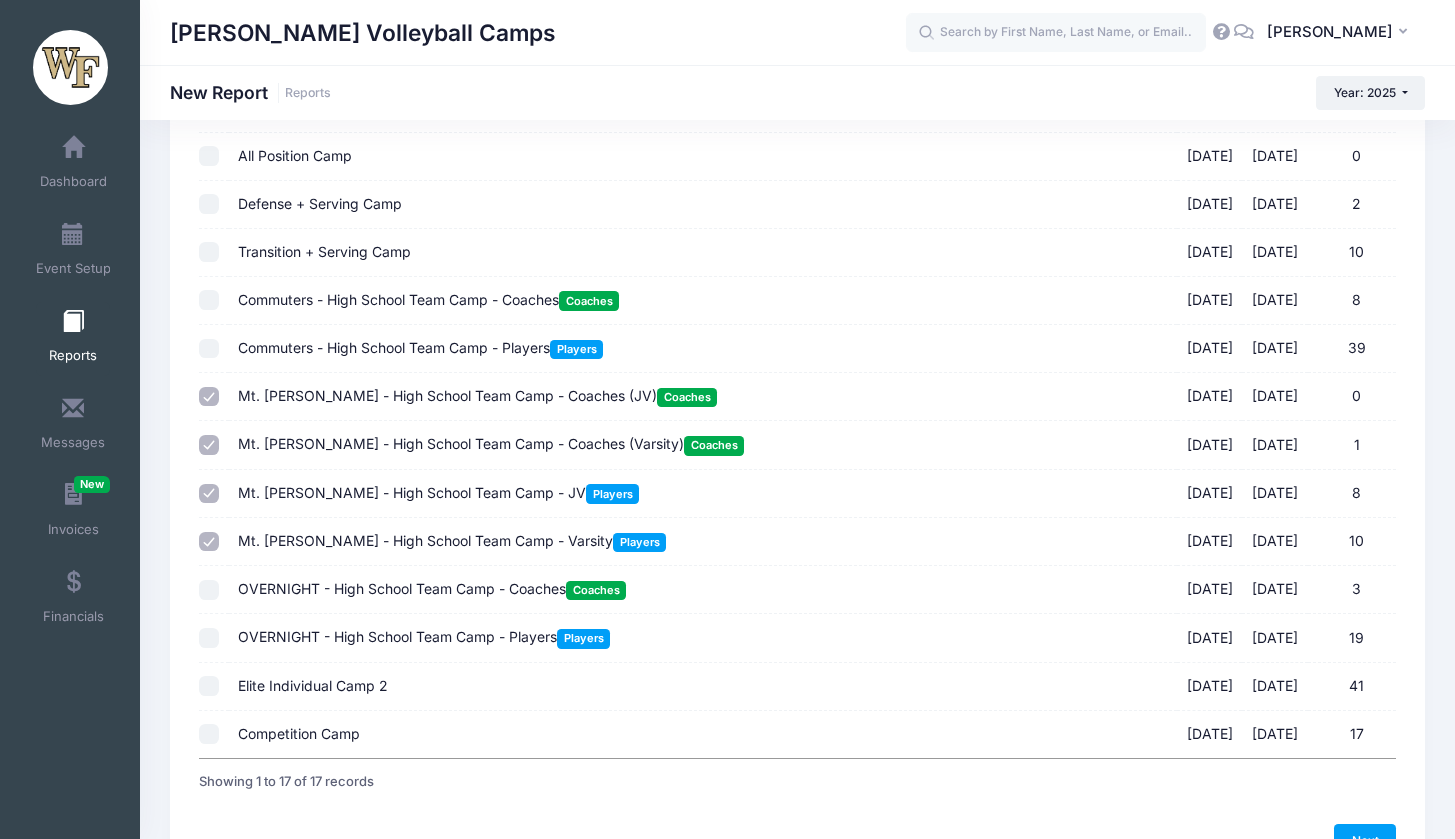 click on "OVERNIGHT - High School Team Camp - Coaches  Coaches 07/14/2025 - 07/16/2025  3" at bounding box center (209, 590) 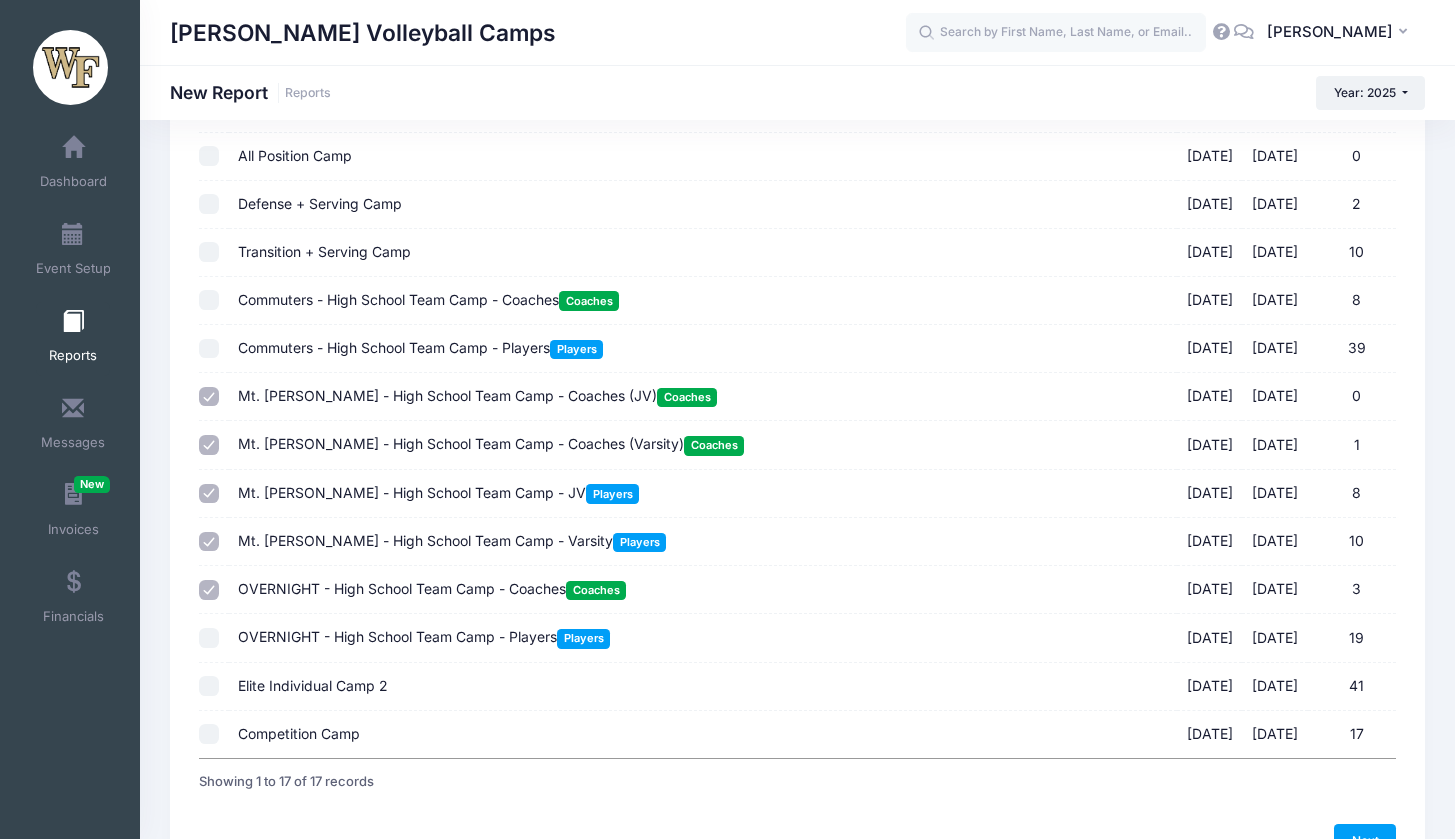 click on "OVERNIGHT - High School Team Camp - Players  Players 07/14/2025 - 07/16/2025  19" at bounding box center (209, 638) 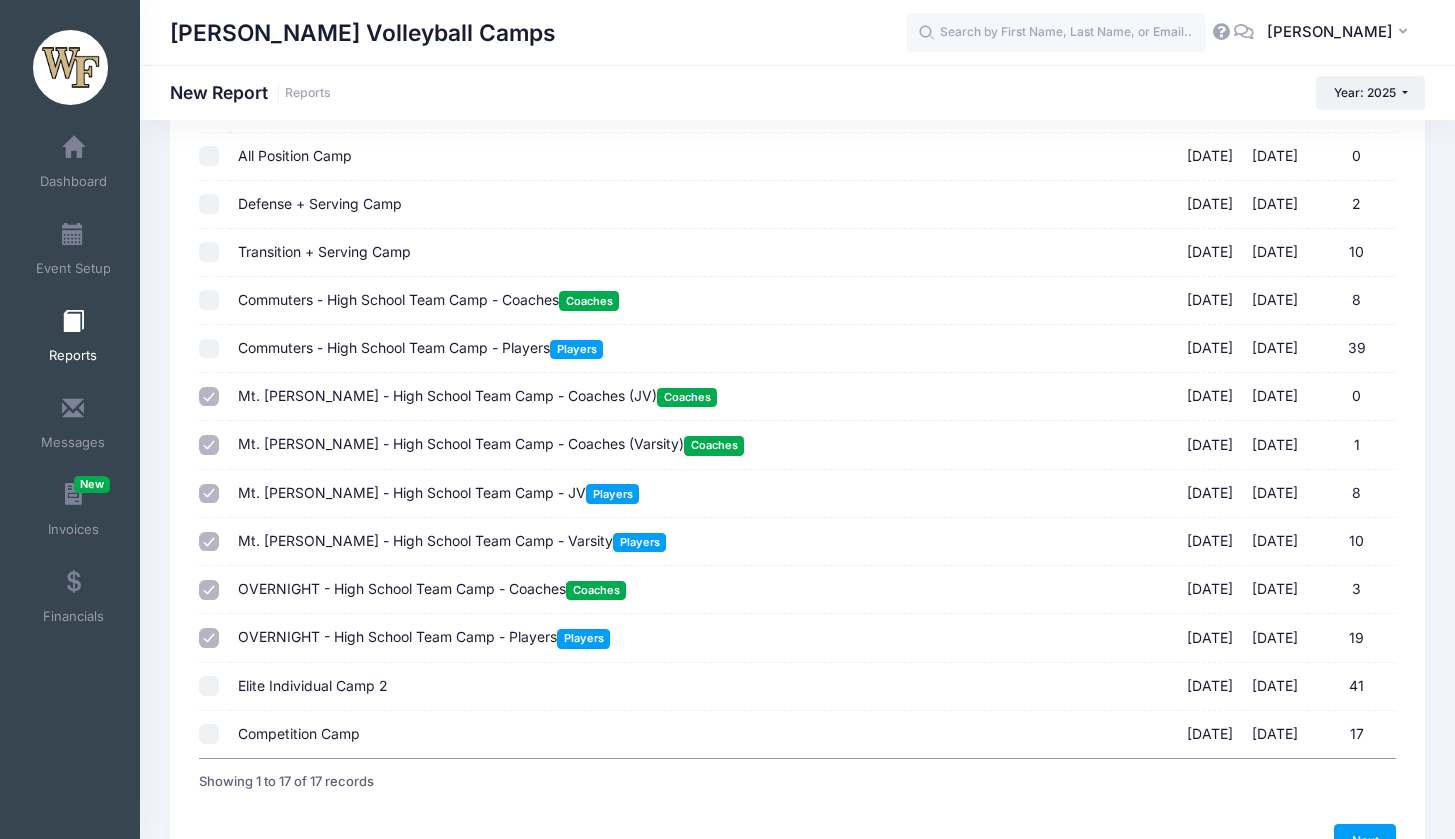 click at bounding box center (213, 542) 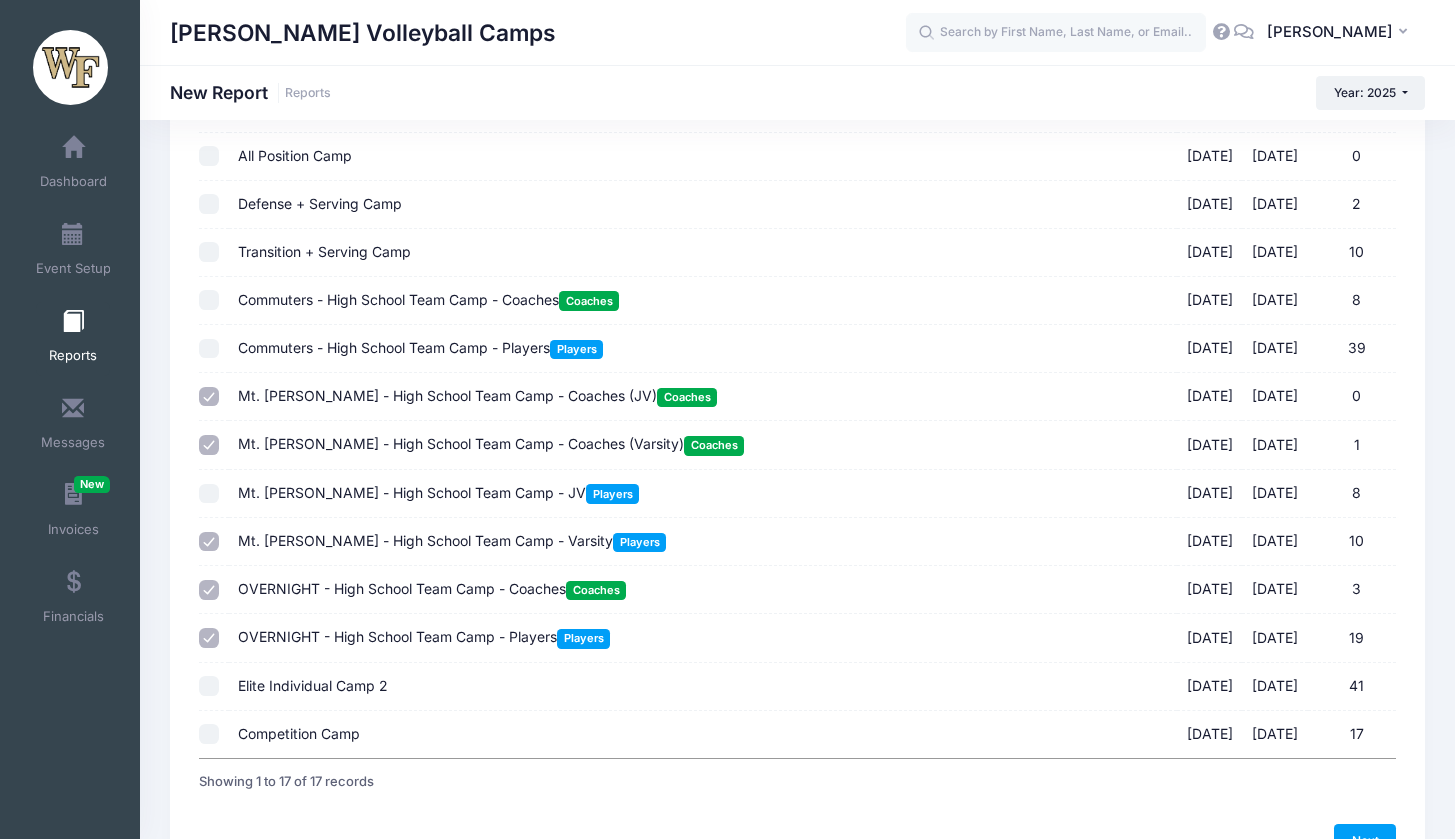 click on "Mt. Tabor - High School Team Camp - Varsity  Players 07/14/2025 - 07/16/2025  10" at bounding box center [209, 542] 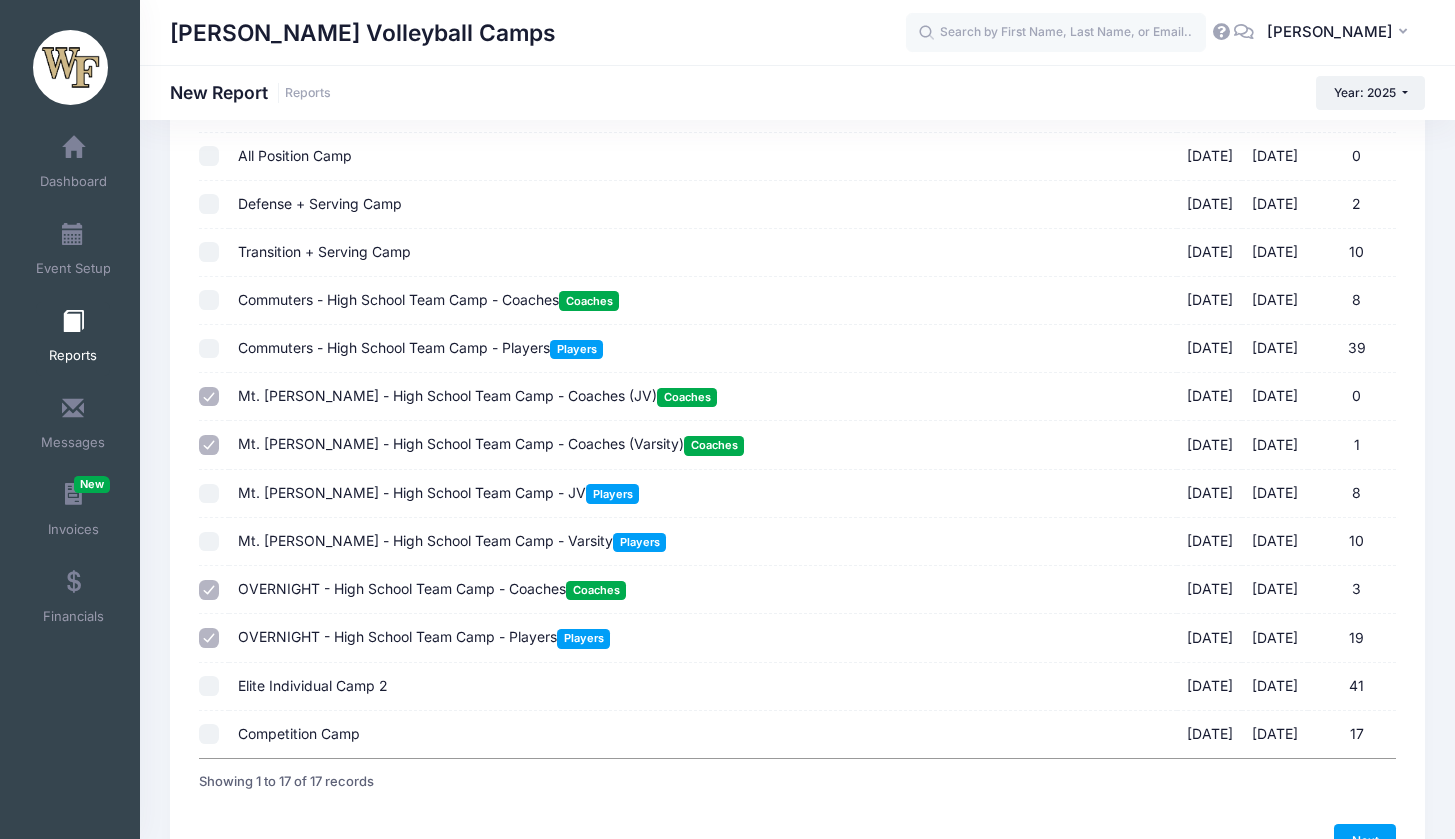 click on "Mt. Tabor - High School Team Camp - Coaches (Varsity)  Coaches 07/14/2025 - 07/16/2025  1" at bounding box center (209, 445) 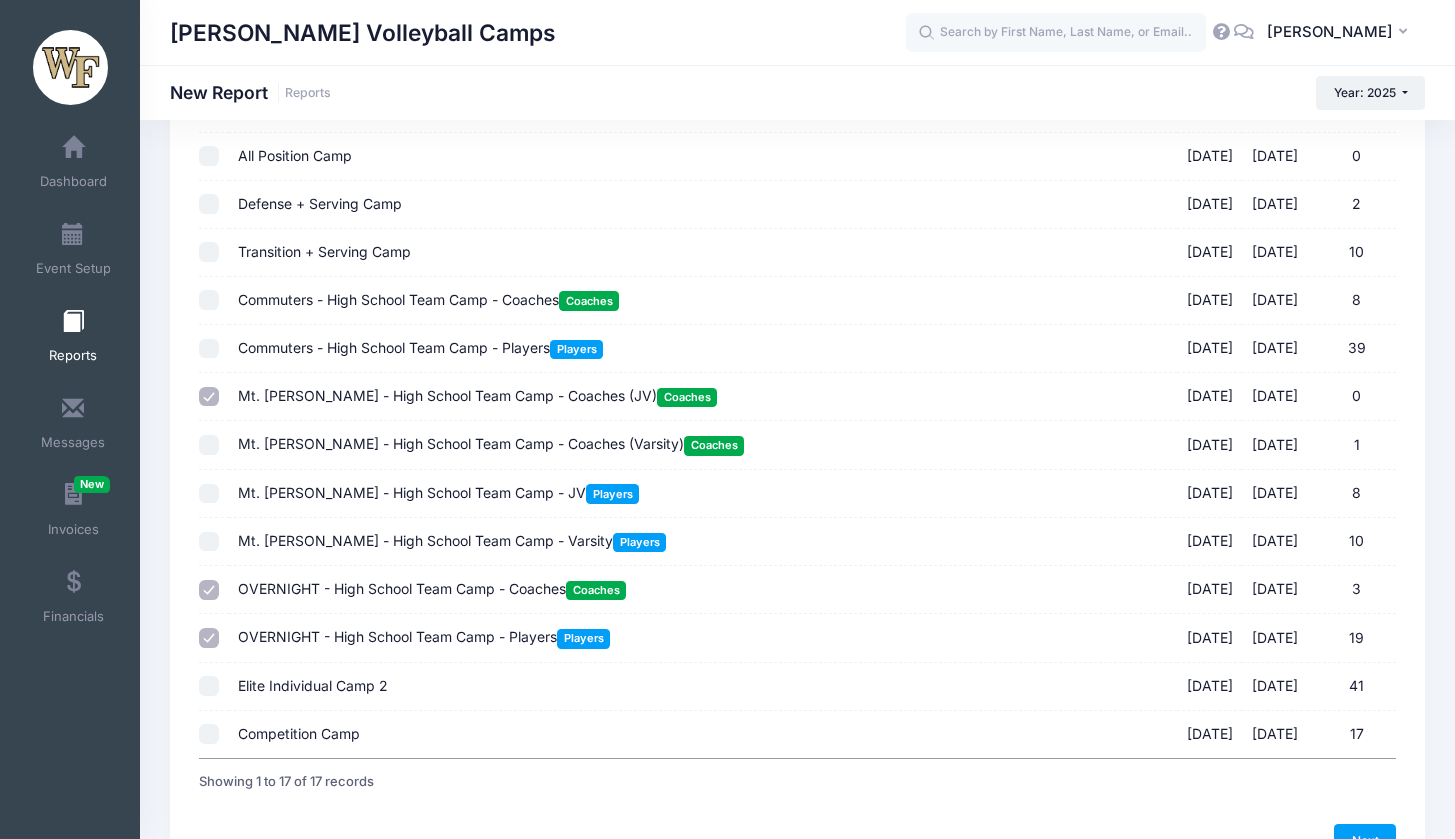 click on "Commuters - High School Team Camp - Coaches  Coaches 07/14/2025 - 07/16/2025  8" at bounding box center (209, 300) 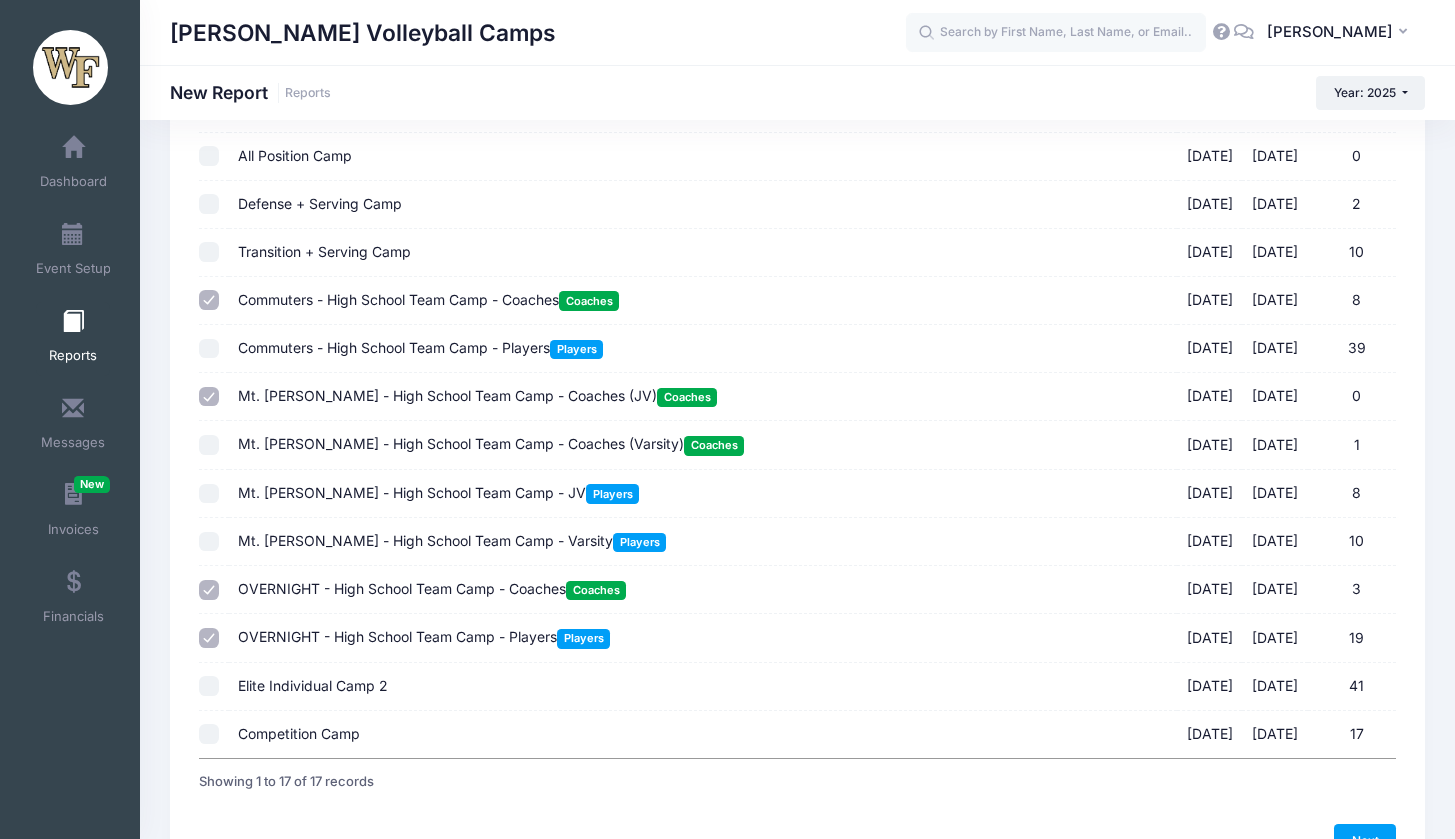 click on "Commuters - High School Team Camp - Players  Players 07/14/2025 - 07/16/2025  39" at bounding box center (209, 349) 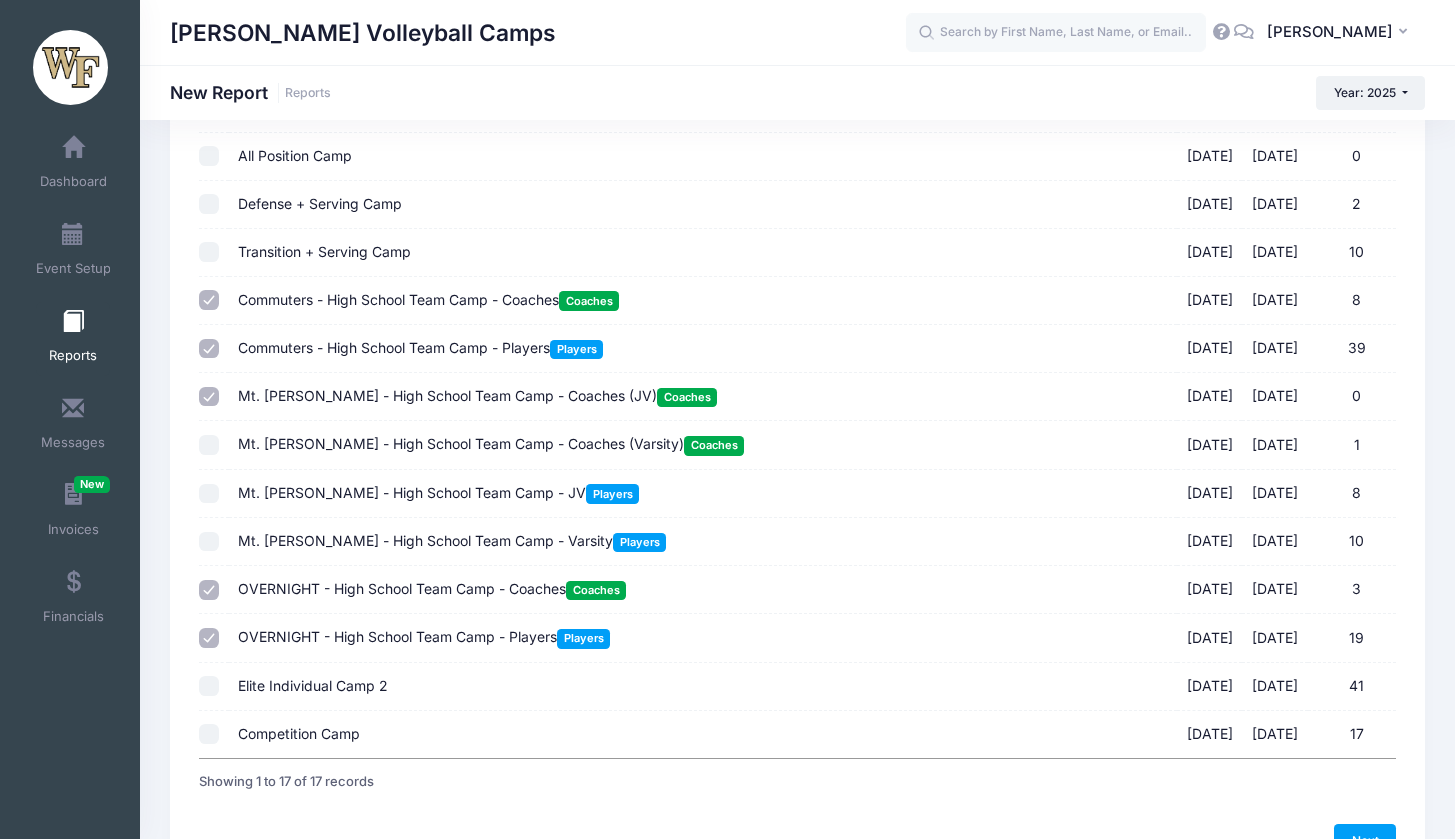 click on "Mt. Tabor - High School Team Camp - Coaches (Varsity)  Coaches 07/14/2025 - 07/16/2025  1" at bounding box center (209, 445) 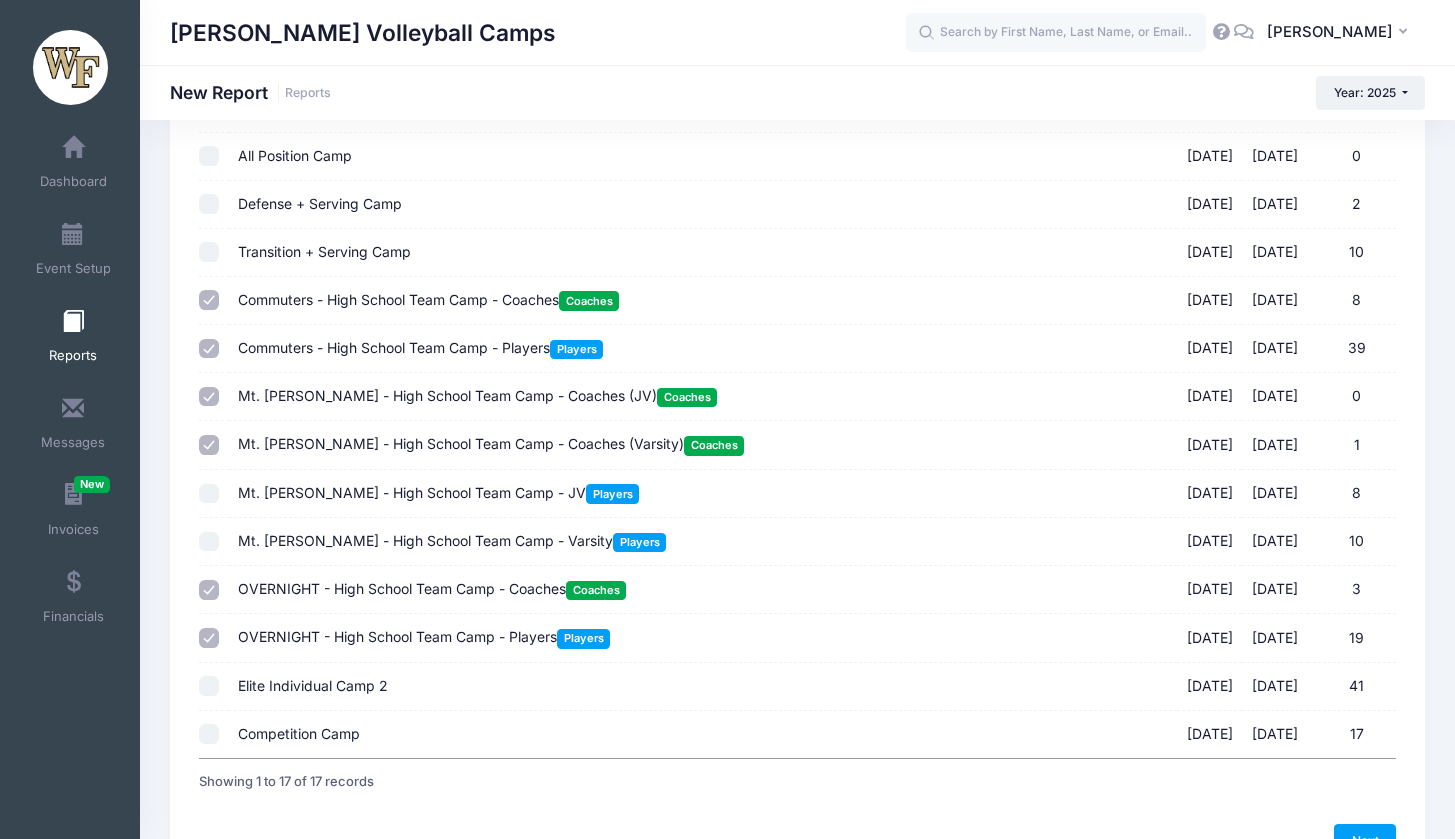 click on "Mt. Tabor - High School Team Camp - JV  Players 07/14/2025 - 07/16/2025  8" at bounding box center [209, 494] 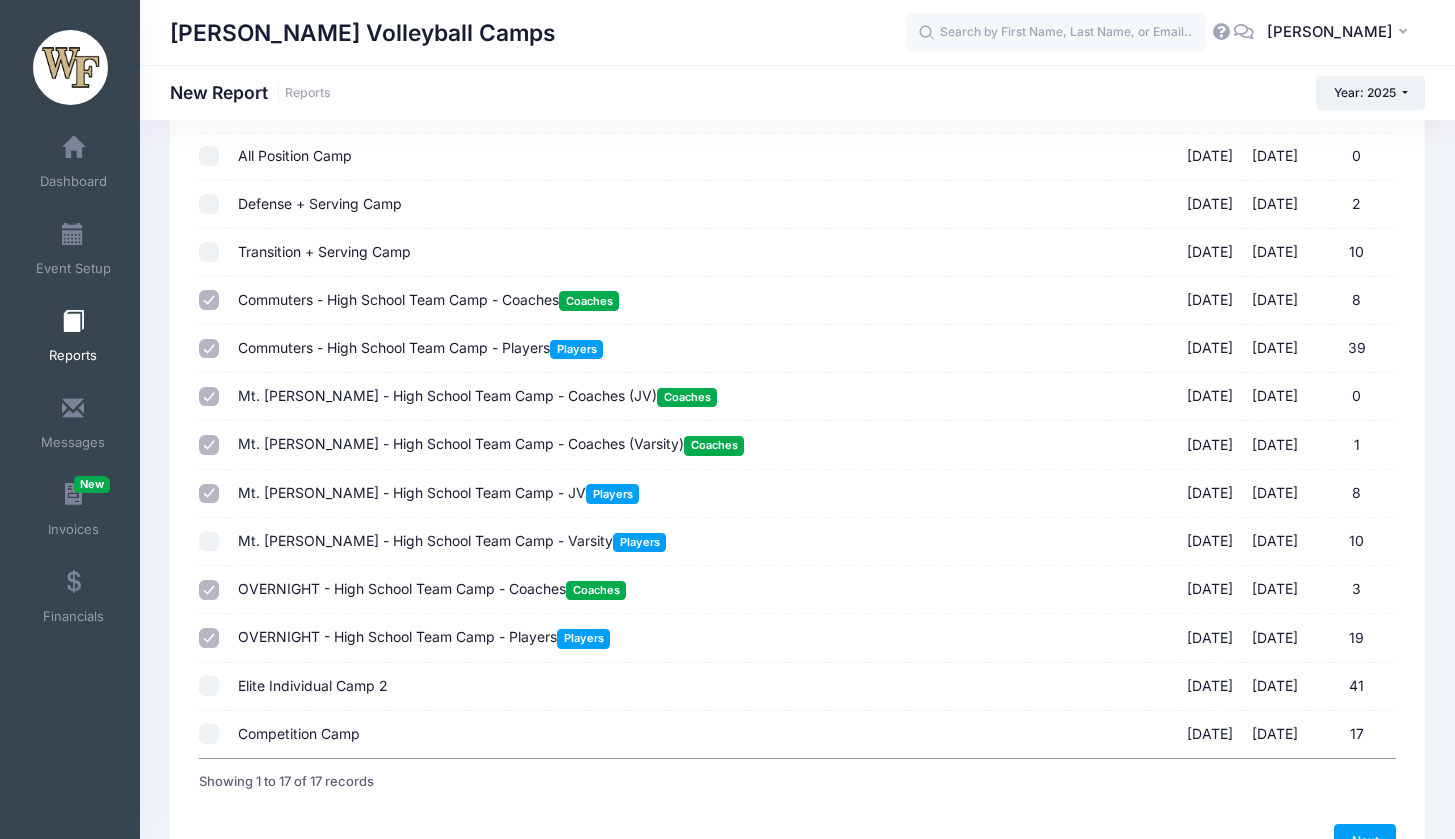 click at bounding box center (213, 542) 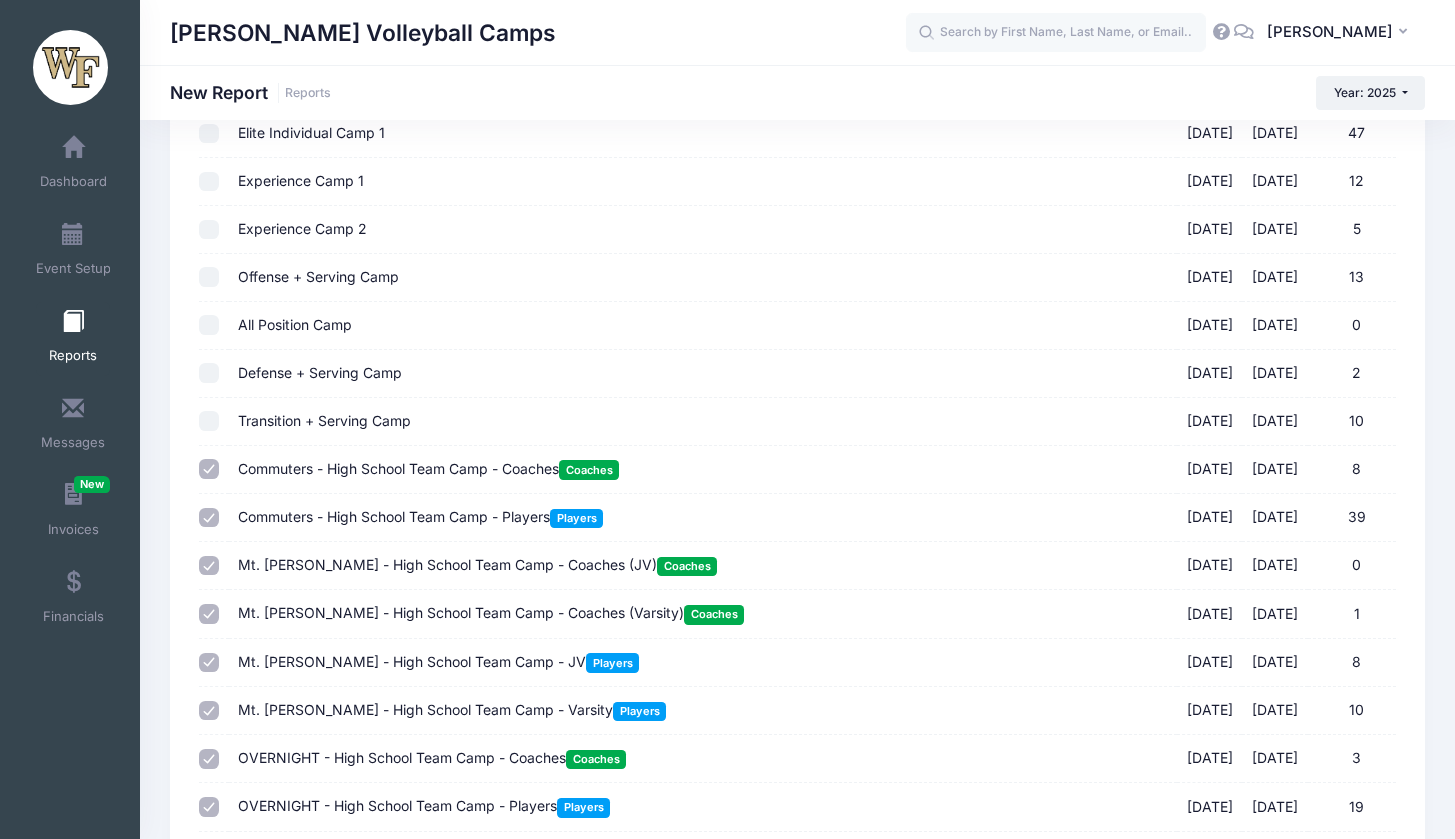 scroll, scrollTop: 466, scrollLeft: 0, axis: vertical 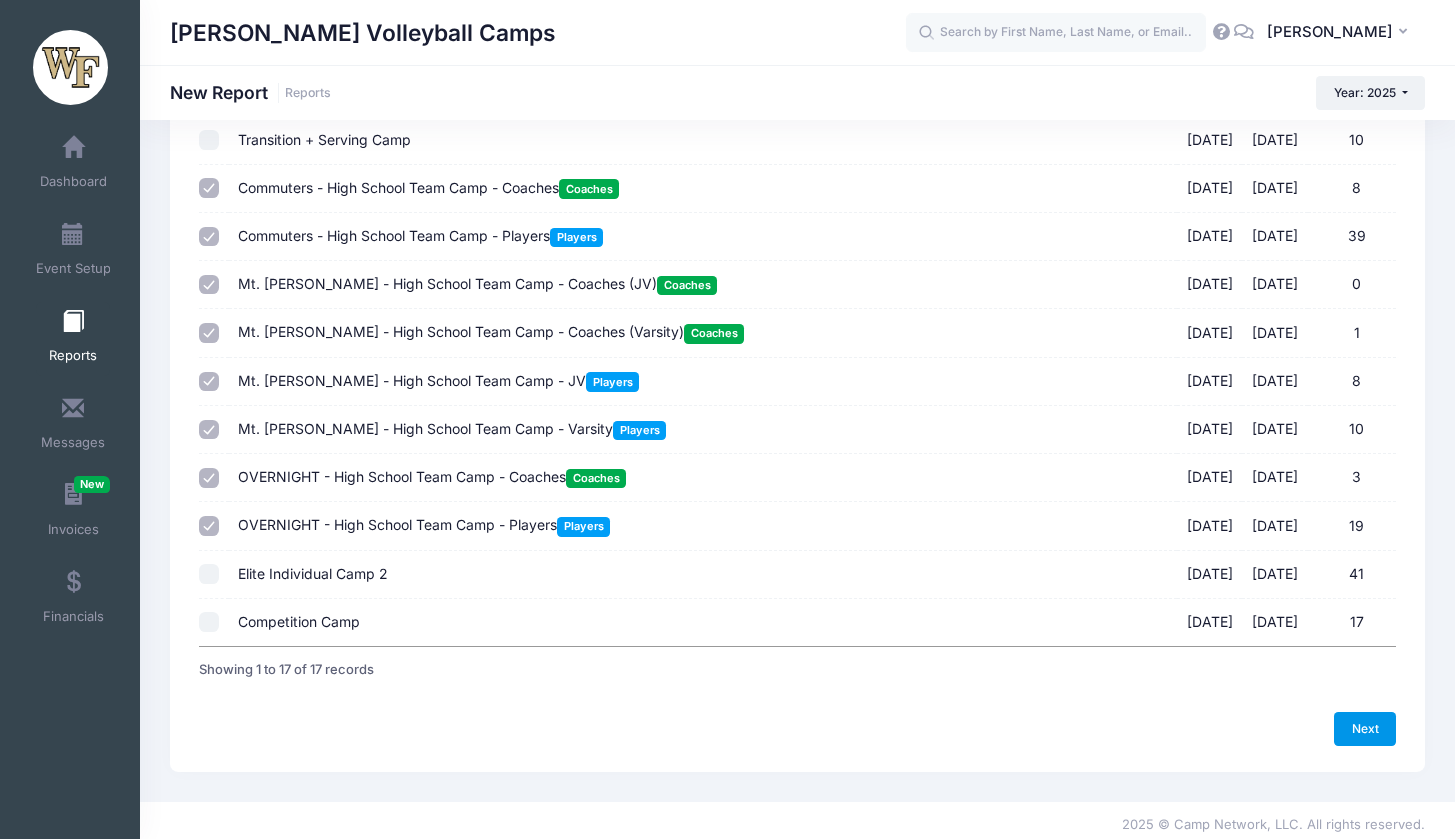 click on "Next" at bounding box center (1365, 729) 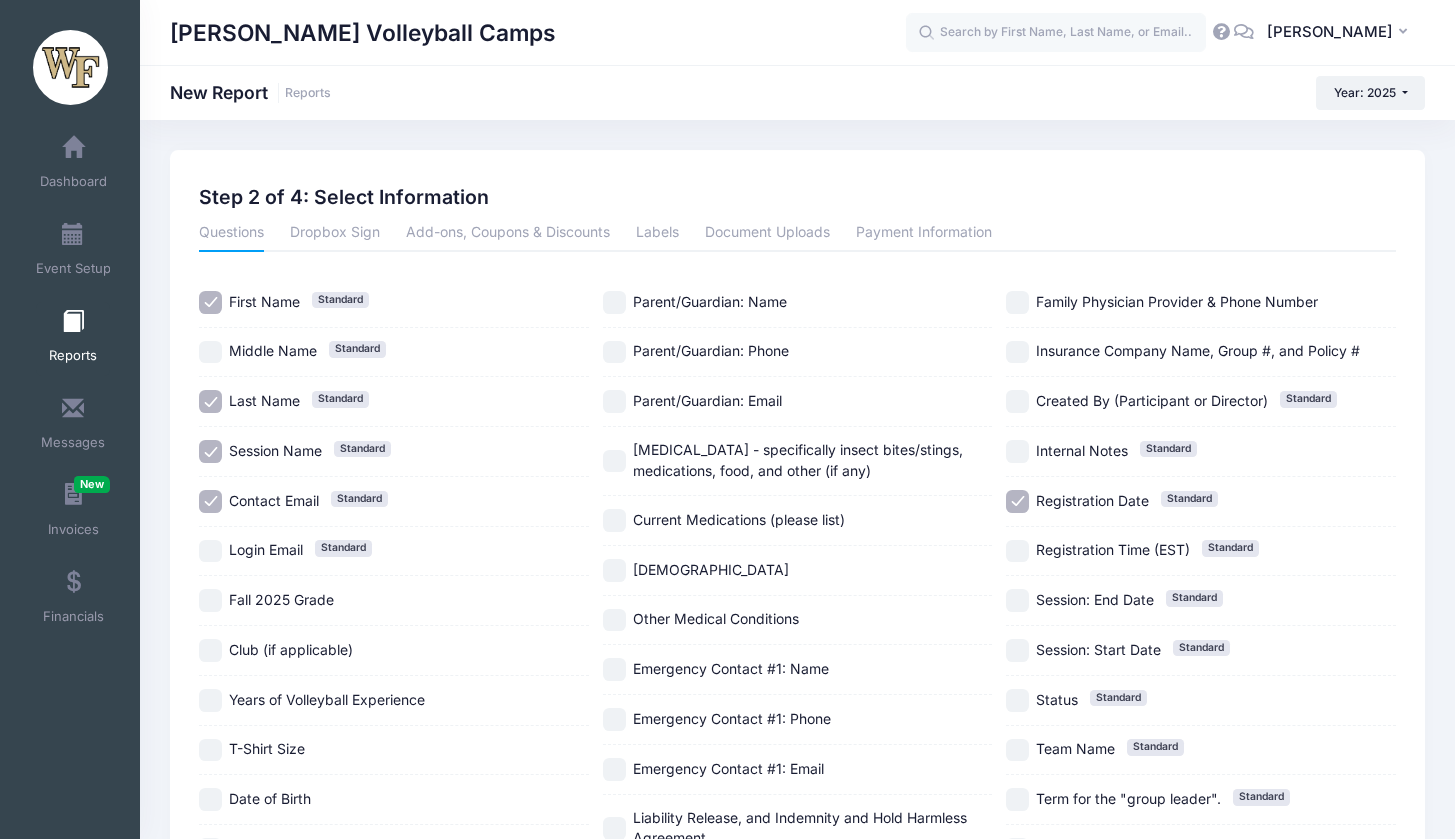 scroll, scrollTop: 169, scrollLeft: 0, axis: vertical 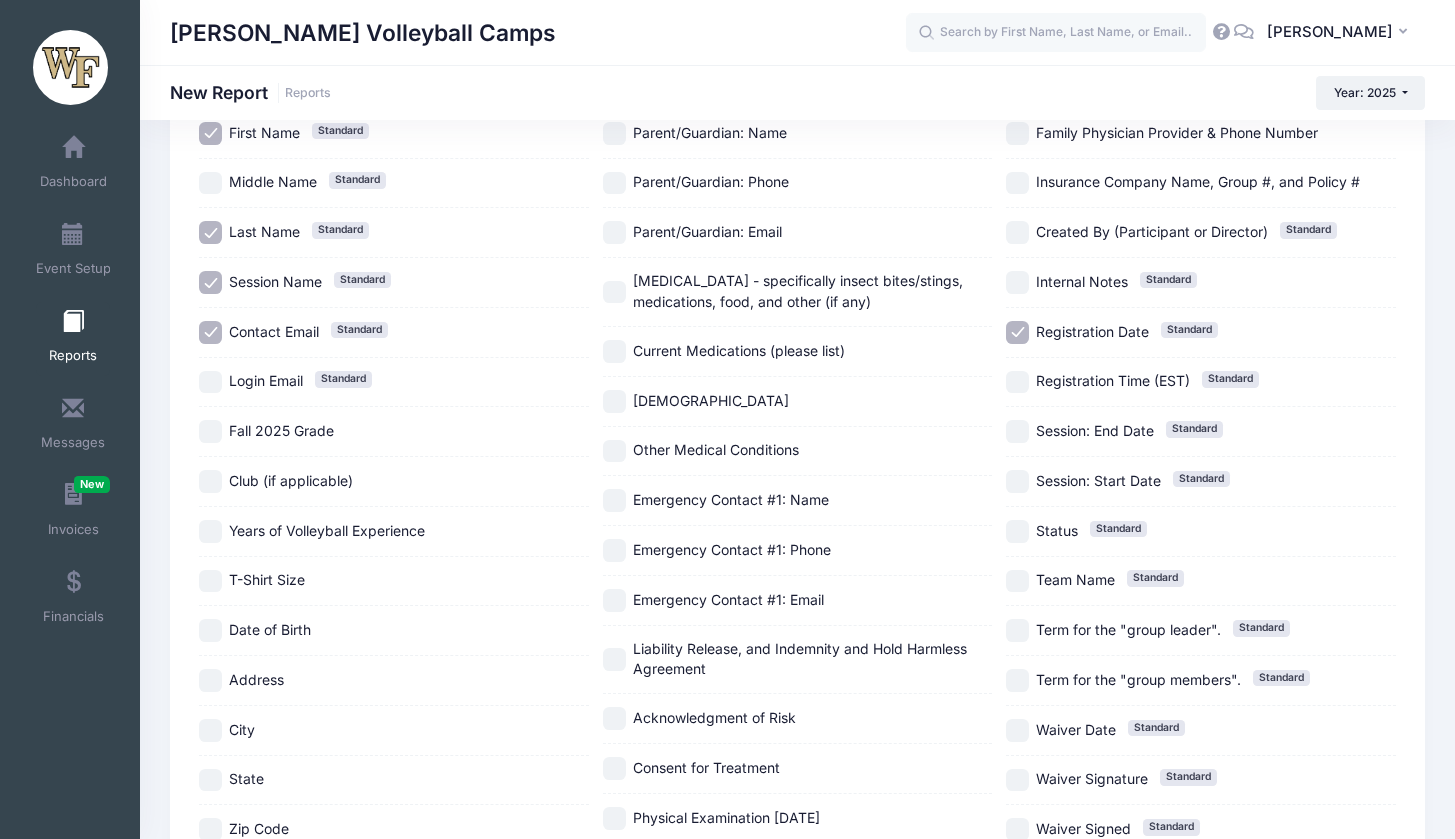 click on "Club (if applicable)" at bounding box center (291, 480) 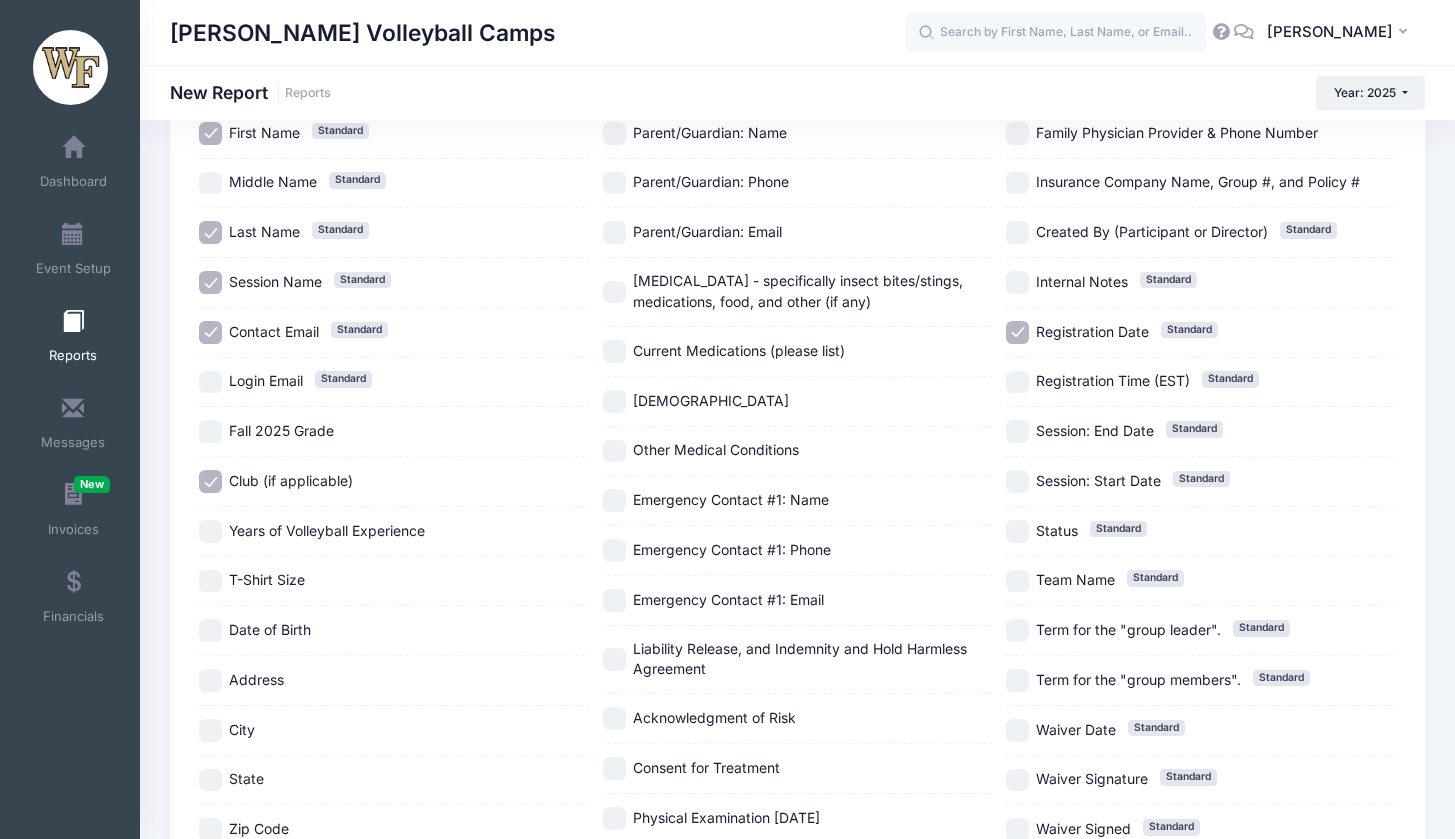 click on "Fall 2025 Grade" at bounding box center (281, 430) 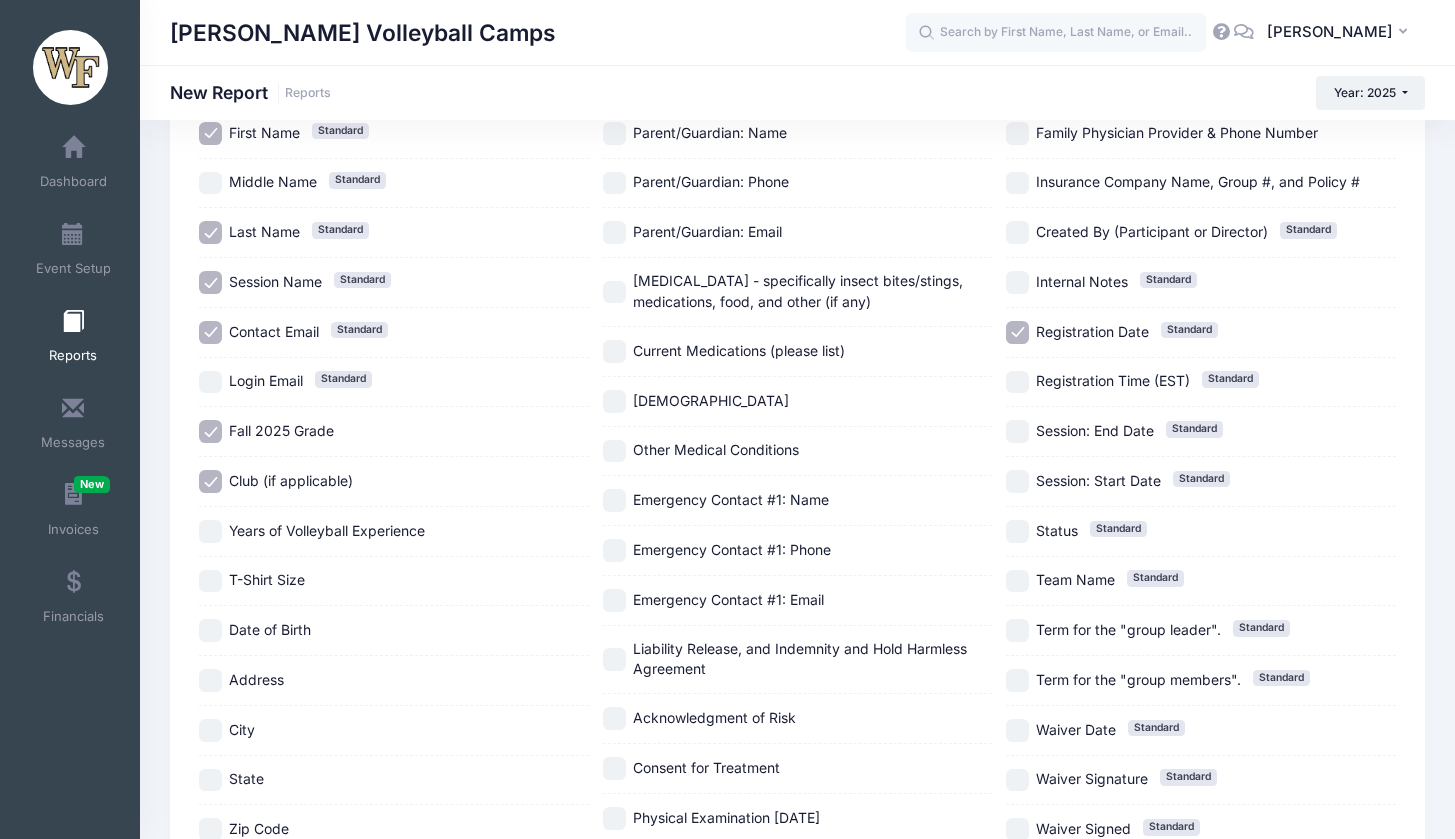 click on "Years of Volleyball Experience" at bounding box center [327, 530] 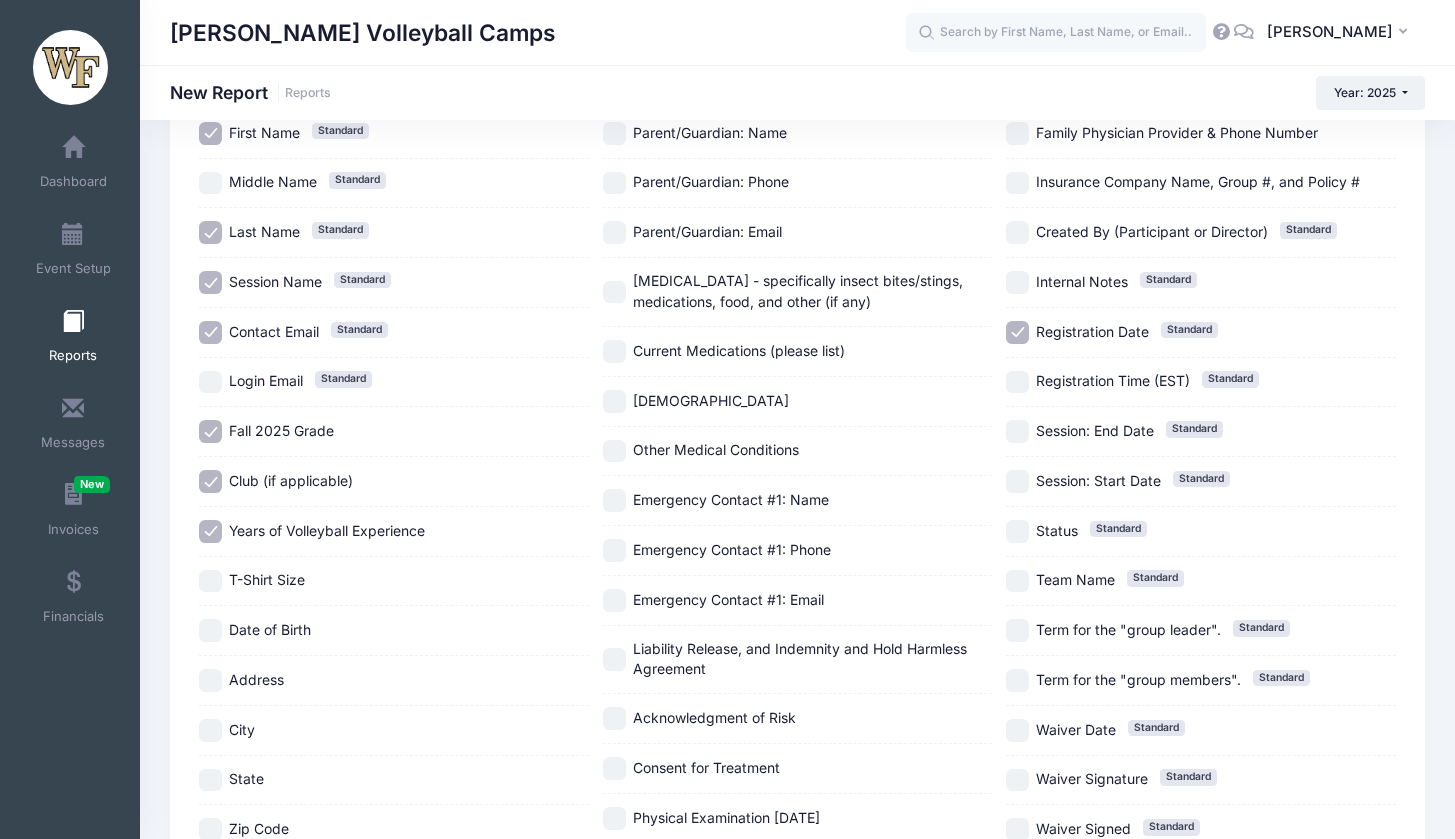click on "T-Shirt Size" at bounding box center (394, 581) 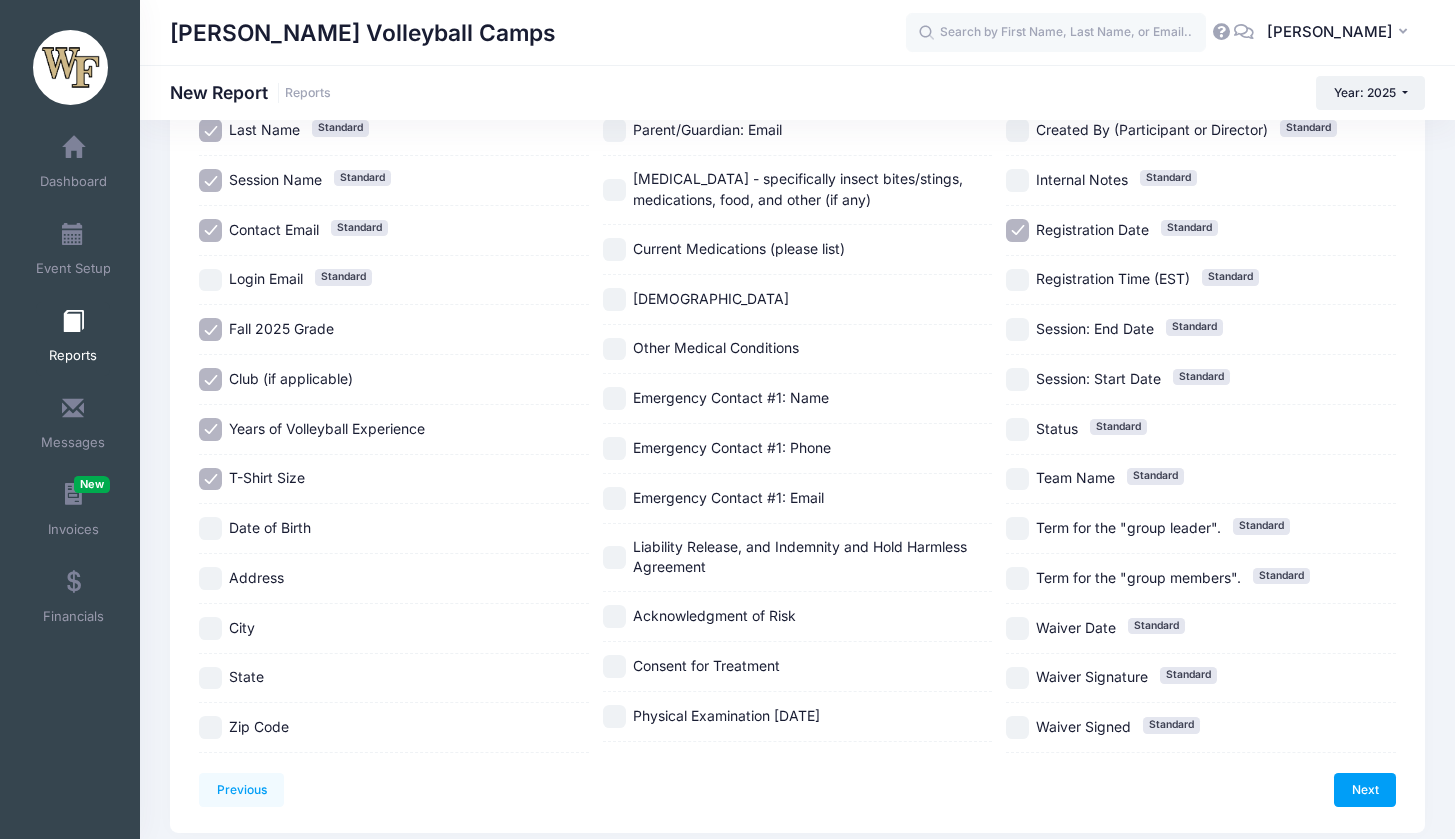 scroll, scrollTop: 691, scrollLeft: 0, axis: vertical 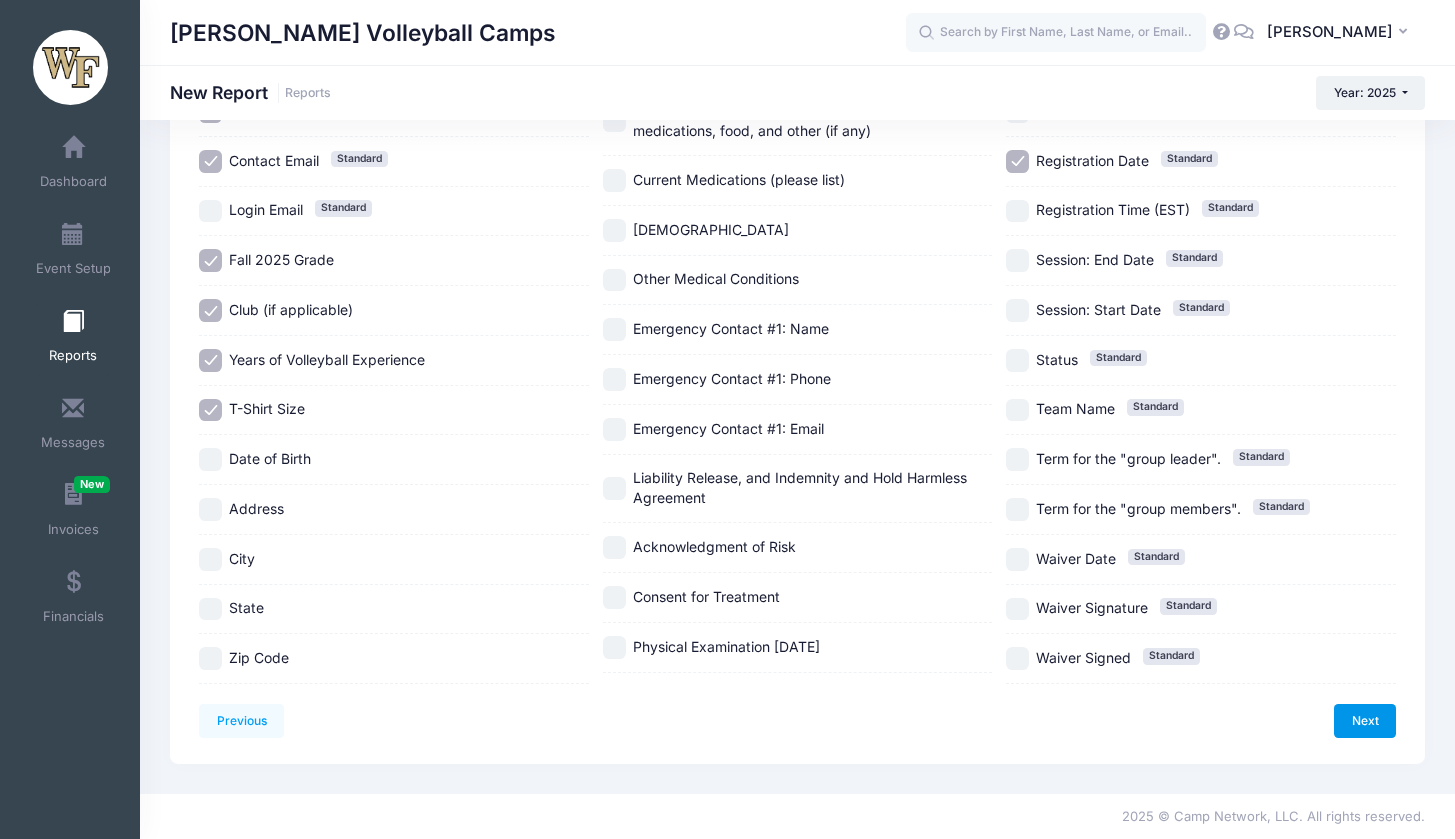 click on "Next" at bounding box center [1365, 721] 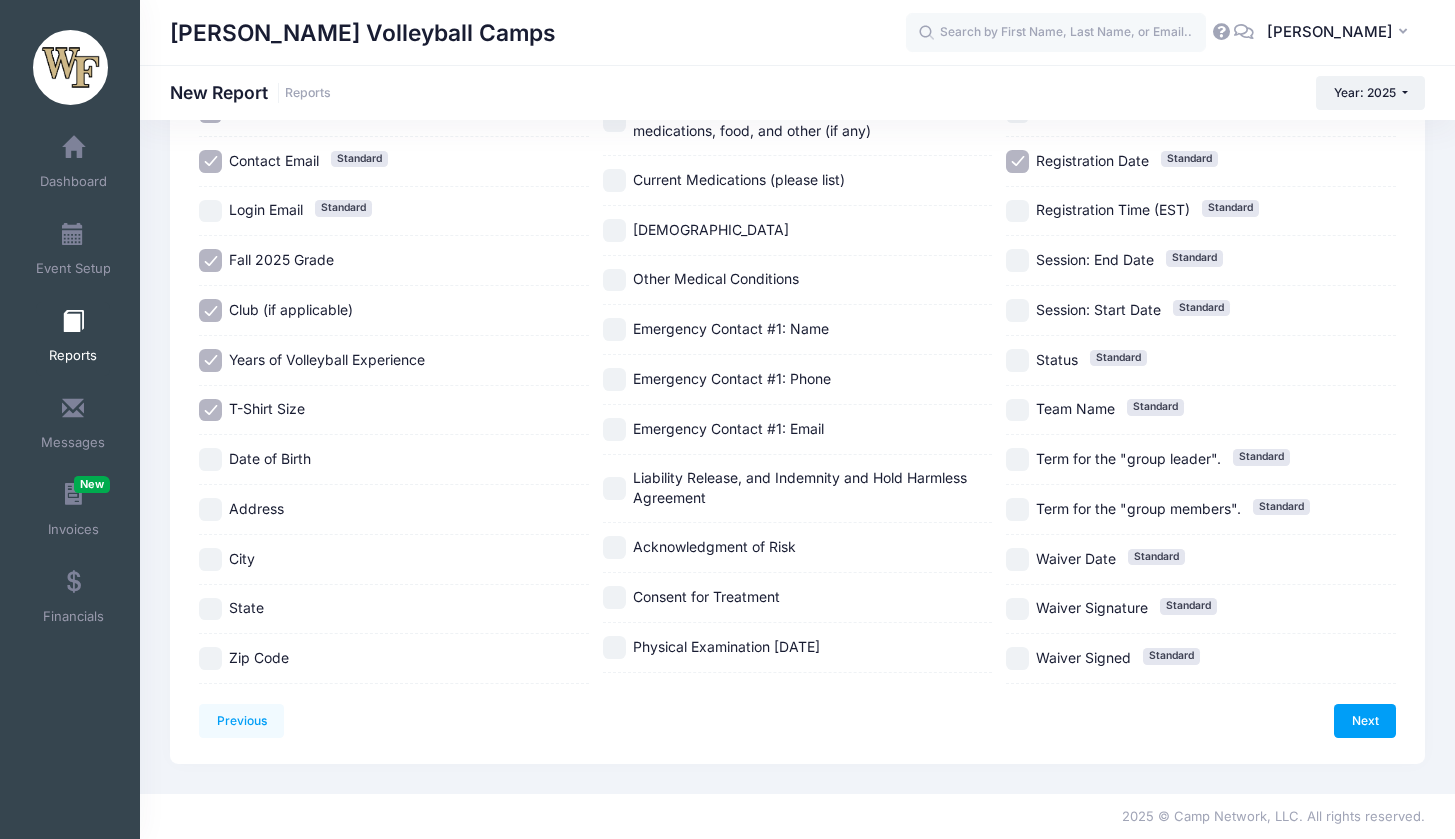 scroll, scrollTop: 0, scrollLeft: 0, axis: both 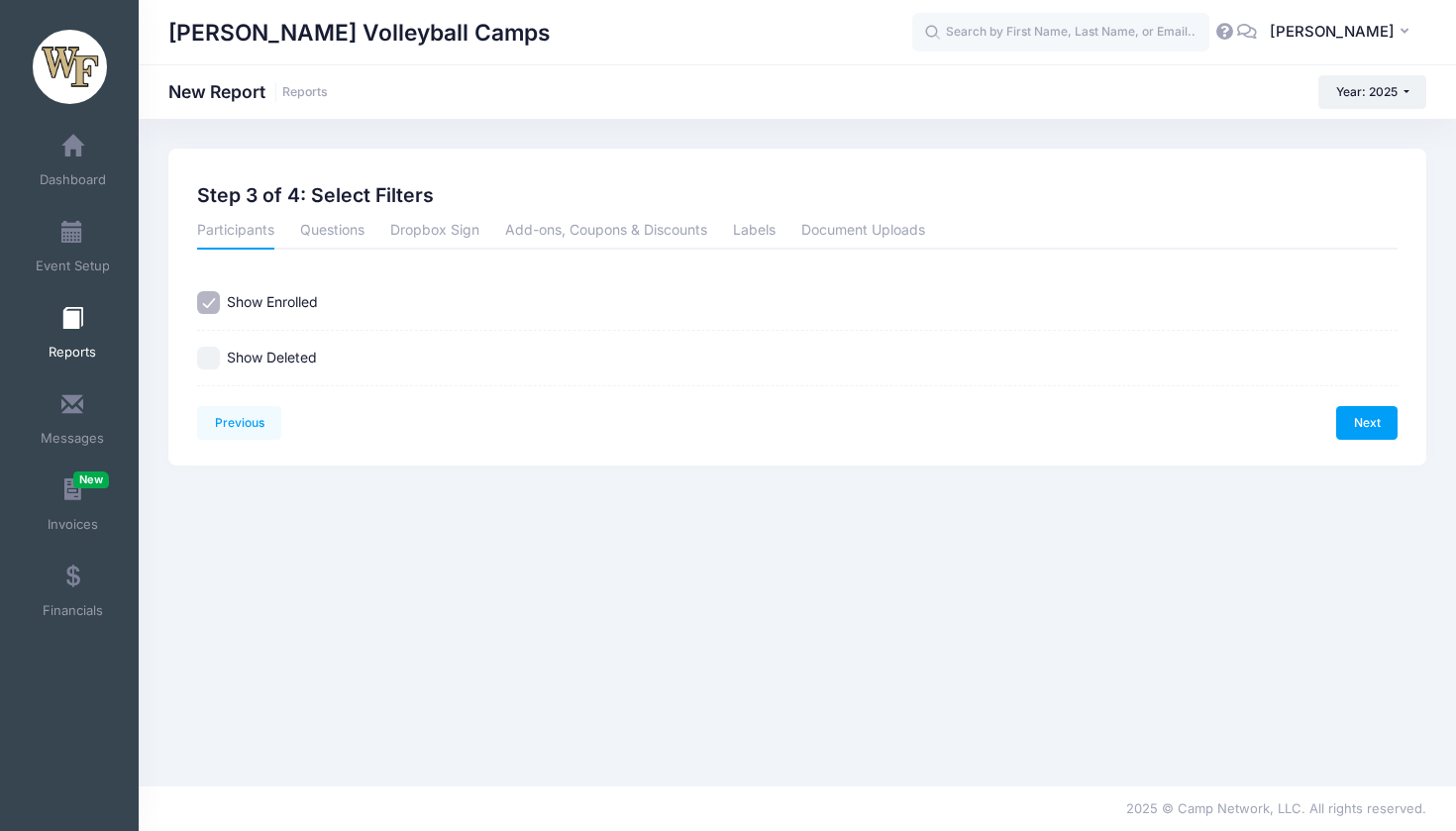 click on "Next" at bounding box center (1367, 423) 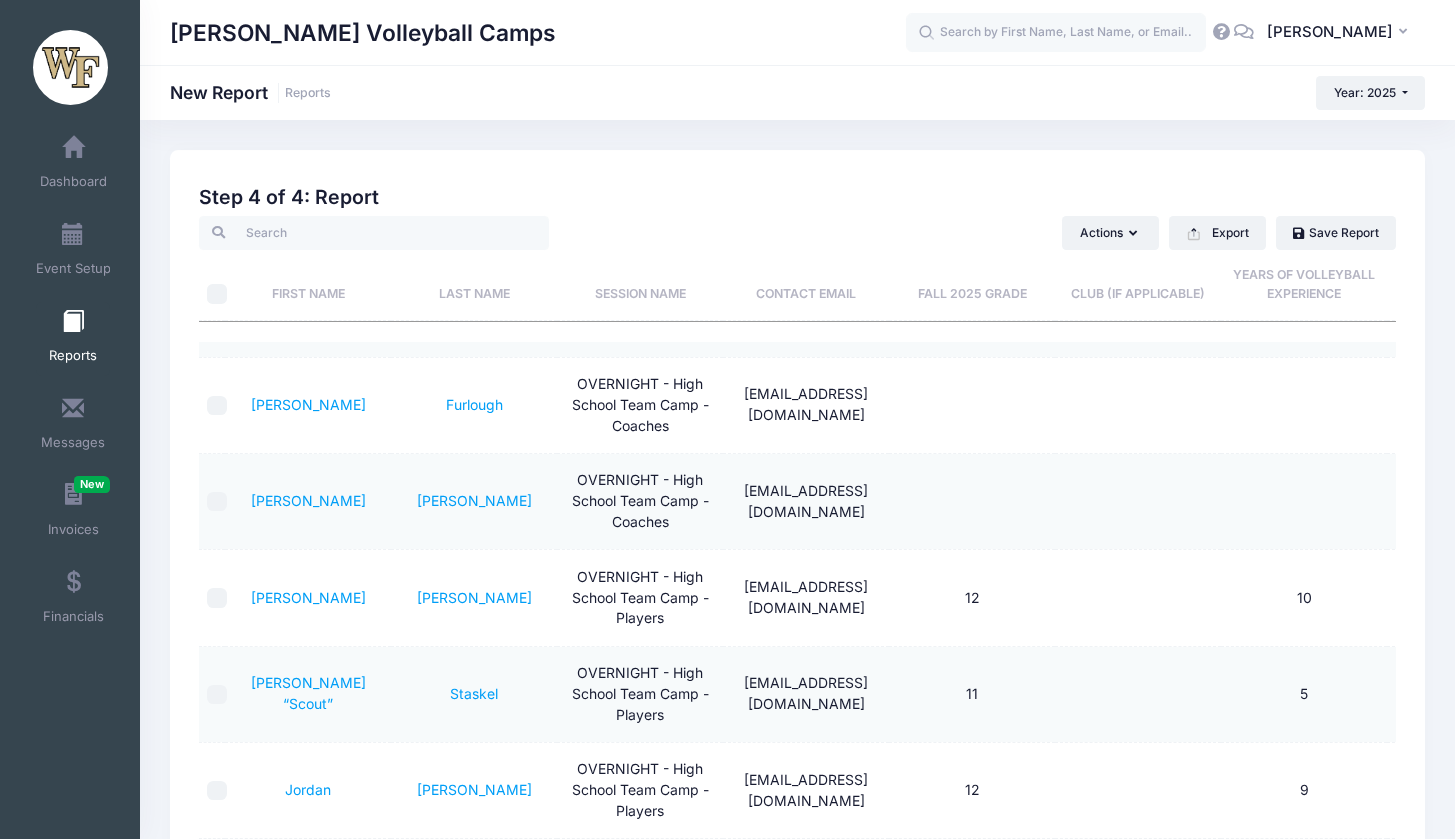 scroll, scrollTop: 7337, scrollLeft: 0, axis: vertical 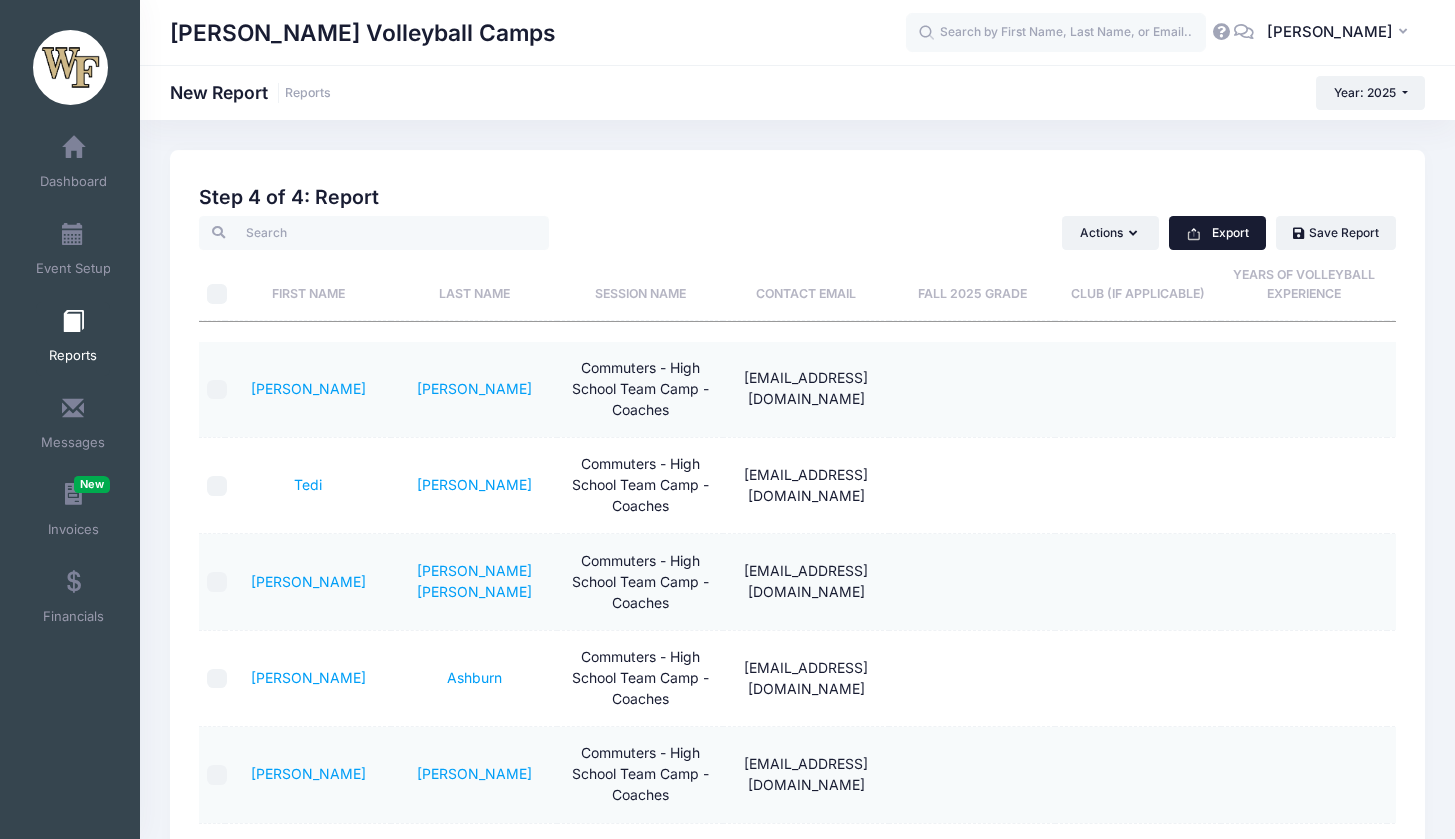 click on "Export" at bounding box center [1217, 233] 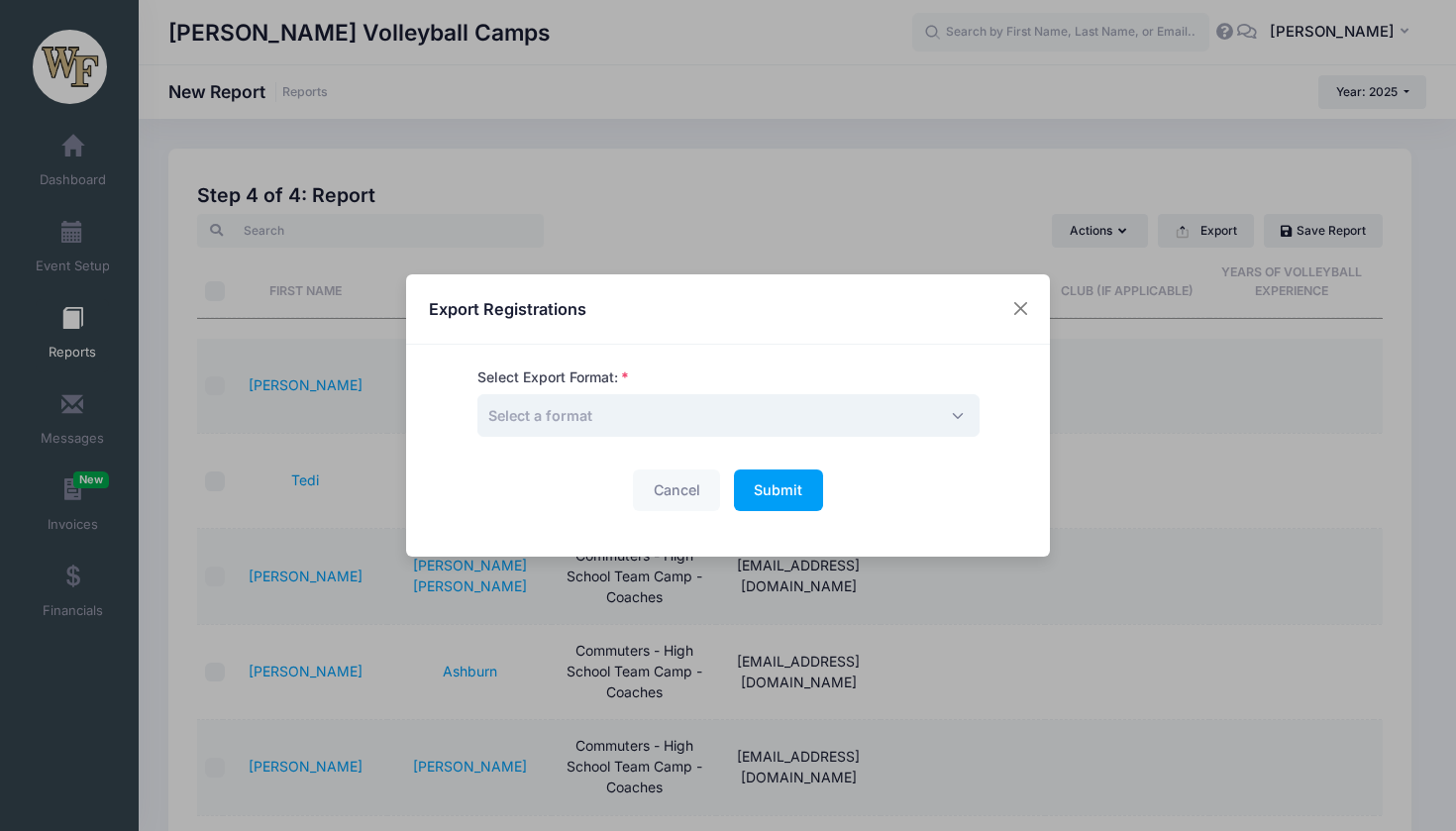 click on "Select a format" at bounding box center [728, 415] 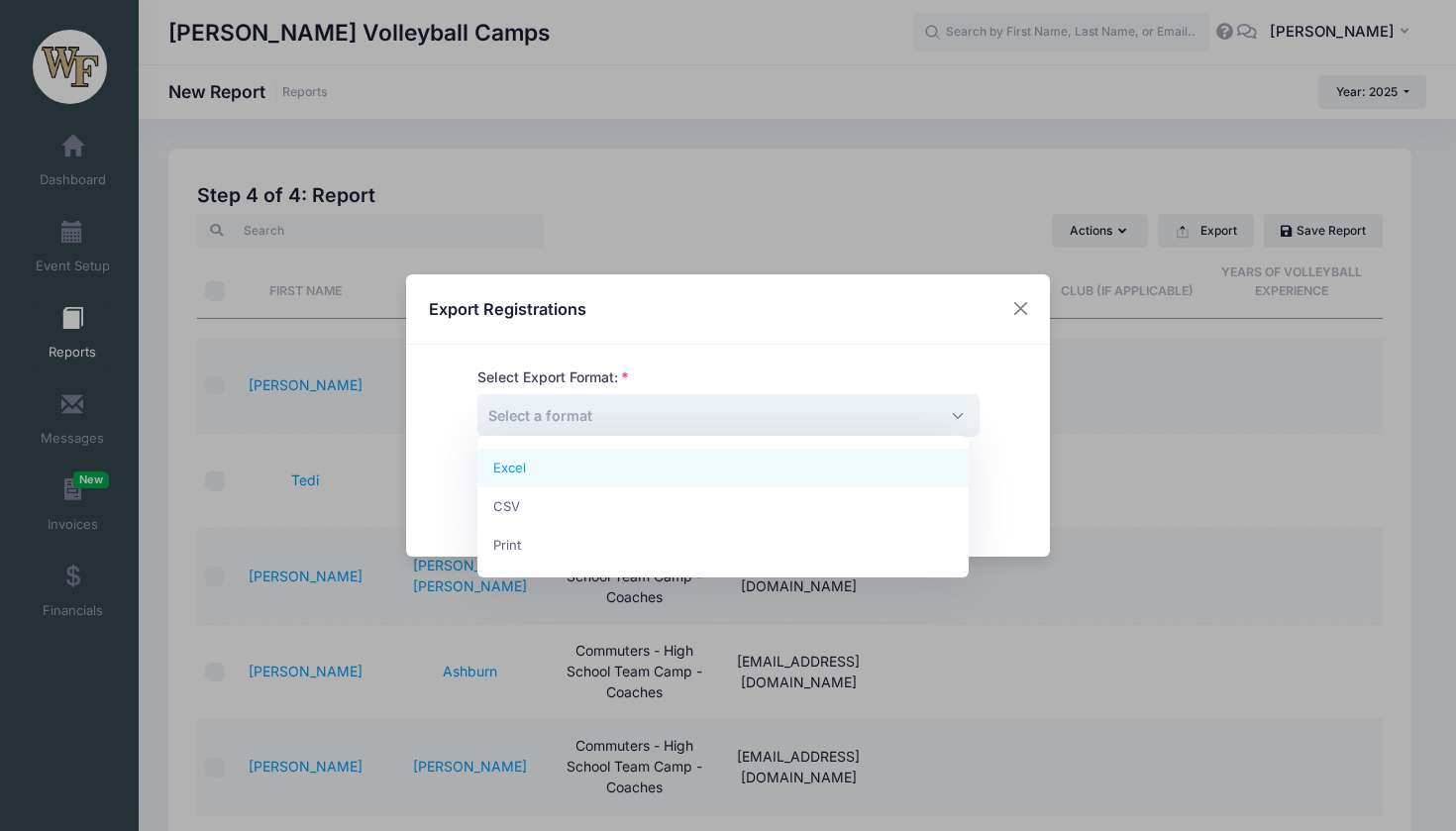 select on "excel" 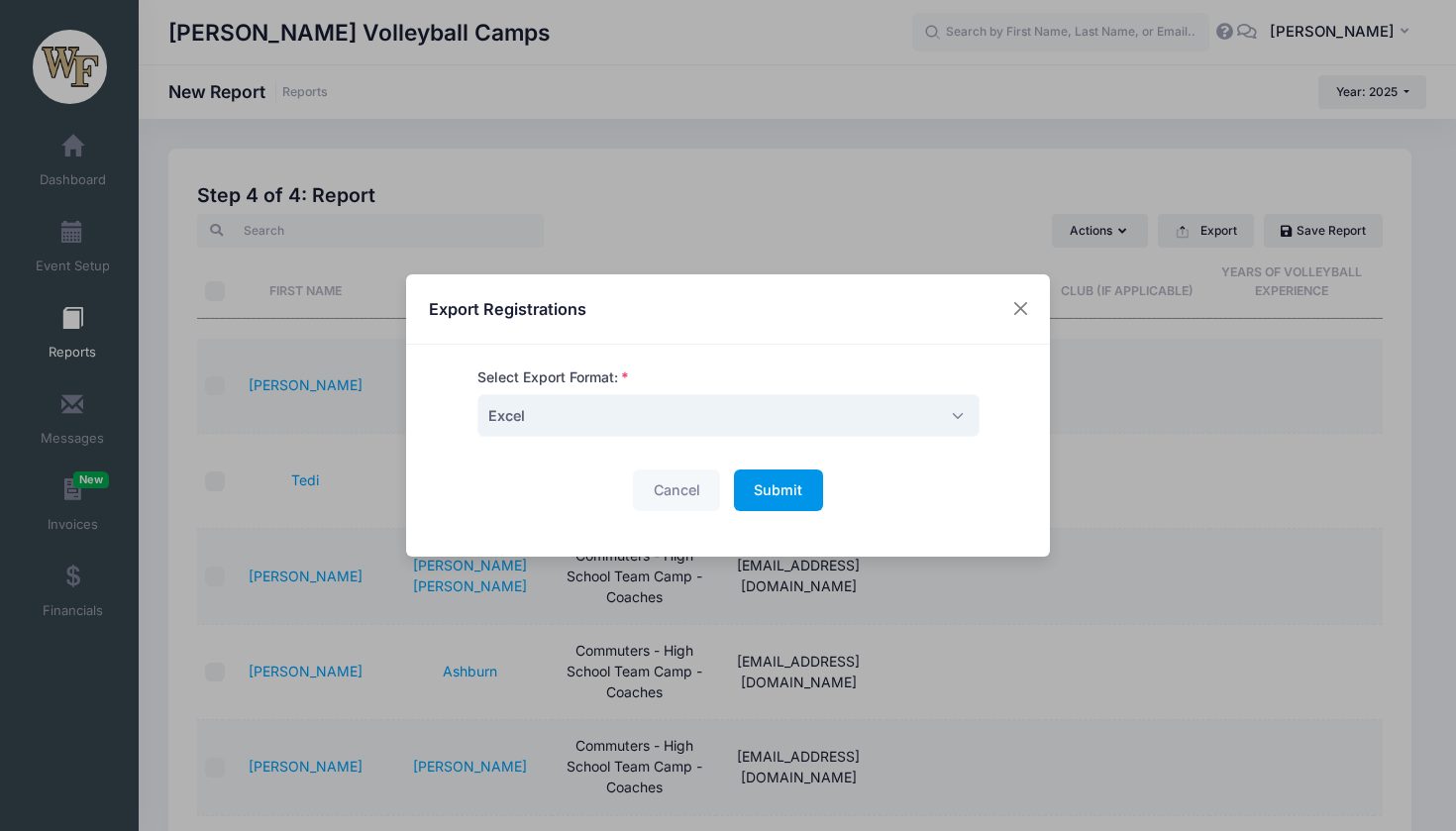 click on "Submit" at bounding box center (778, 489) 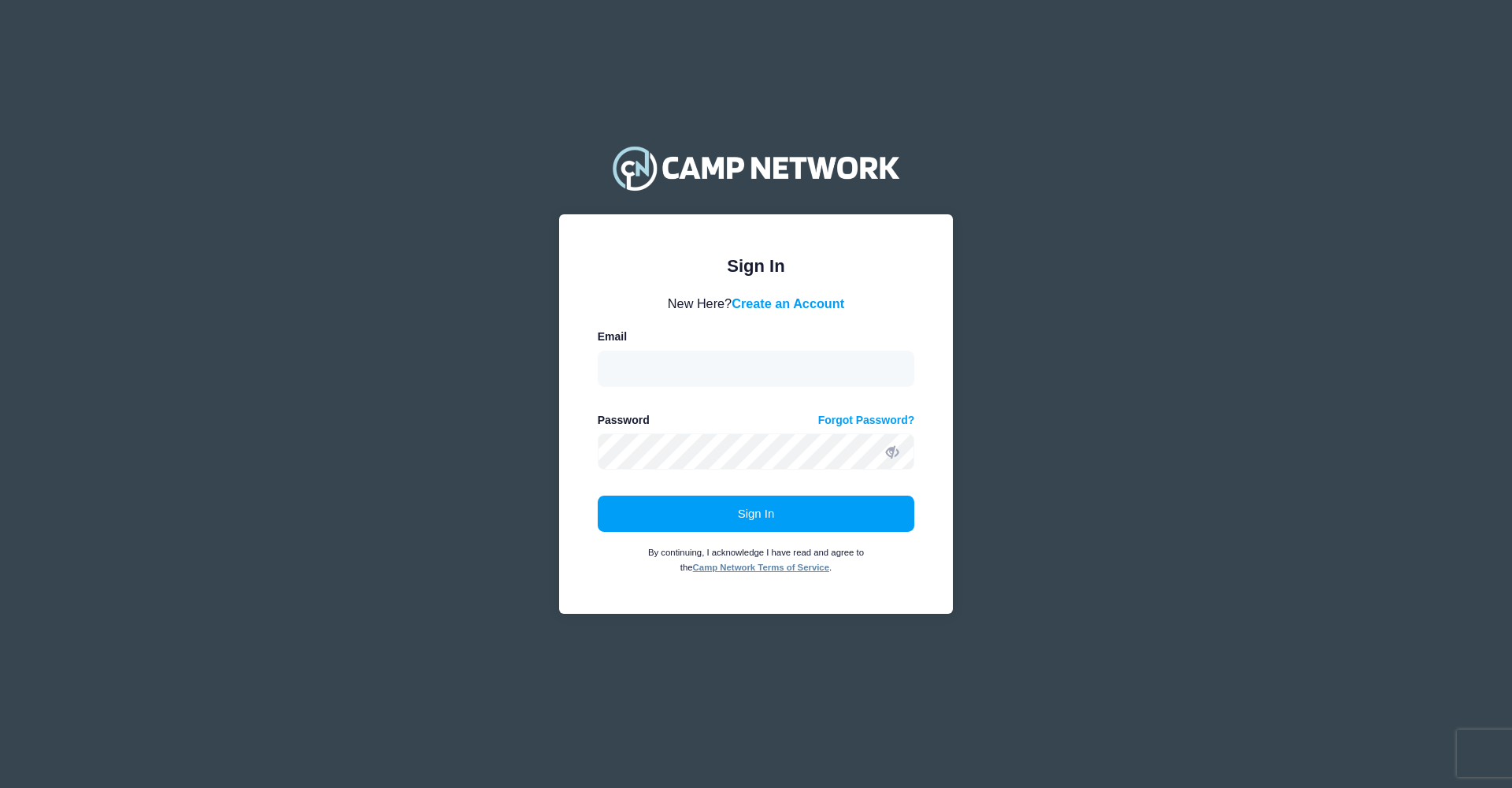 scroll, scrollTop: 0, scrollLeft: 0, axis: both 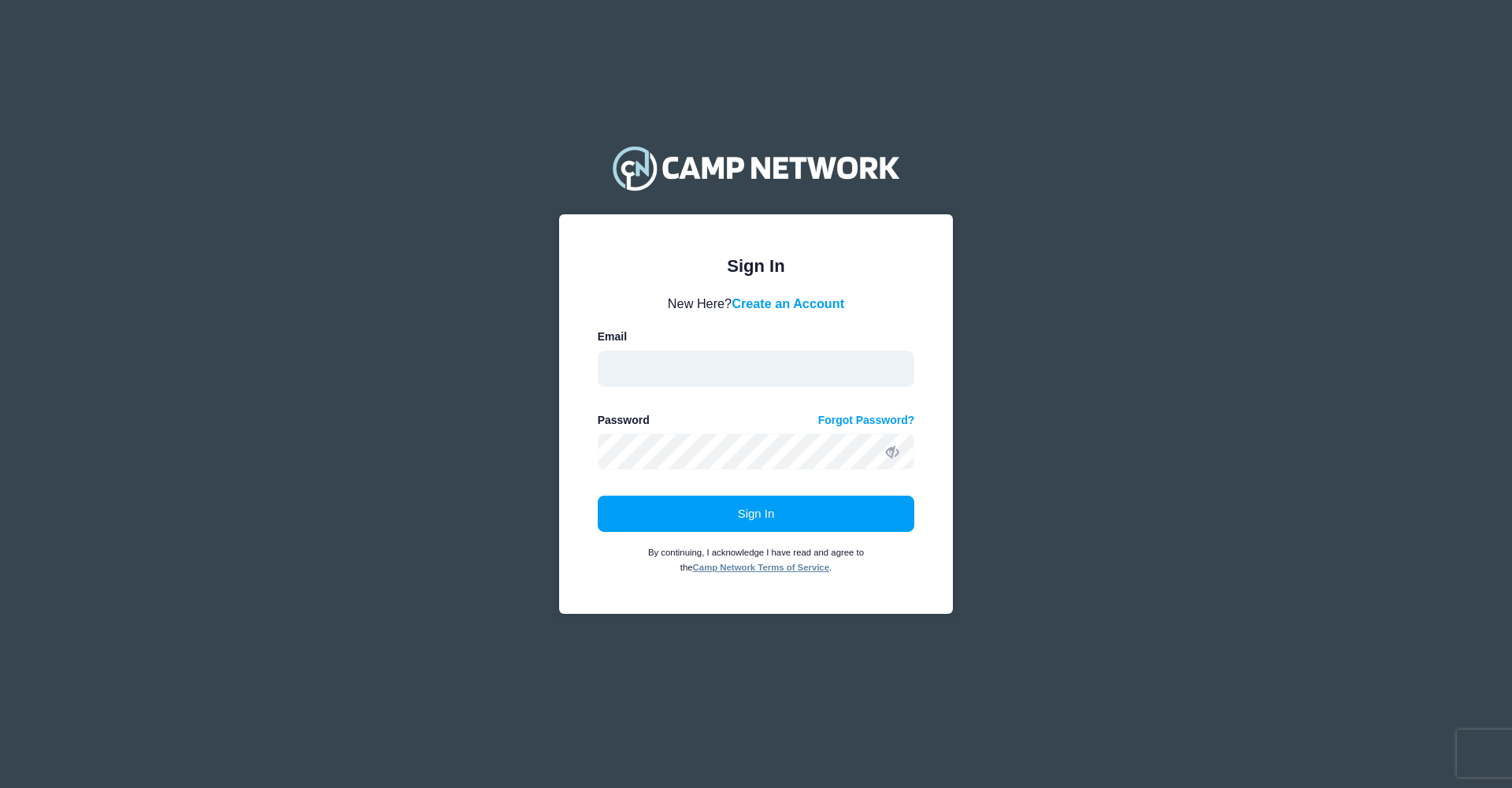 type on "jeffhulsmeyervolleyballcamps@gmail.com" 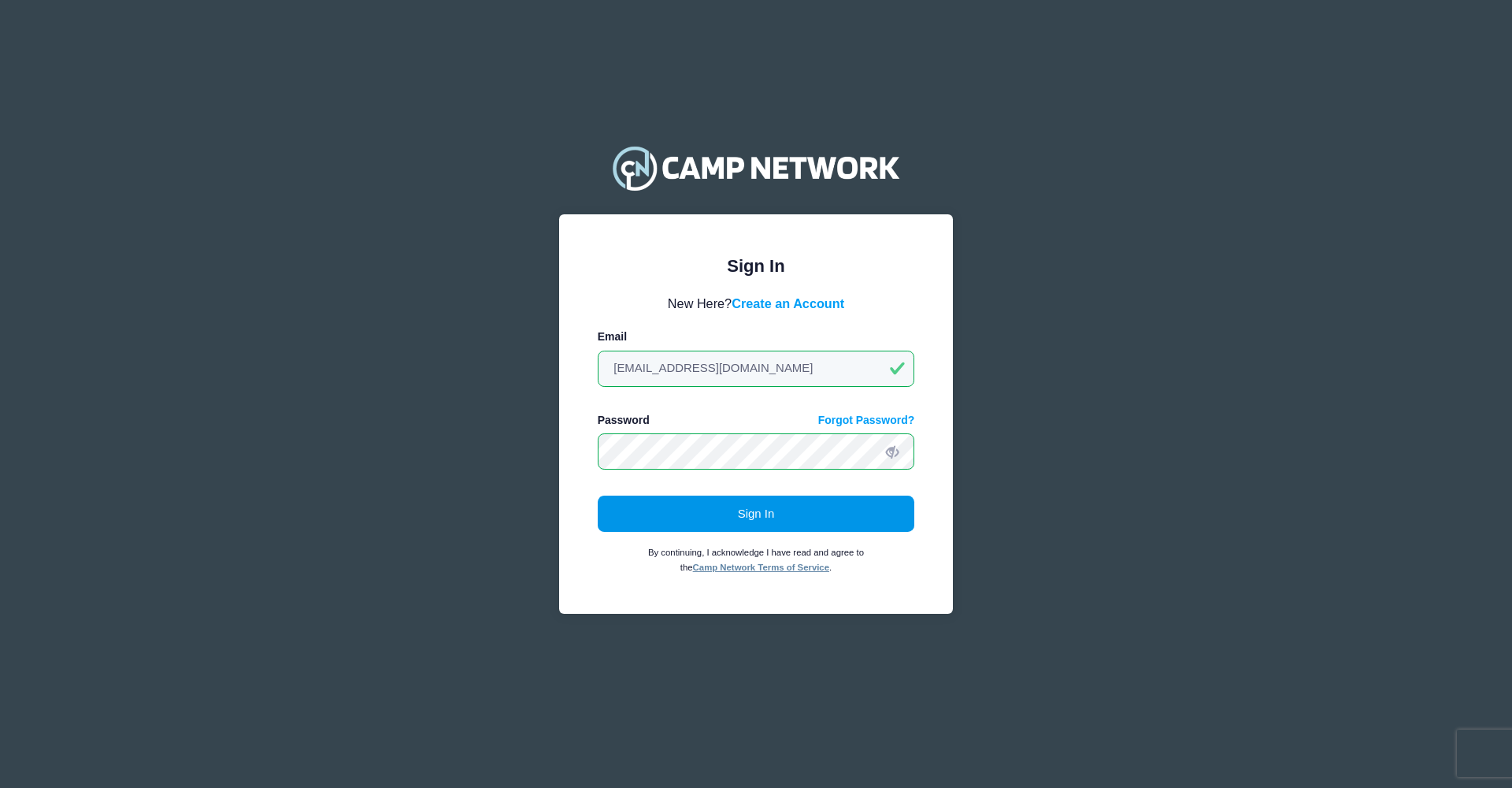 click on "Sign In" at bounding box center [756, 514] 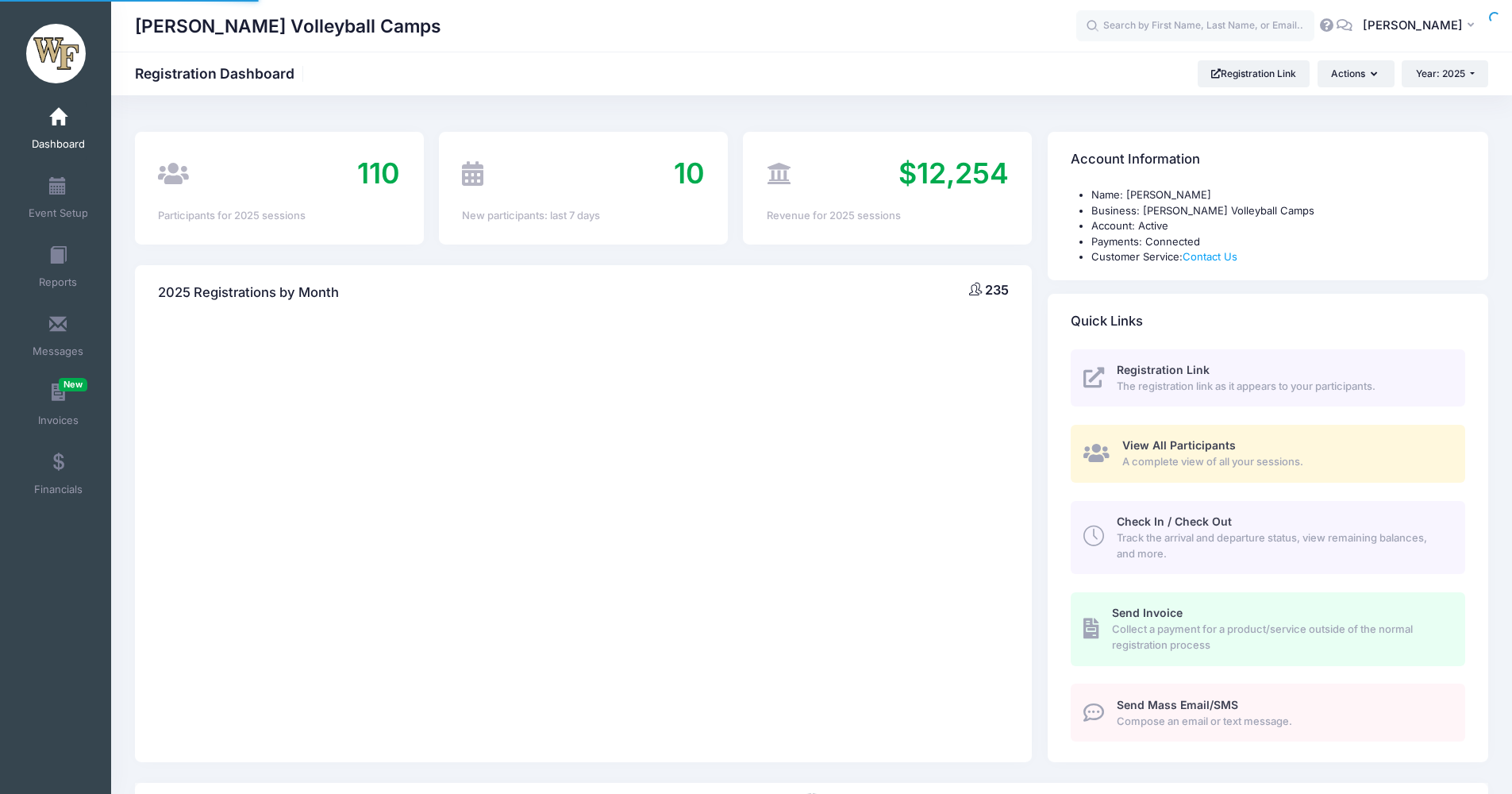 scroll, scrollTop: 0, scrollLeft: 0, axis: both 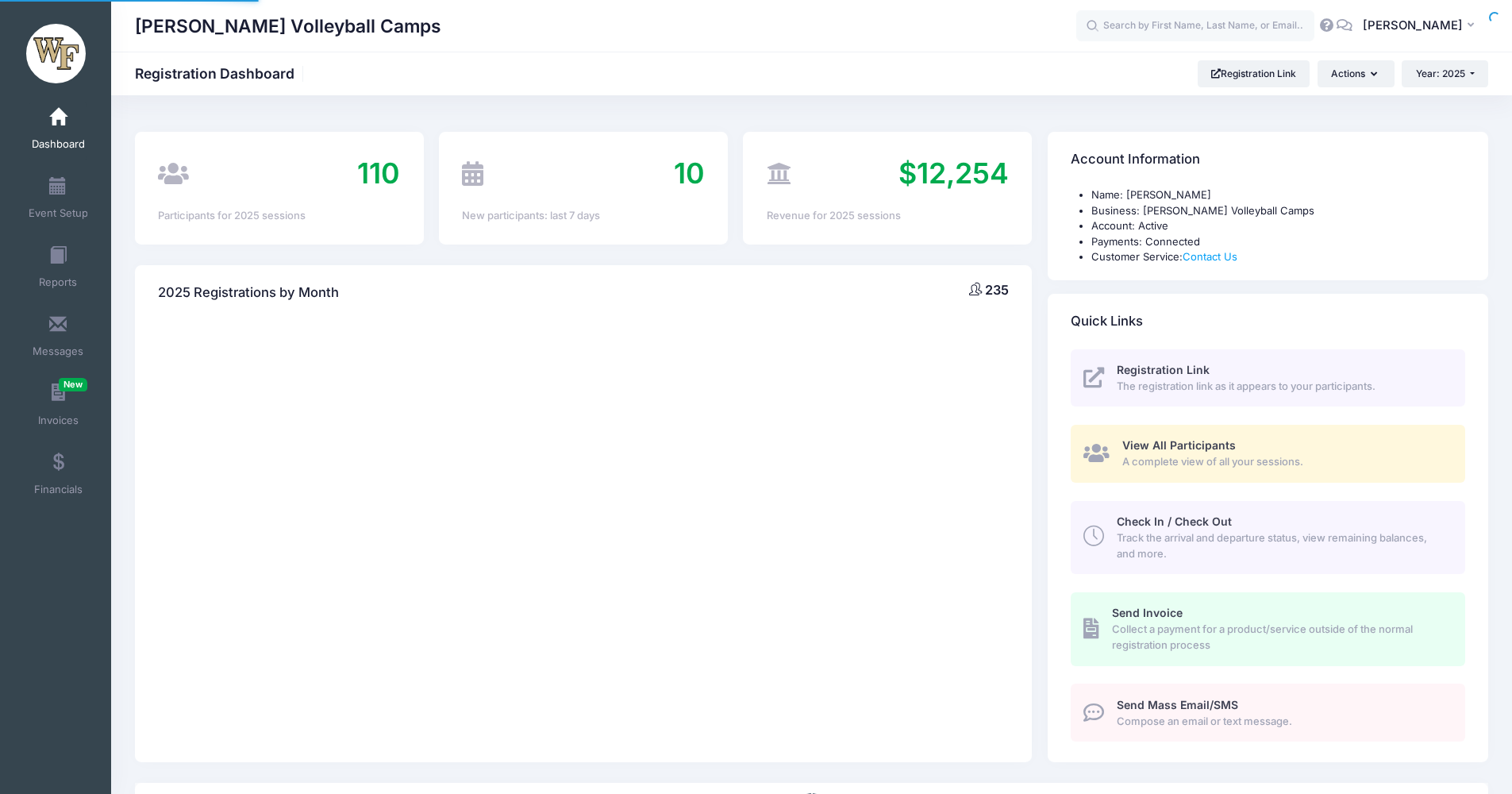 select 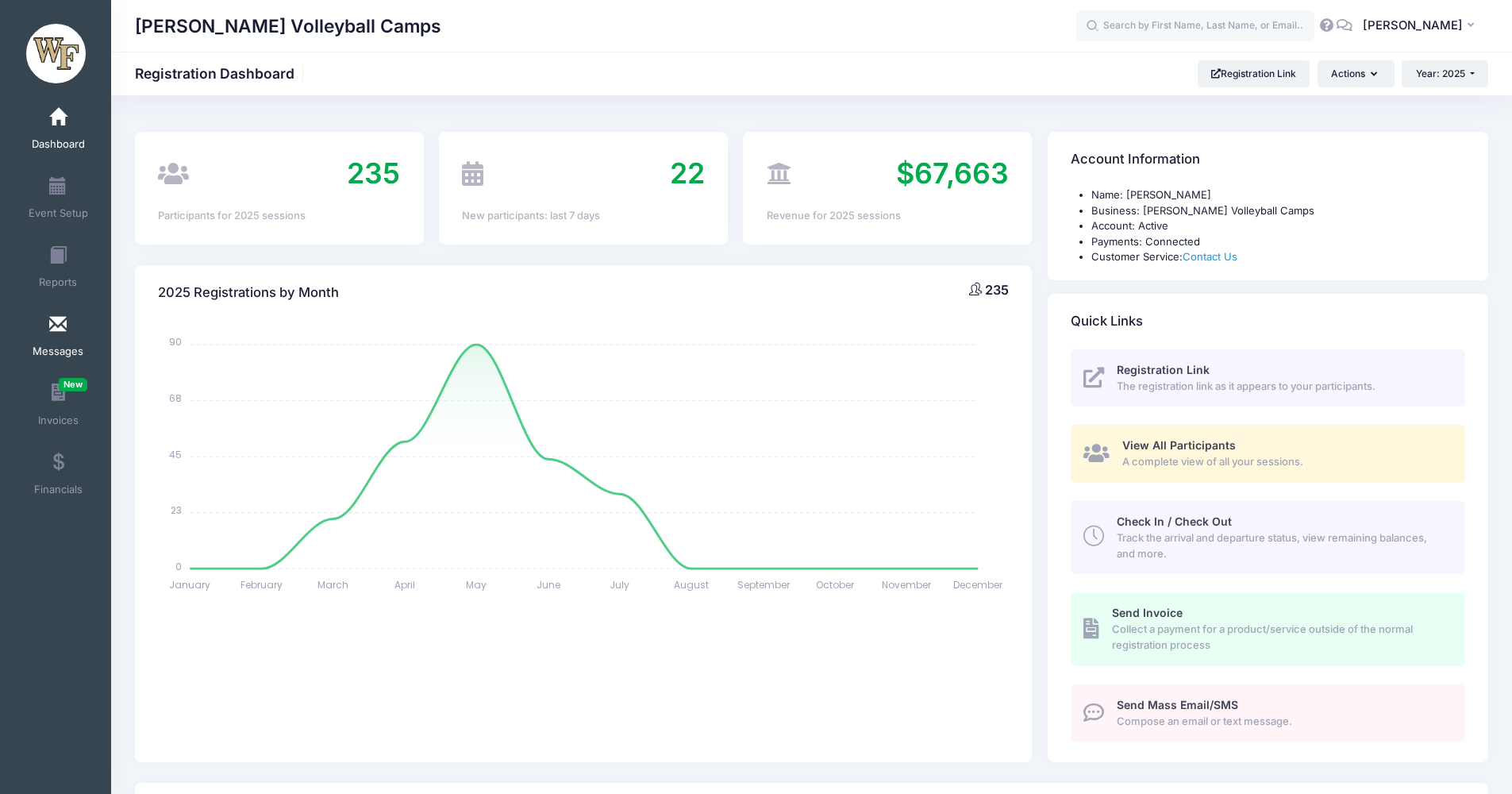 click on "Messages" at bounding box center (58, 352) 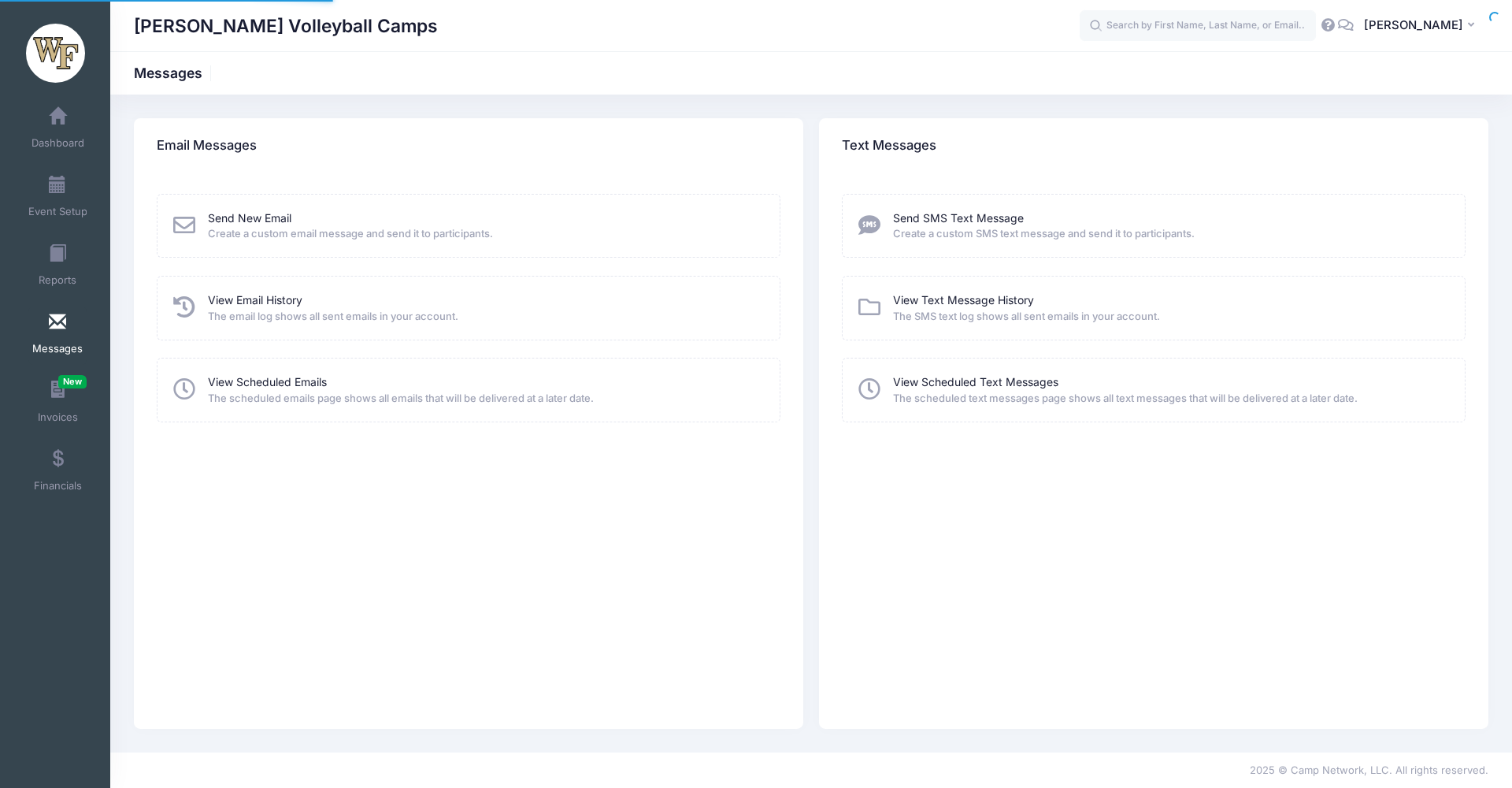 scroll, scrollTop: 0, scrollLeft: 0, axis: both 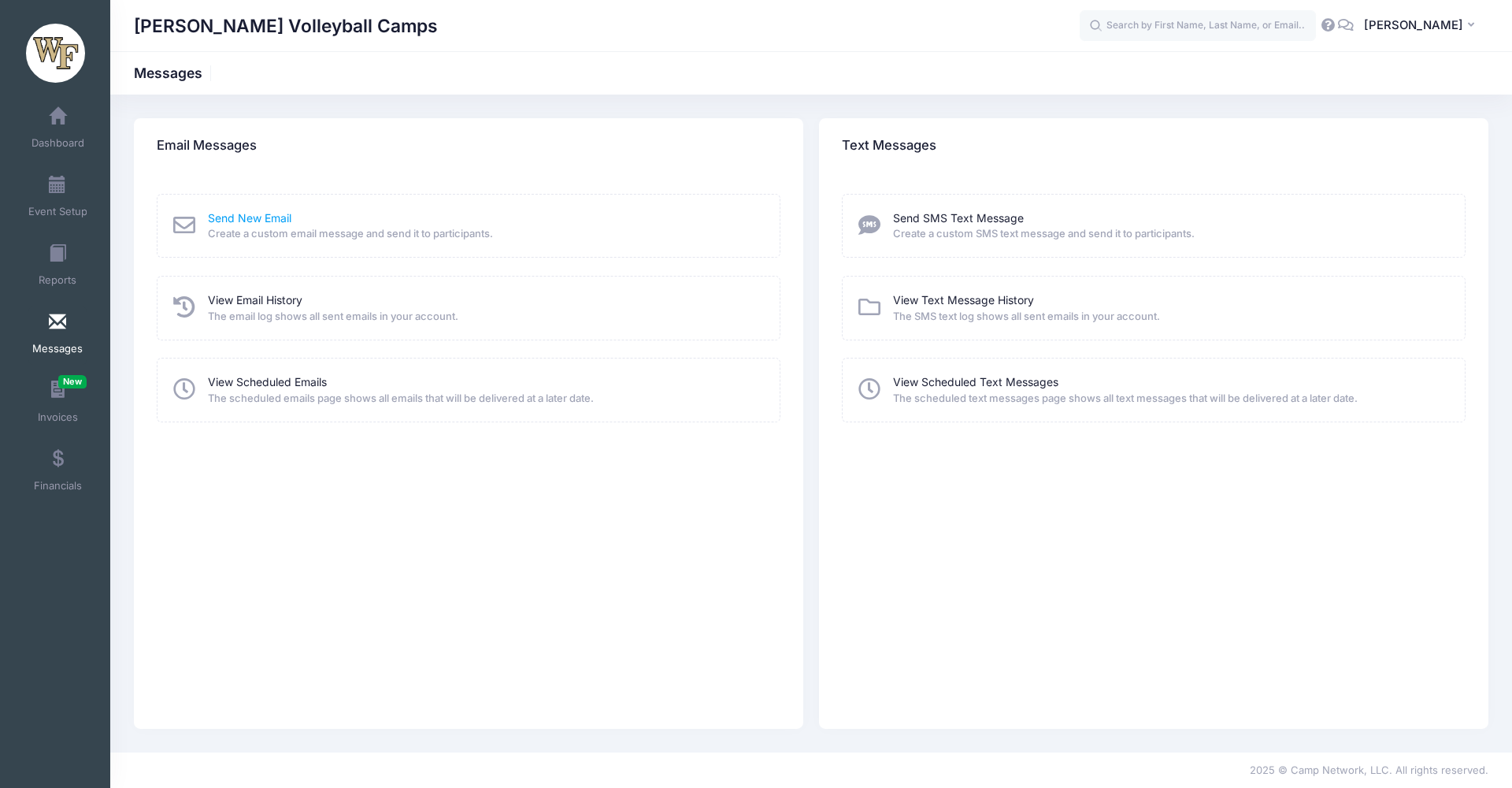 click on "Send New Email" at bounding box center (250, 217) 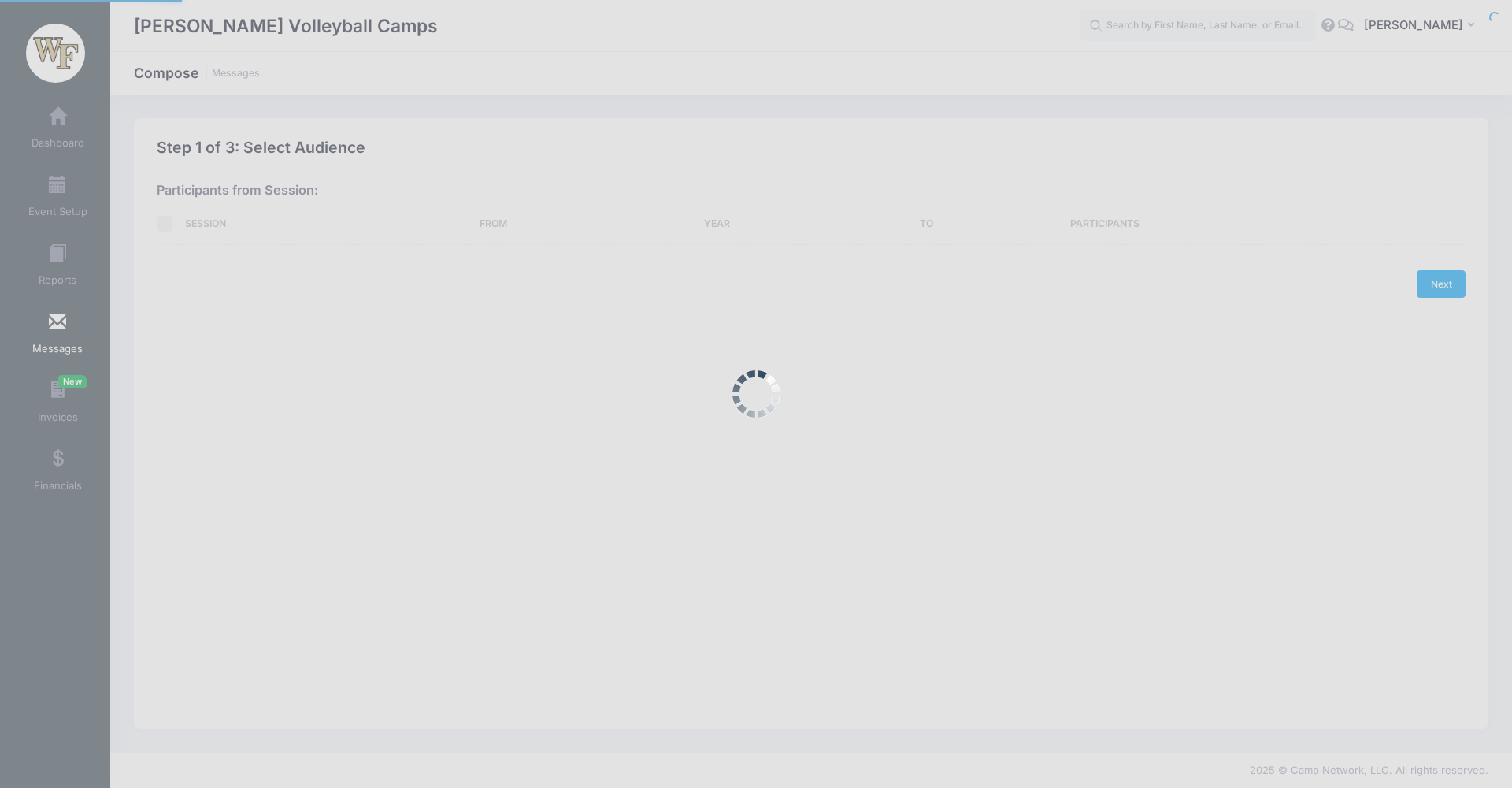 scroll, scrollTop: 0, scrollLeft: 0, axis: both 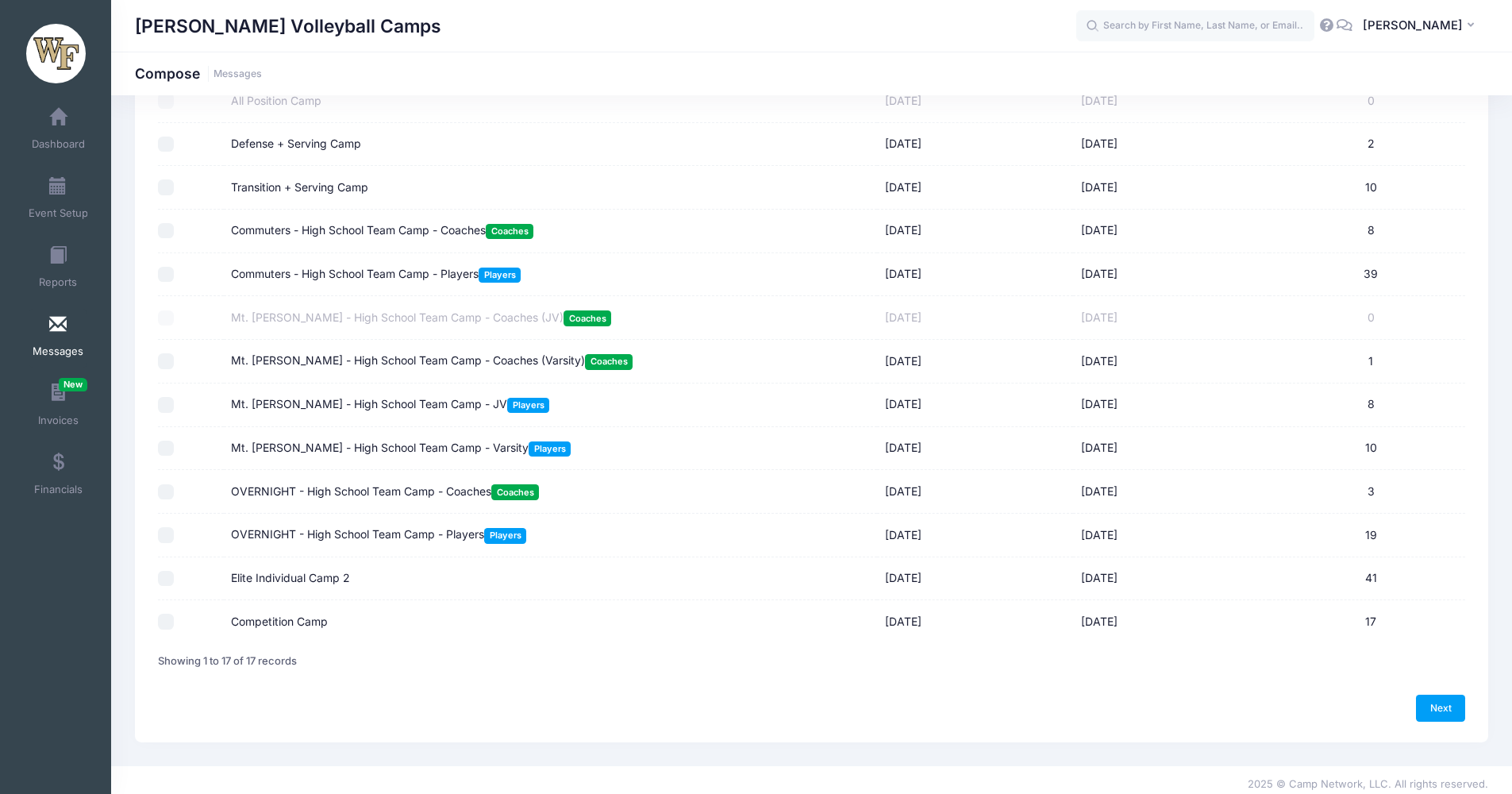 click on "OVERNIGHT - High School Team Camp - Coaches  Coaches" at bounding box center (385, 491) 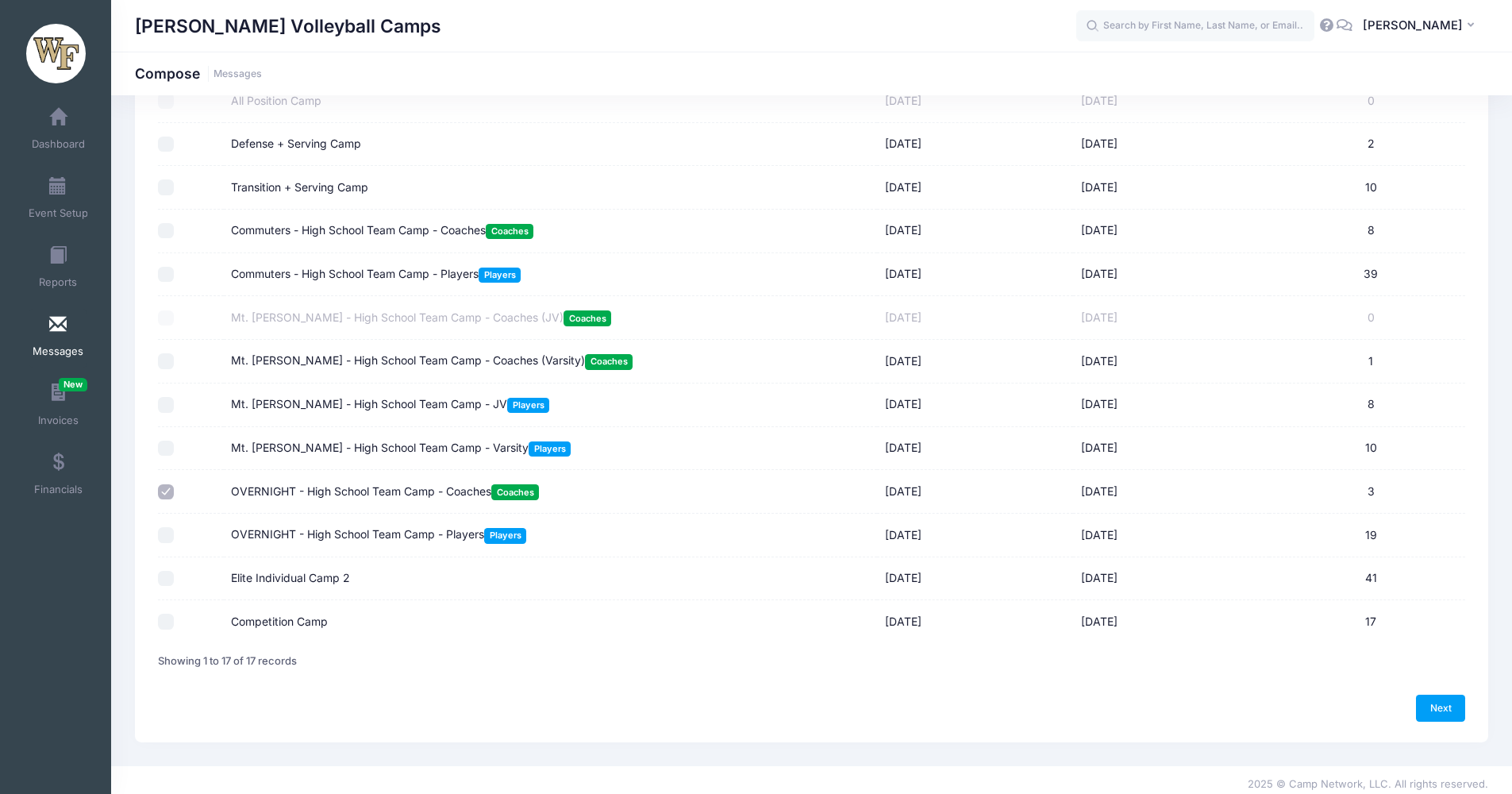 click on "OVERNIGHT - High School Team Camp - Players  Players" at bounding box center (550, 535) 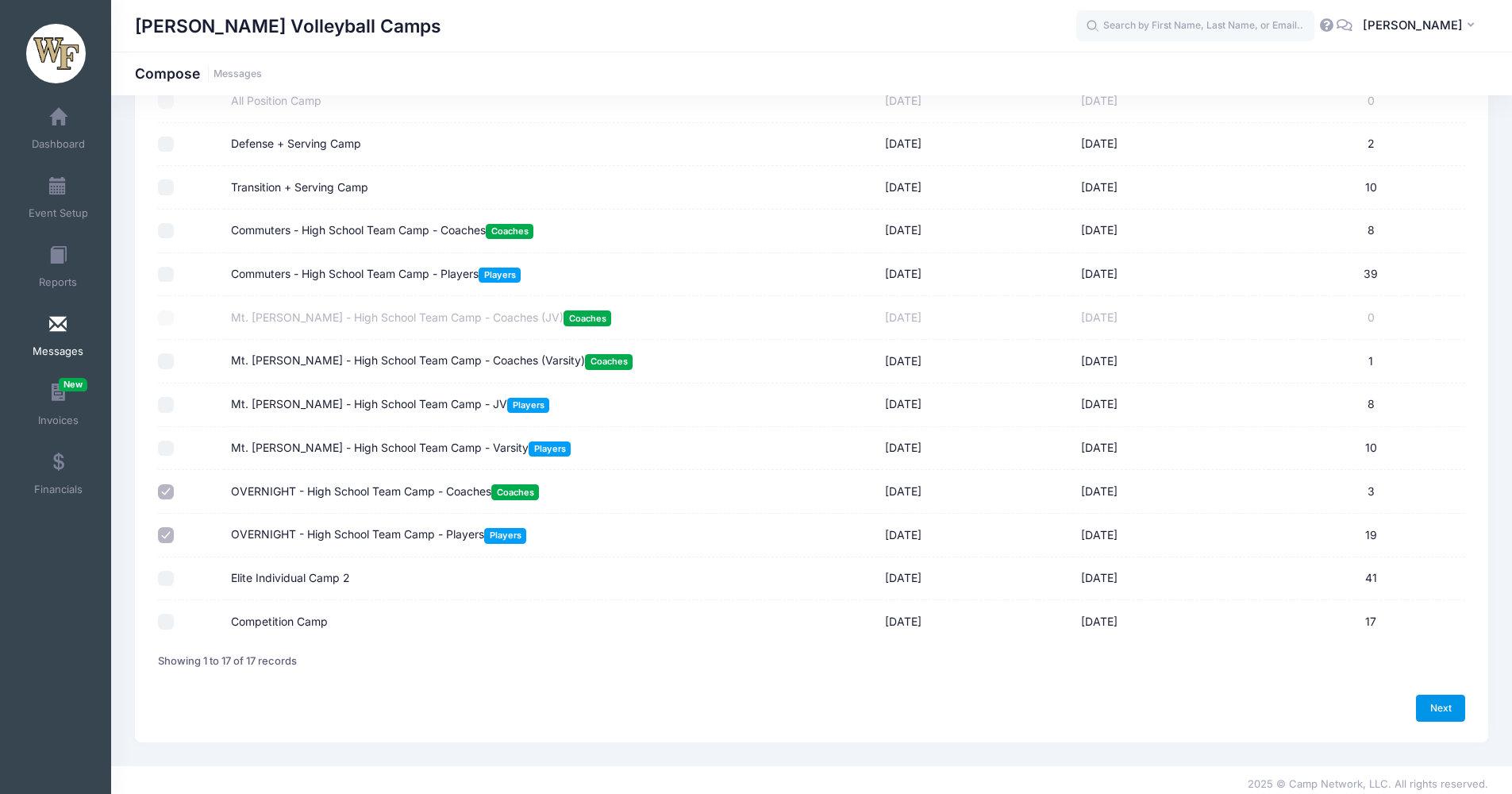 click on "Next" at bounding box center (1441, 708) 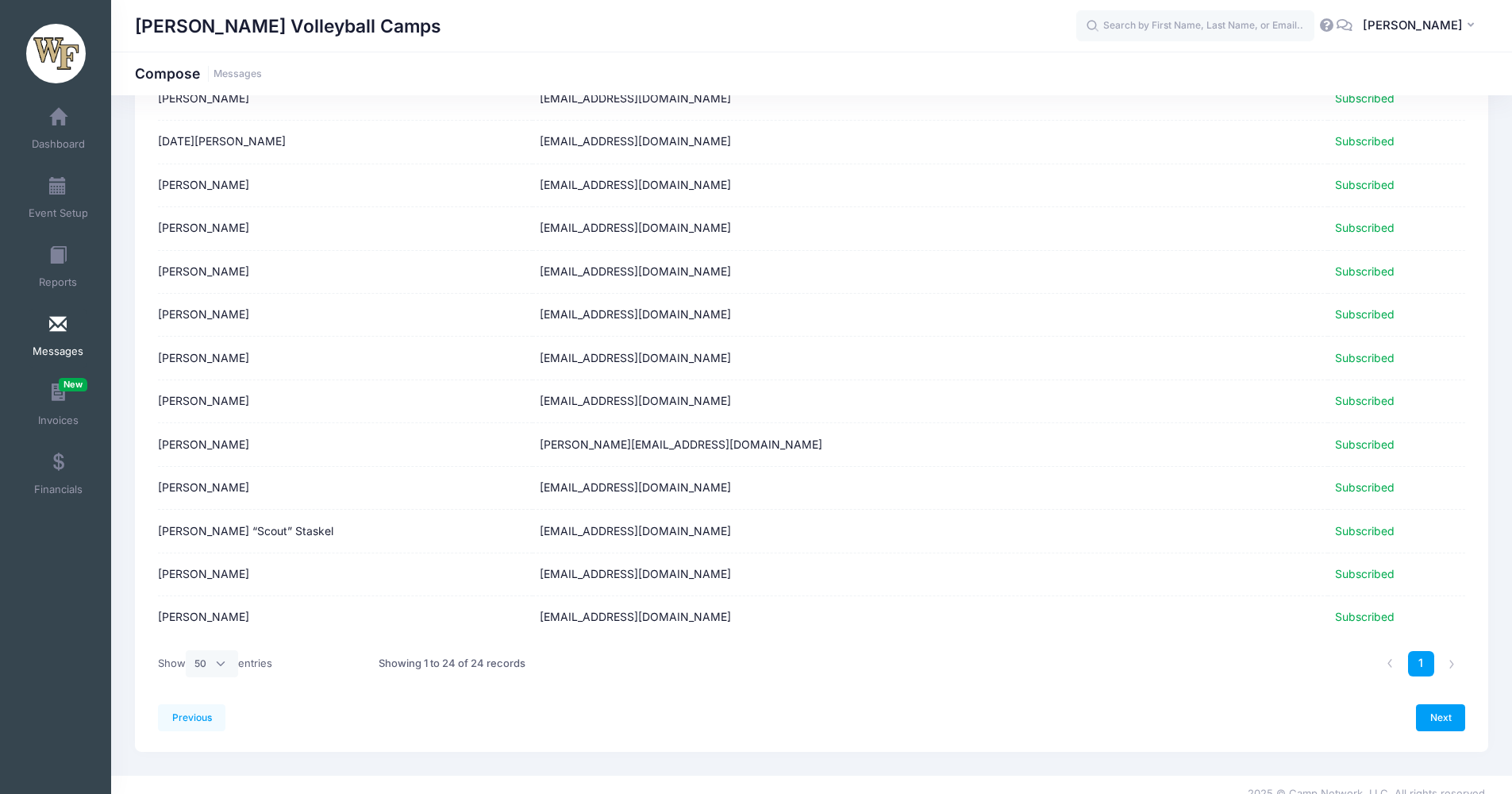 scroll, scrollTop: 634, scrollLeft: 0, axis: vertical 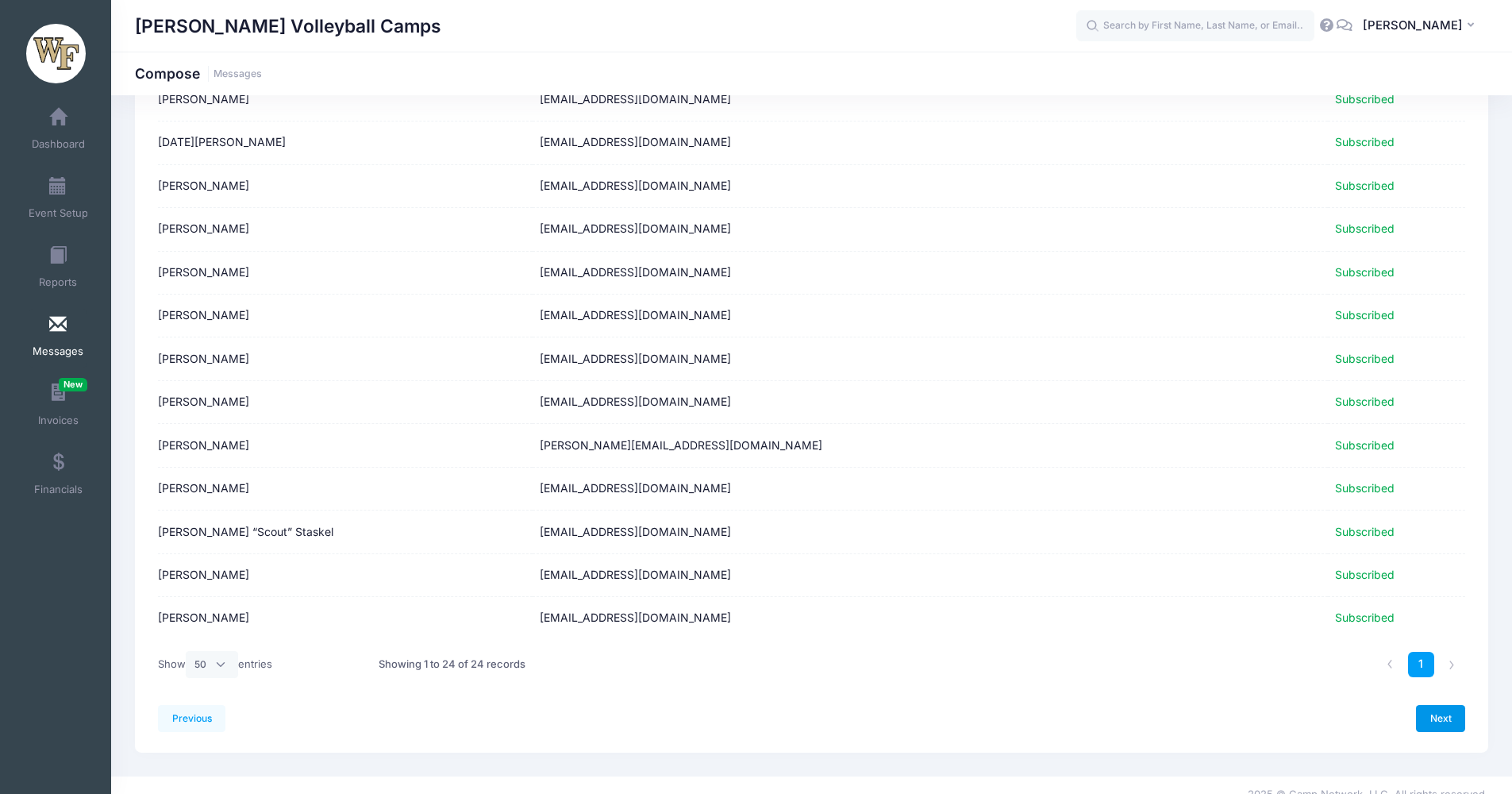 click on "Next" at bounding box center (1441, 719) 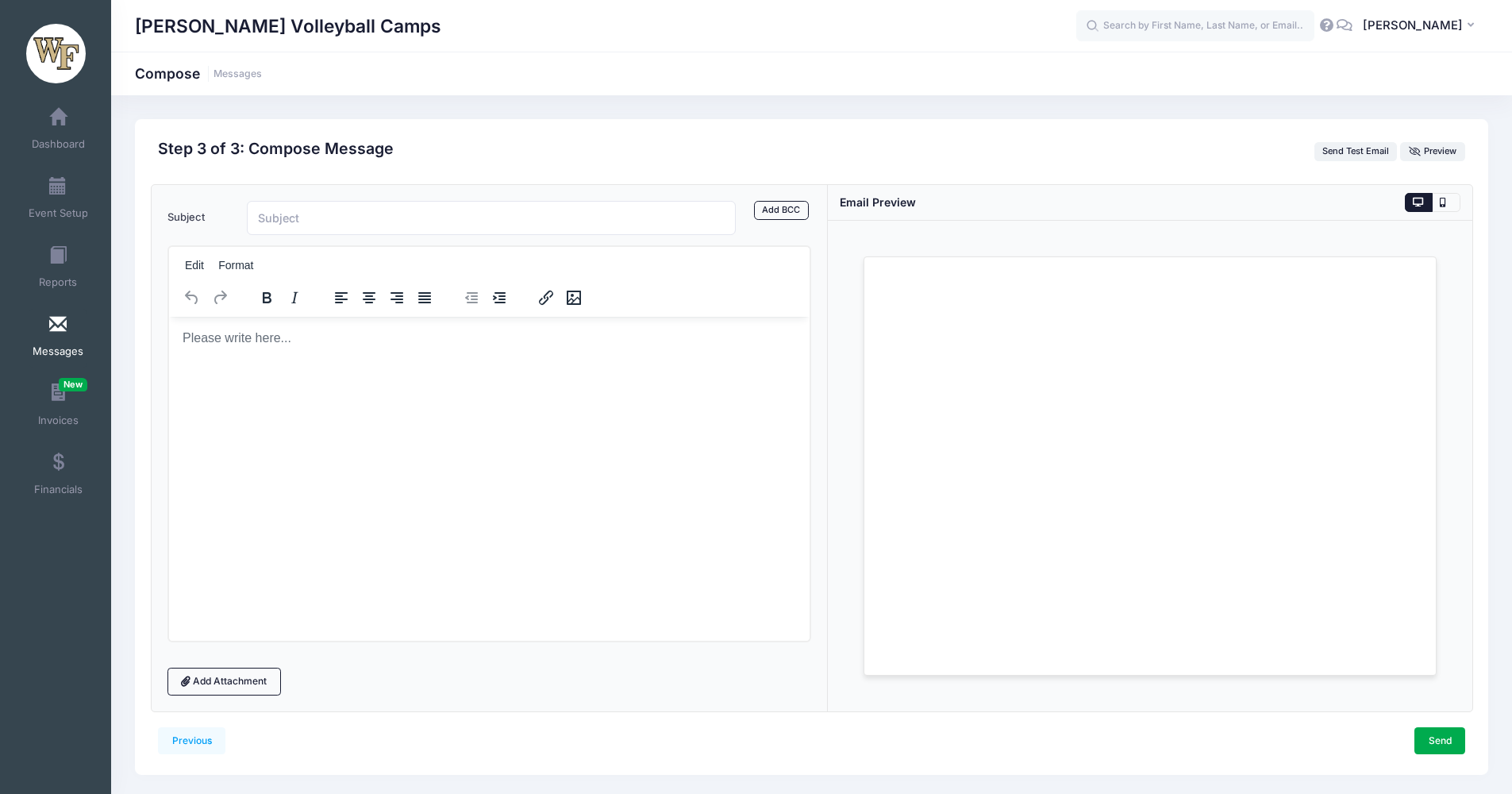 scroll, scrollTop: 0, scrollLeft: 0, axis: both 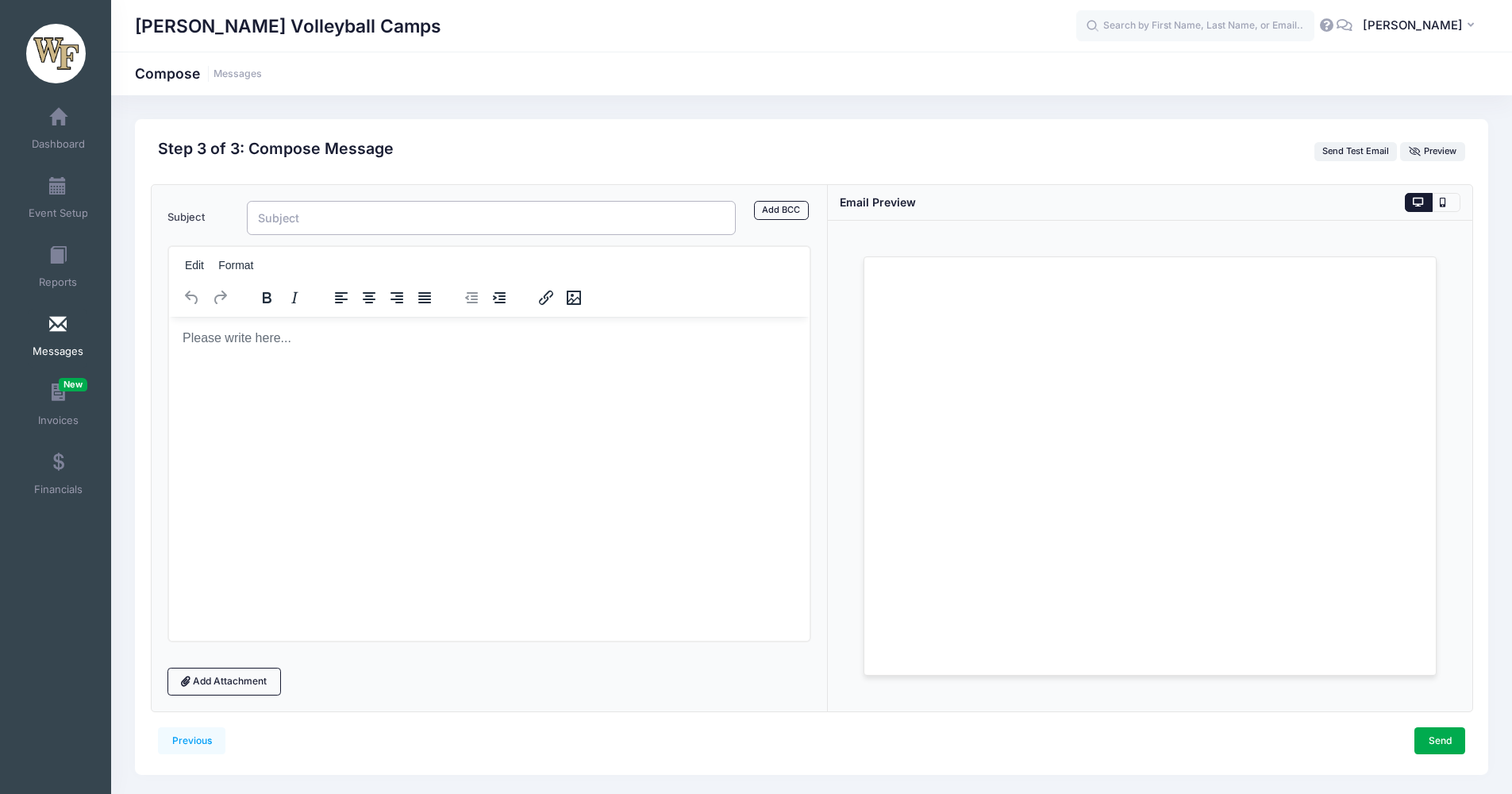 click on "Subject" at bounding box center [491, 218] 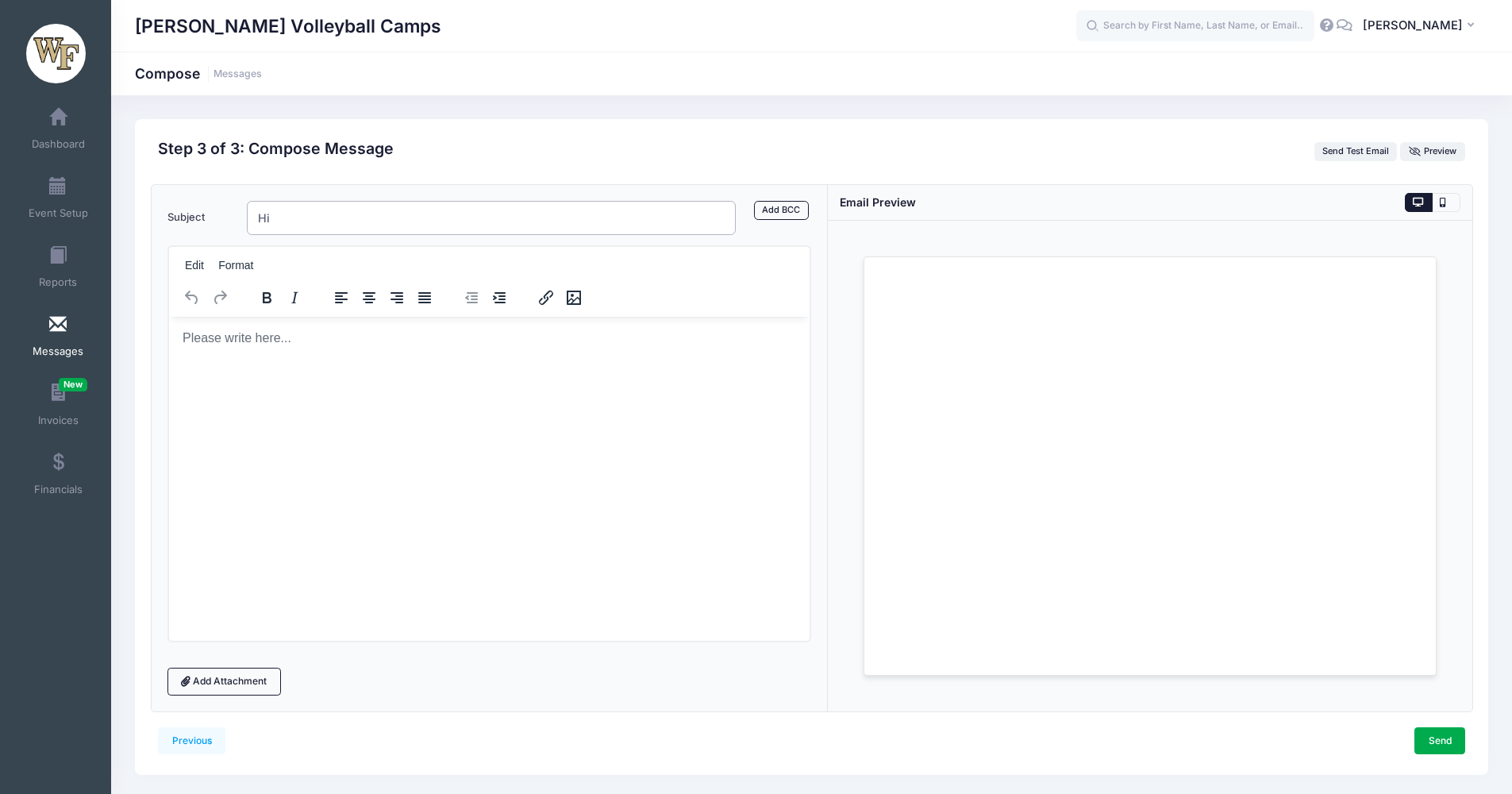 type on "H" 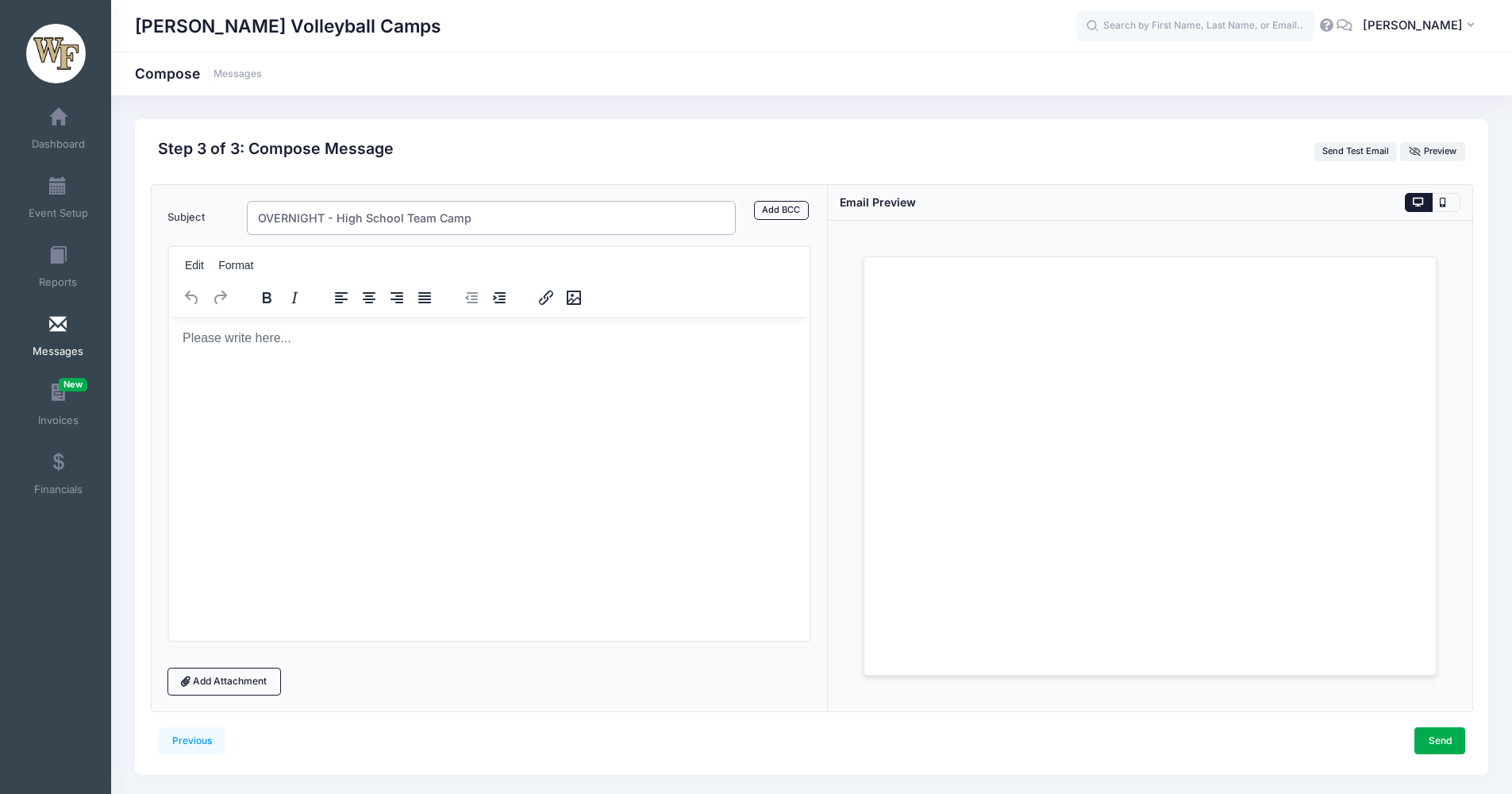 type on "OVERNIGHT - High School Team Camp" 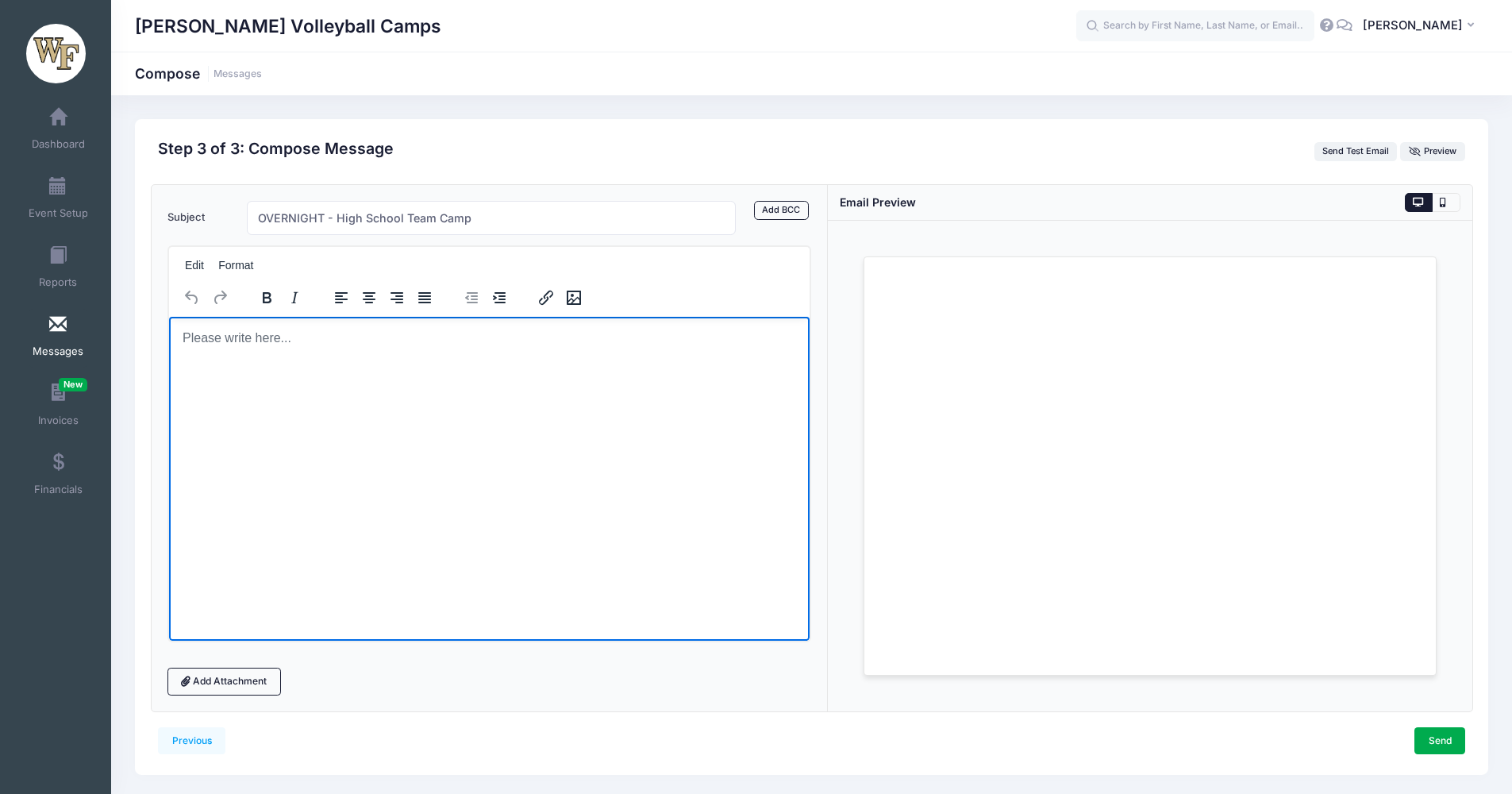 click on "[PERSON_NAME] Volleyball Camps" at bounding box center (811, 25) 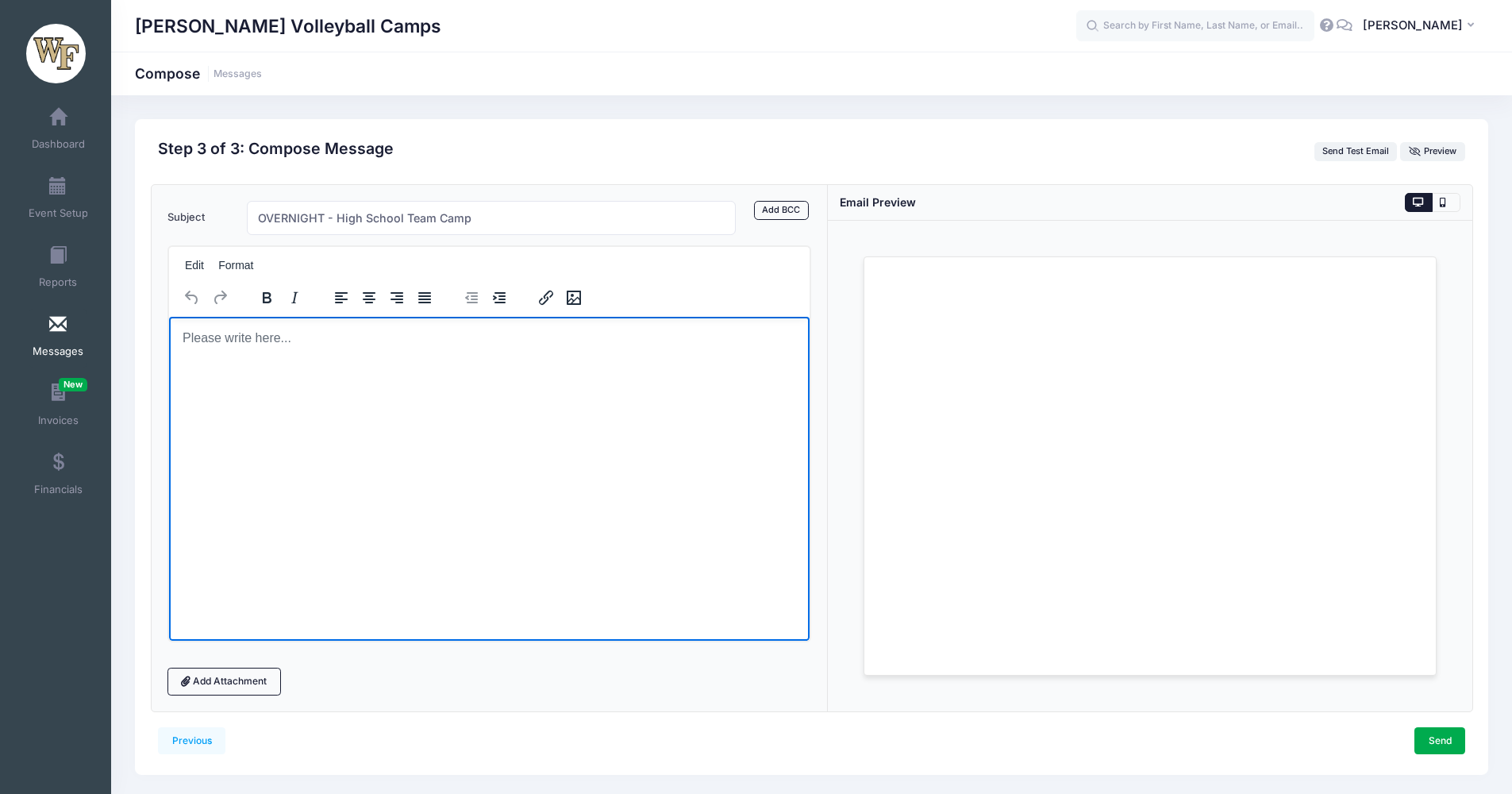 click at bounding box center (489, 337) 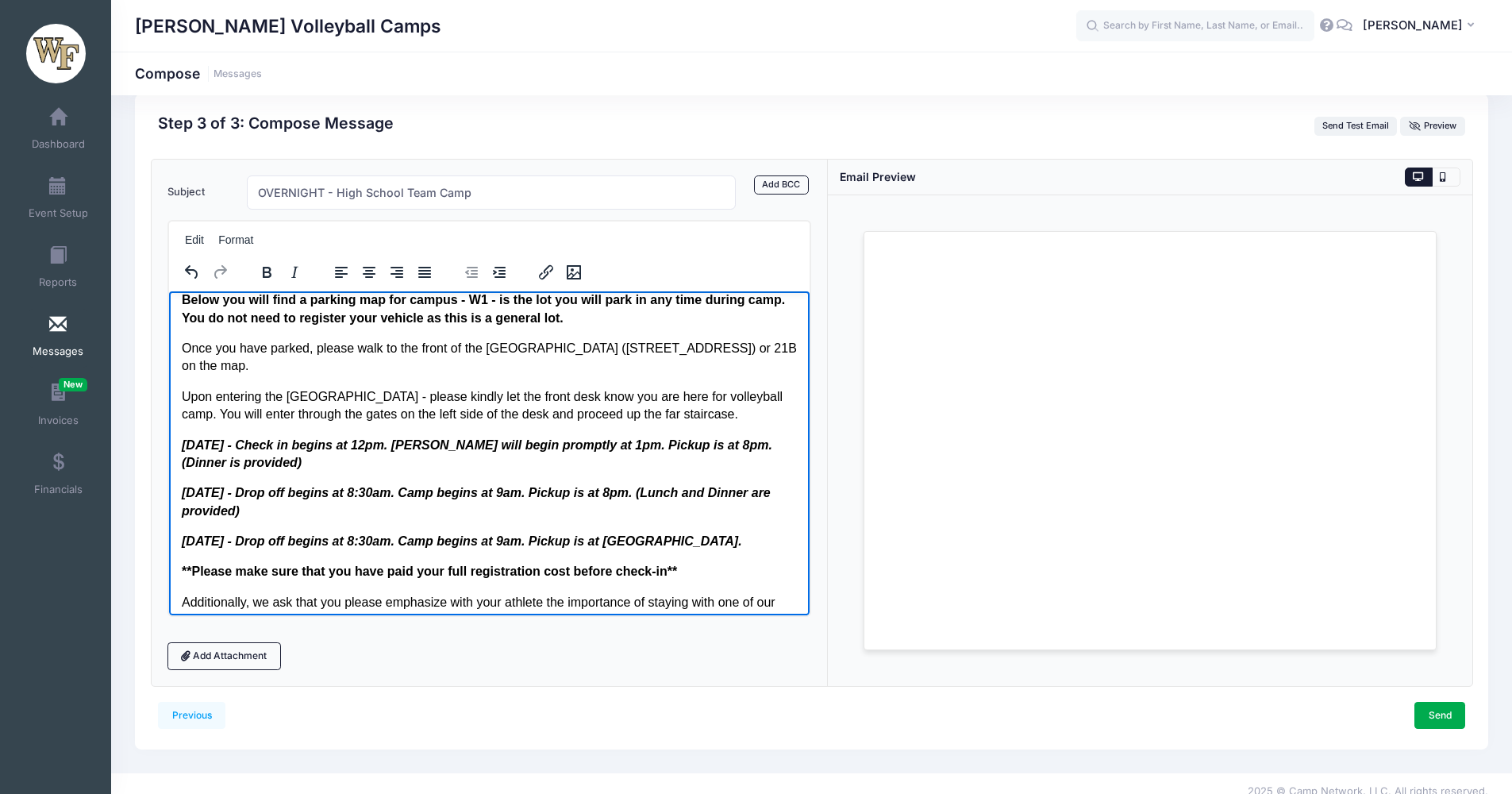 scroll, scrollTop: 94, scrollLeft: 0, axis: vertical 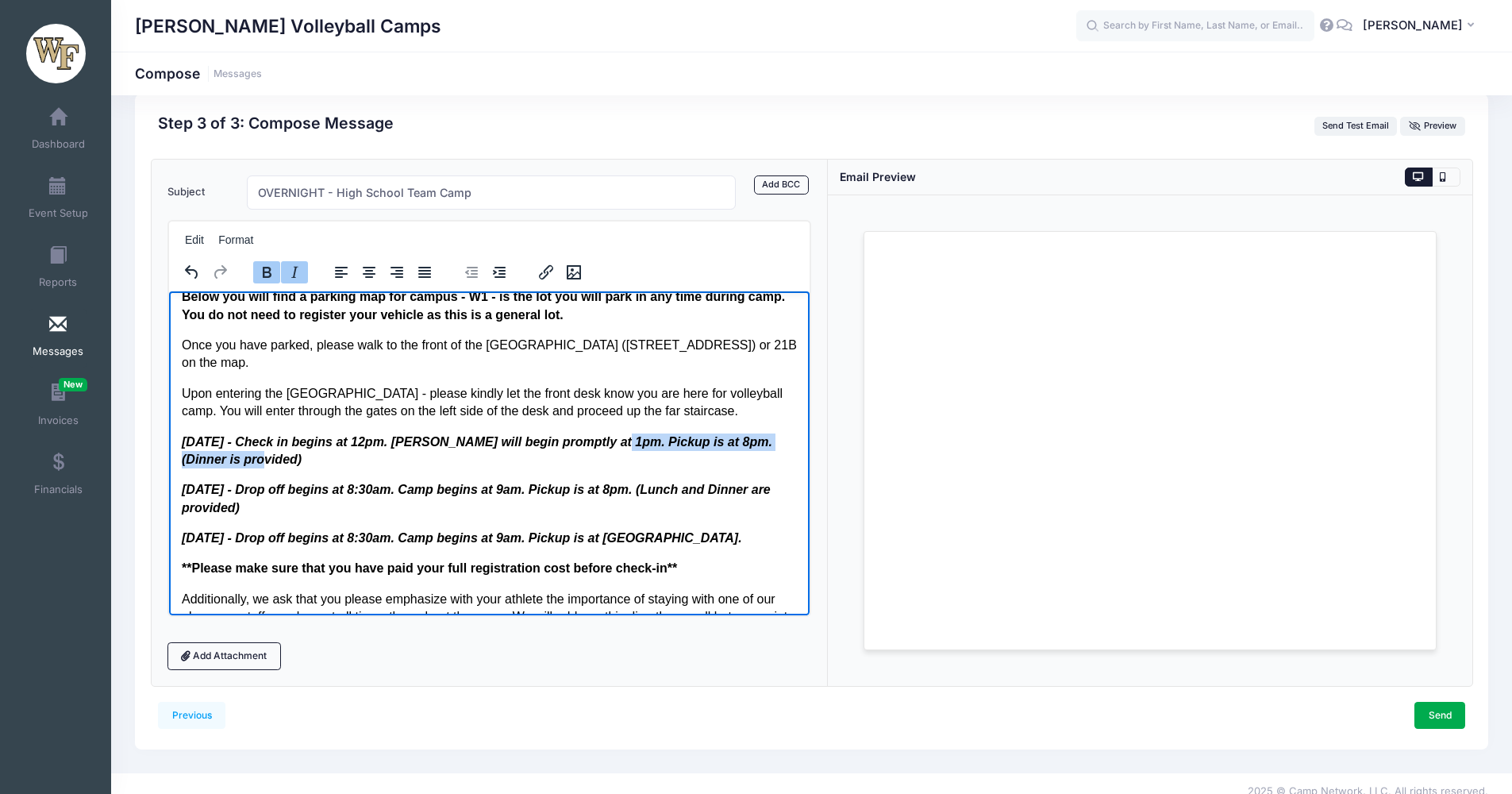 drag, startPoint x: 544, startPoint y: 454, endPoint x: 617, endPoint y: 434, distance: 75.69016 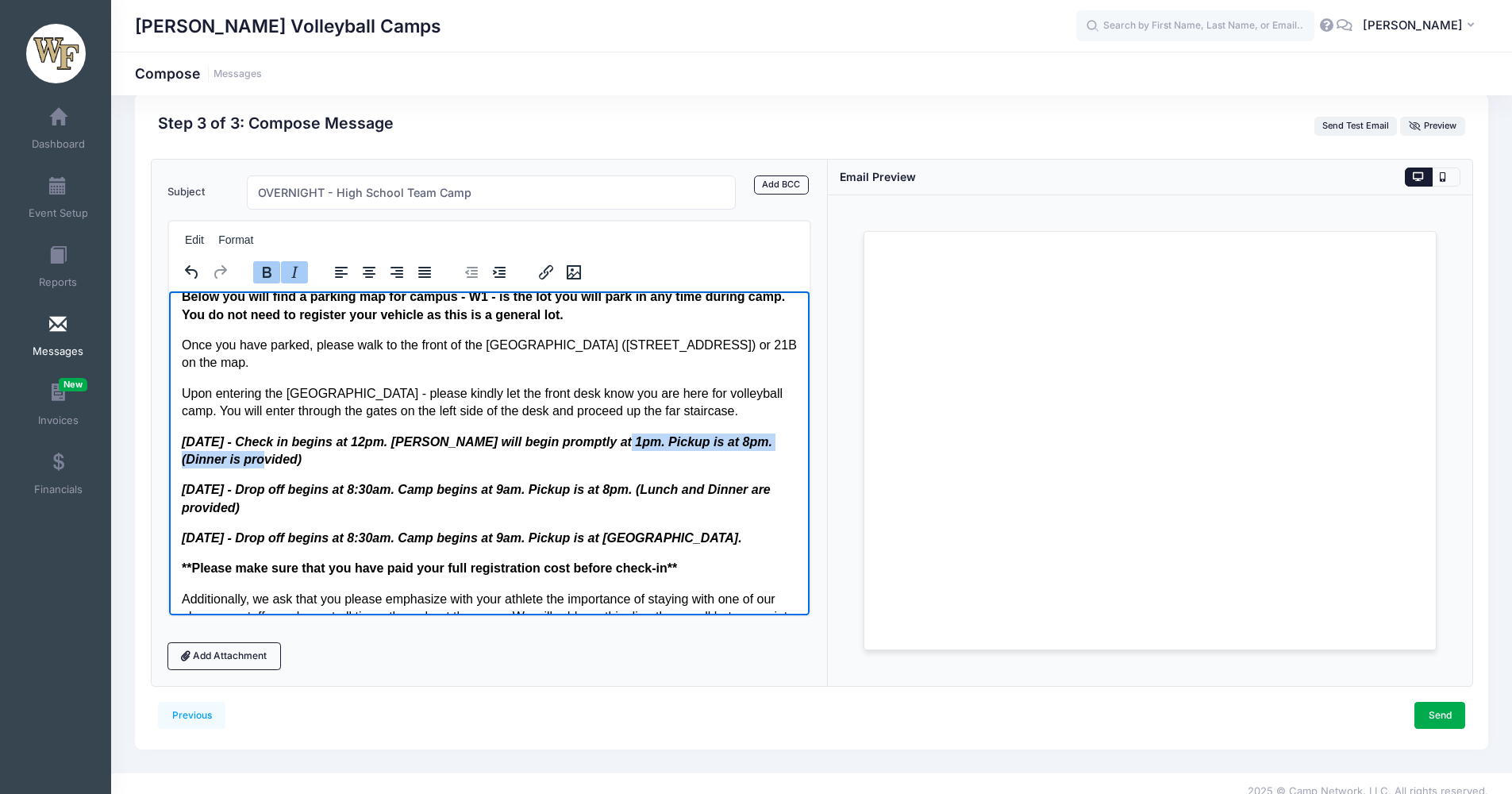 click on "July 14th - Check in begins at 12pm. Camp will begin promptly at 1pm. Pickup is at 8pm. (Dinner is provided)" at bounding box center (489, 450) 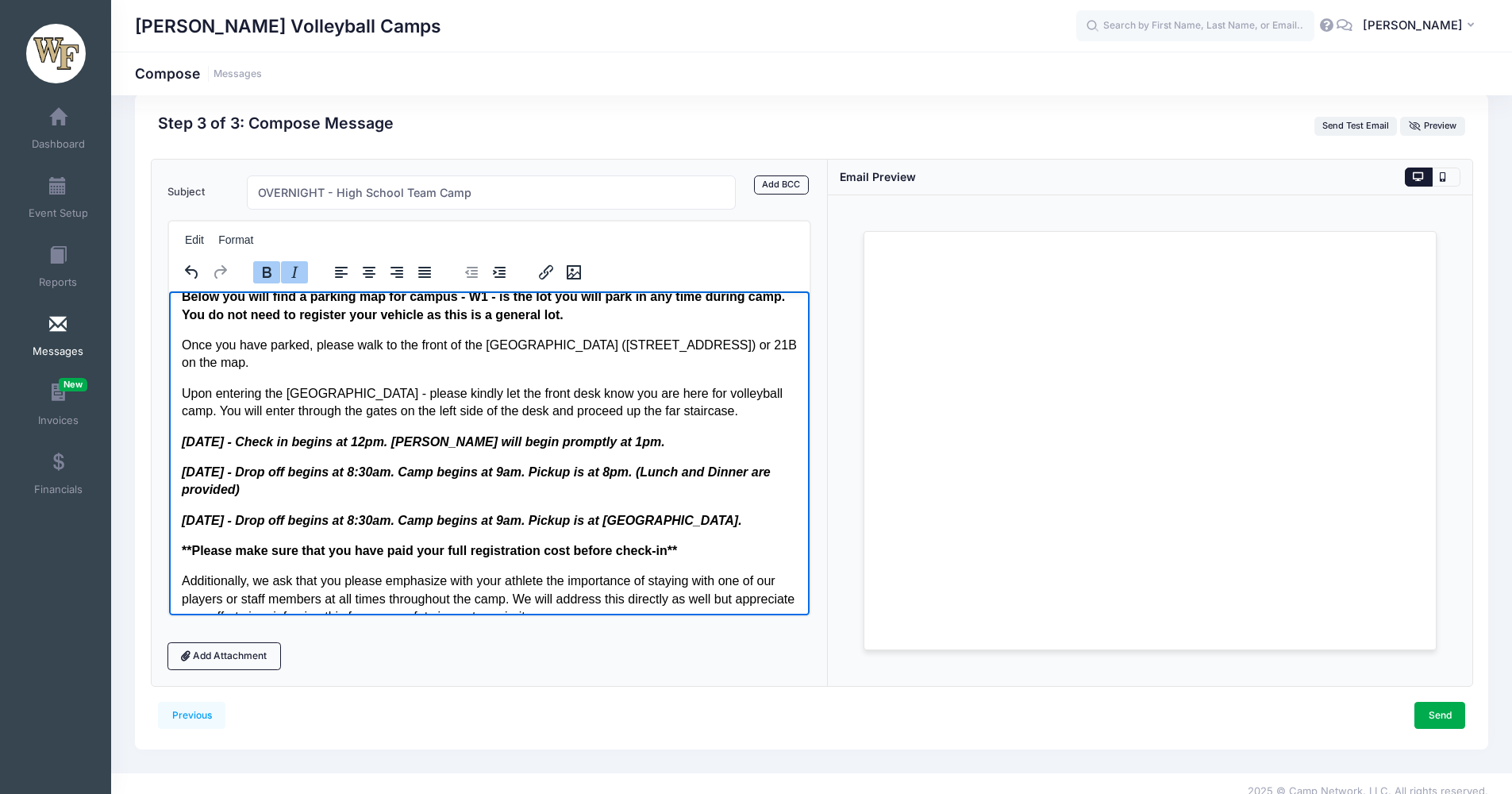 type 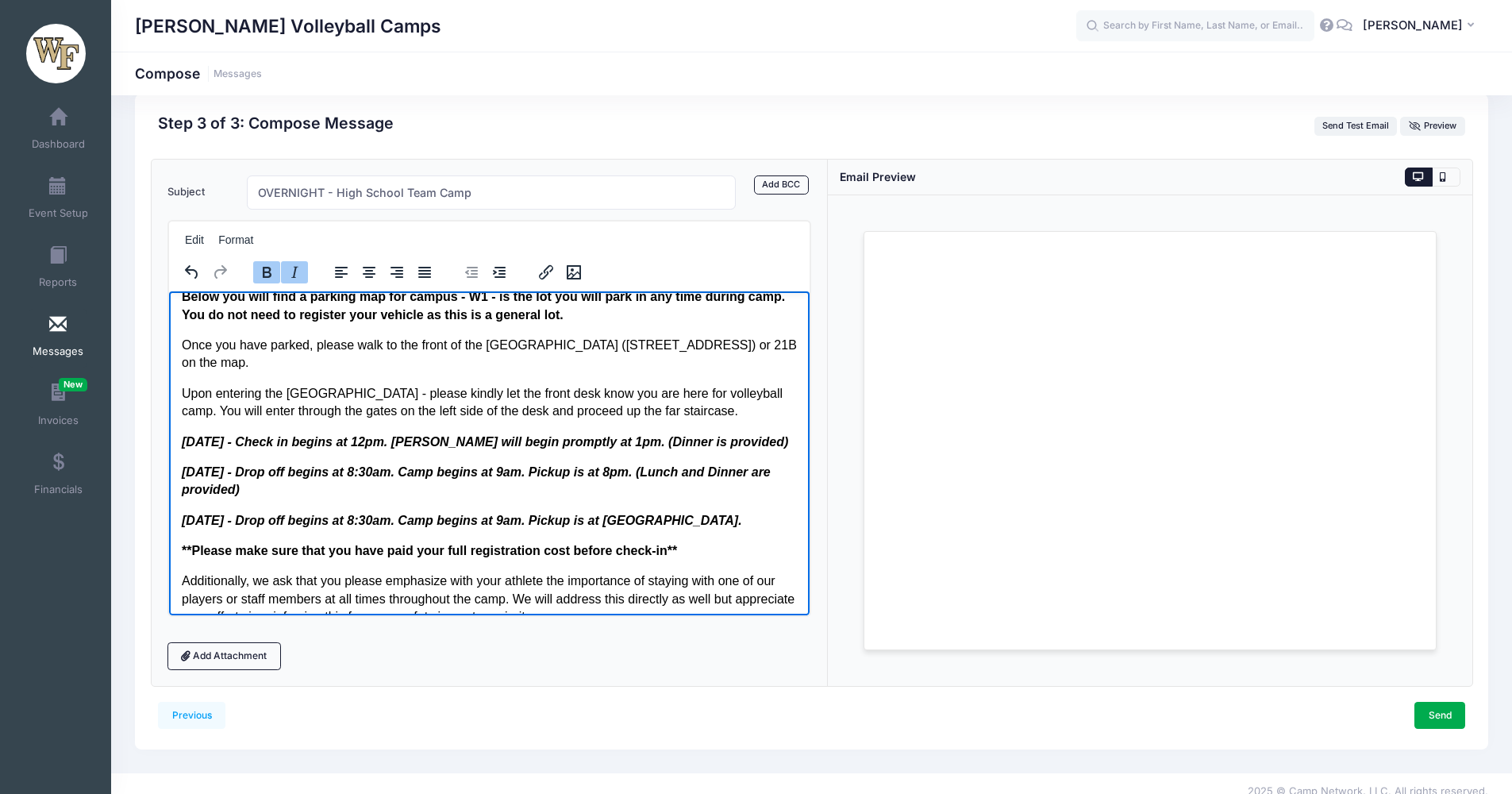 click on "July 15th - Drop off begins at 8:30am. Camp begins at 9am. Pickup is at 8pm. (Lunch and Dinner are provided)" at bounding box center (475, 480) 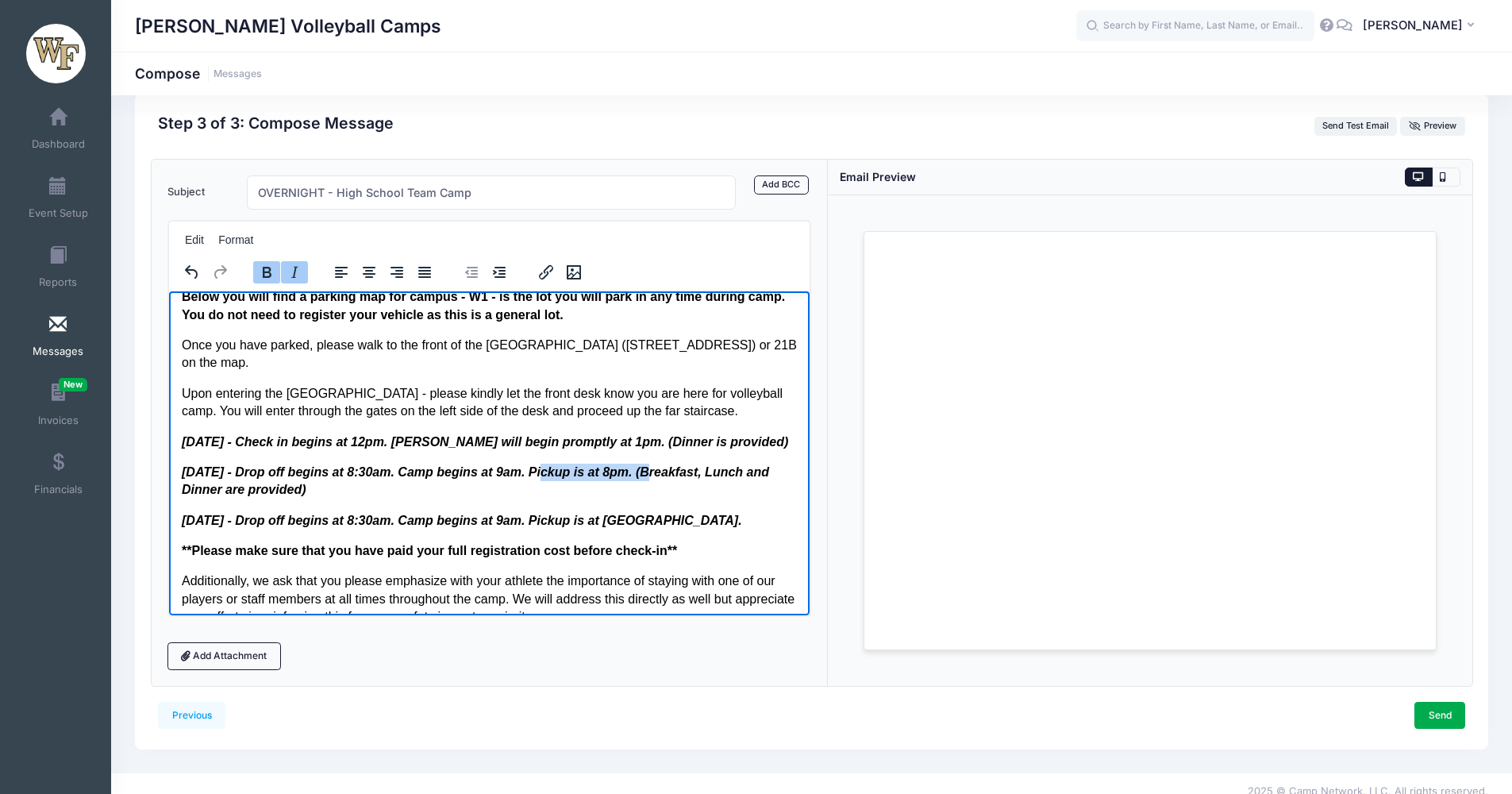 drag, startPoint x: 656, startPoint y: 466, endPoint x: 549, endPoint y: 469, distance: 107.04205 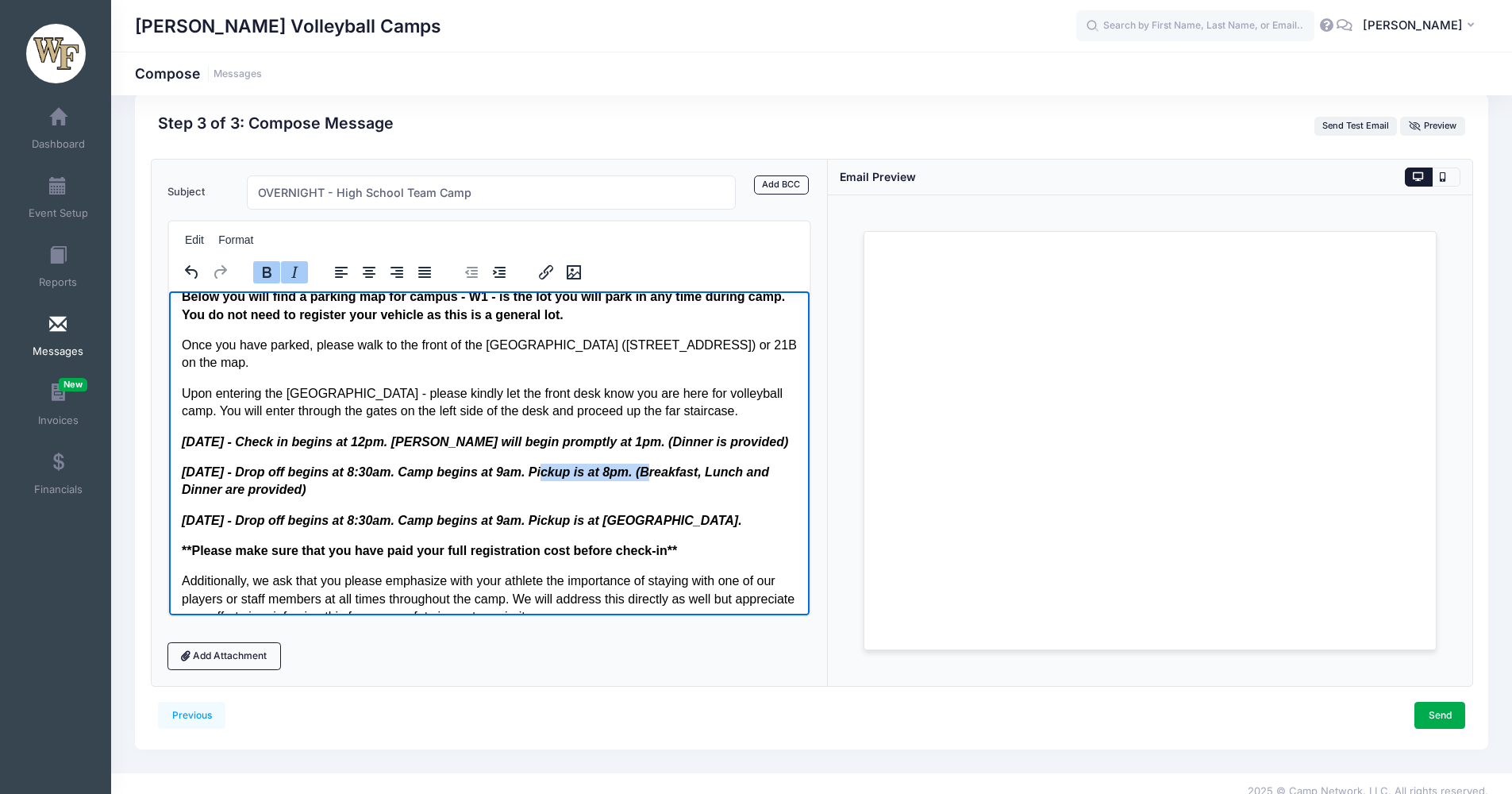 click on "July 15th - Drop off begins at 8:30am. Camp begins at 9am. Pickup is at 8pm. (Breakfast, Lunch and Dinner are provided)" at bounding box center [475, 480] 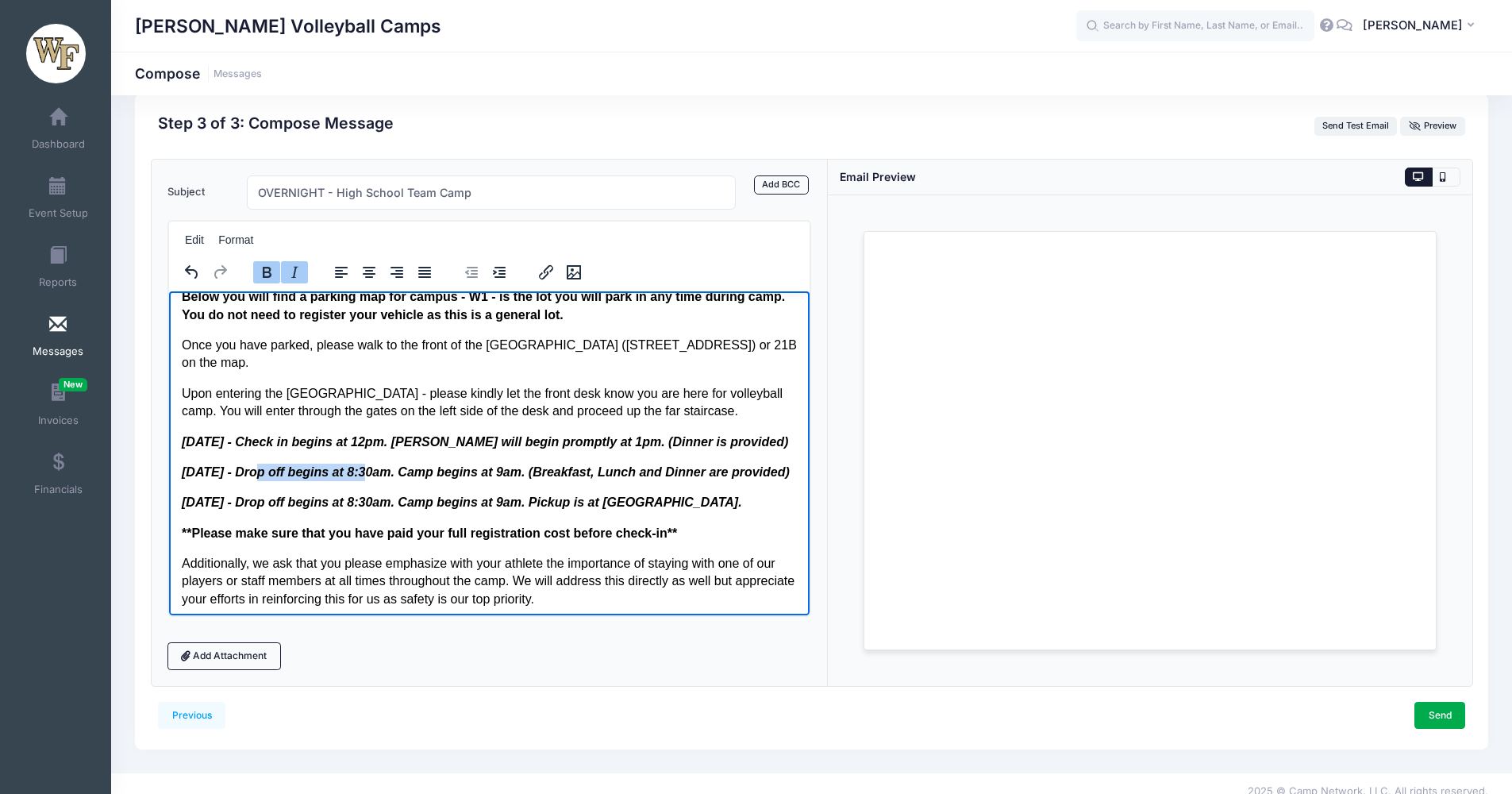 drag, startPoint x: 362, startPoint y: 468, endPoint x: 249, endPoint y: 460, distance: 113.28283 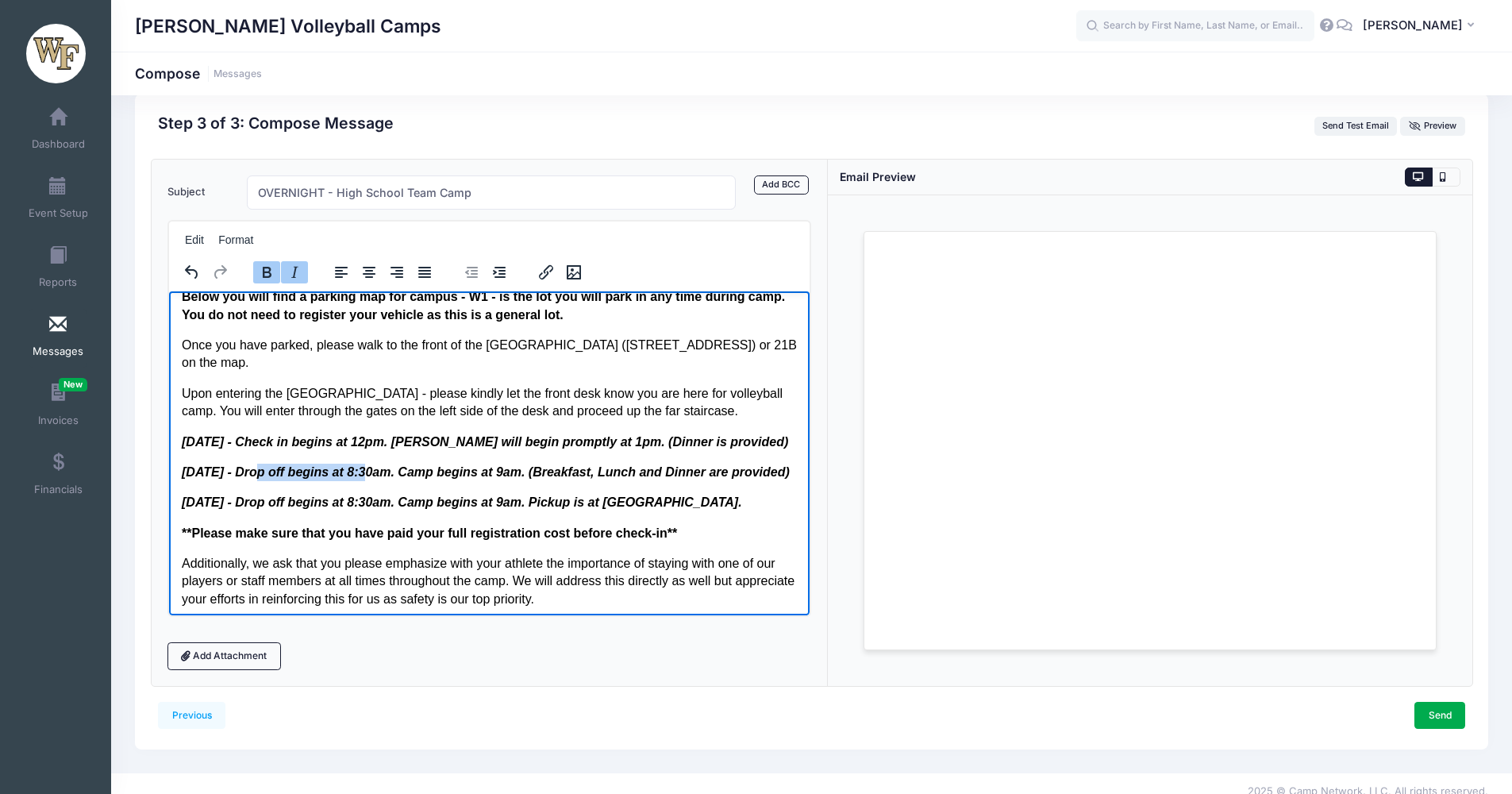 click on "July 15th - Drop off begins at 8:30am. Camp begins at 9am. (Breakfast, Lunch and Dinner are provided)" at bounding box center [489, 472] 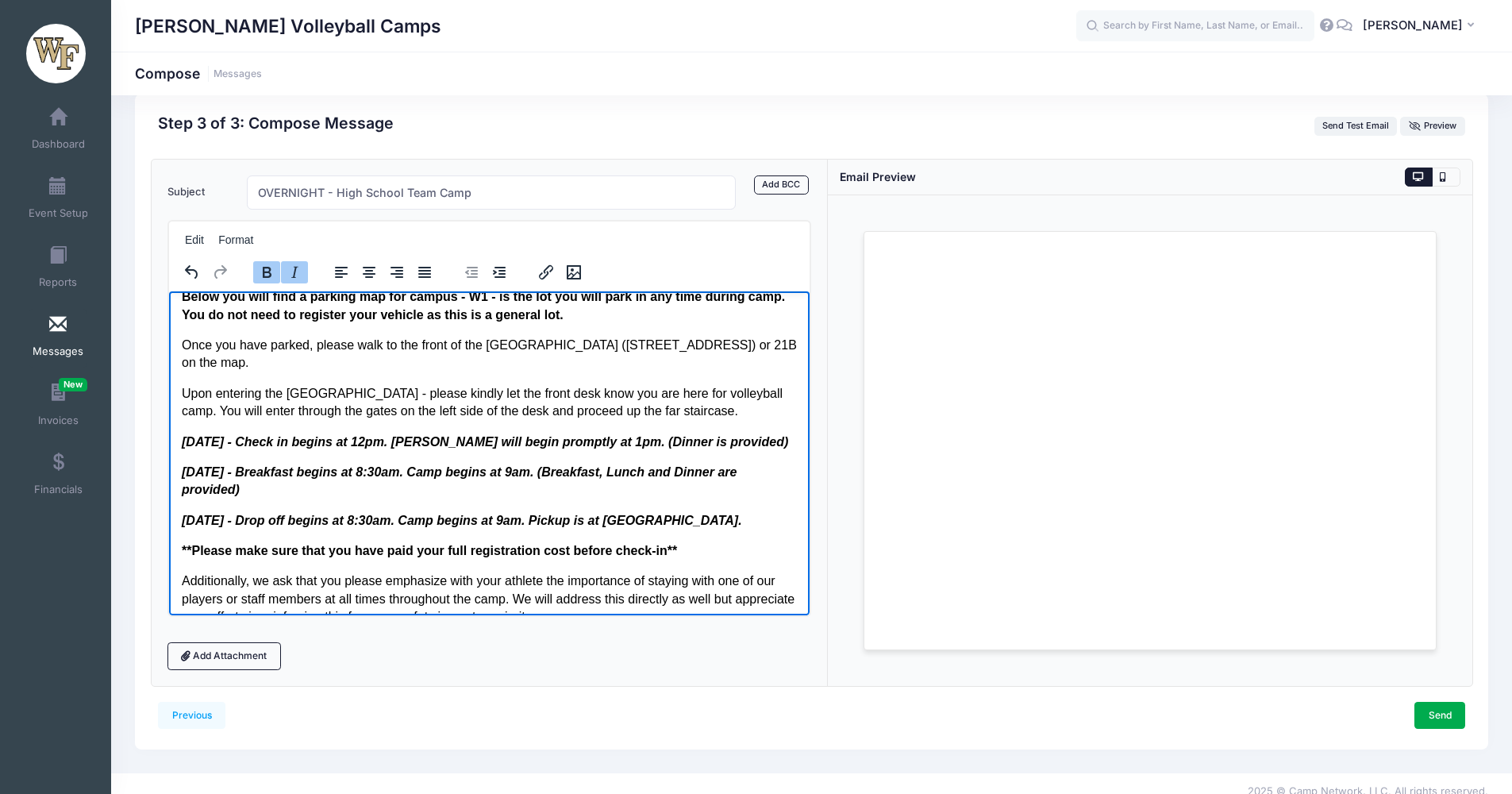 click on "July 15th - Breakfast begins at 8:30am. Camp begins at 9am. (Breakfast, Lunch and Dinner are provided)" at bounding box center (458, 480) 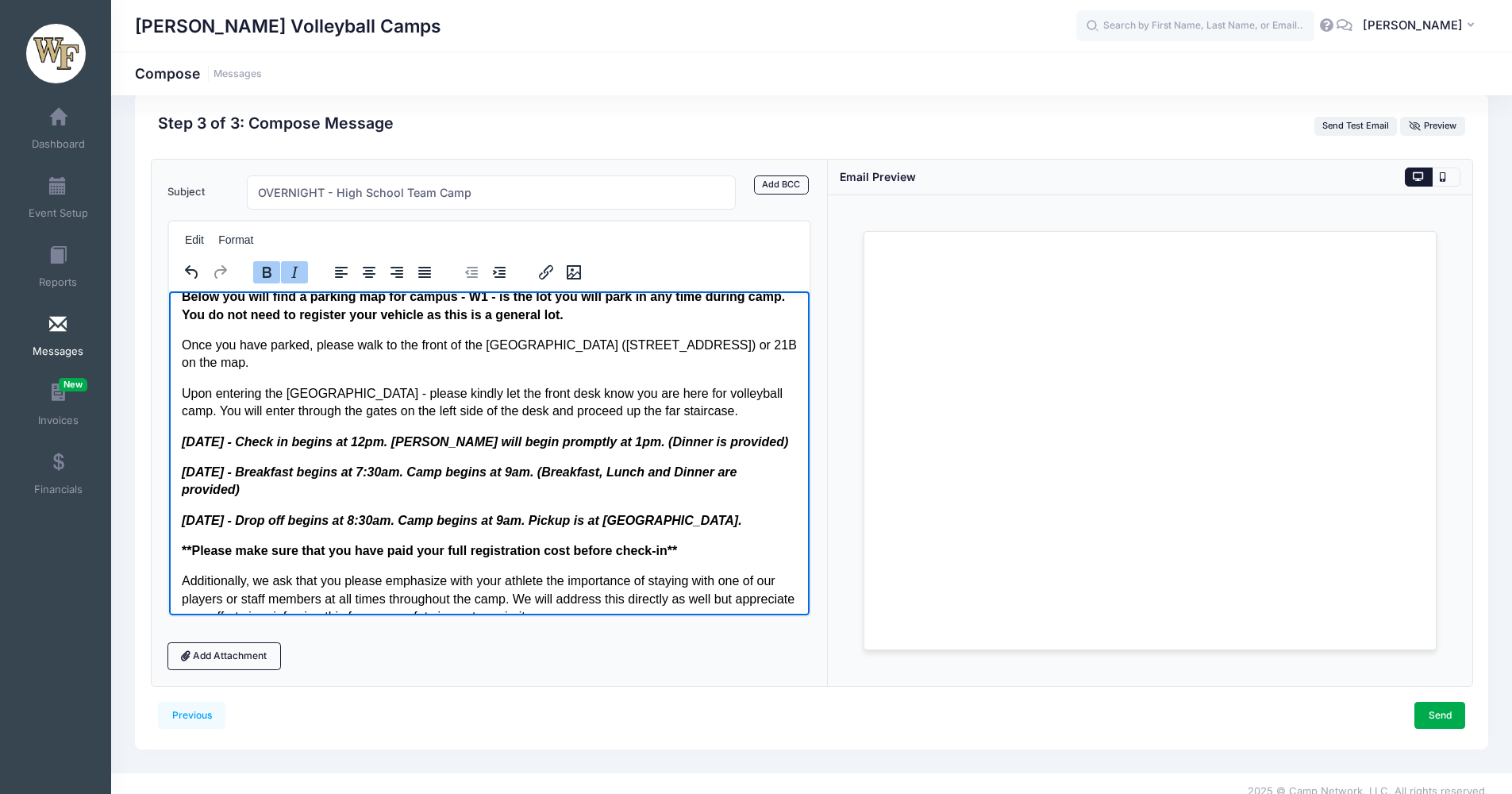 click on "July 15th - Breakfast begins at 7:30am. Camp begins at 9am. (Breakfast, Lunch and Dinner are provided)" at bounding box center [458, 480] 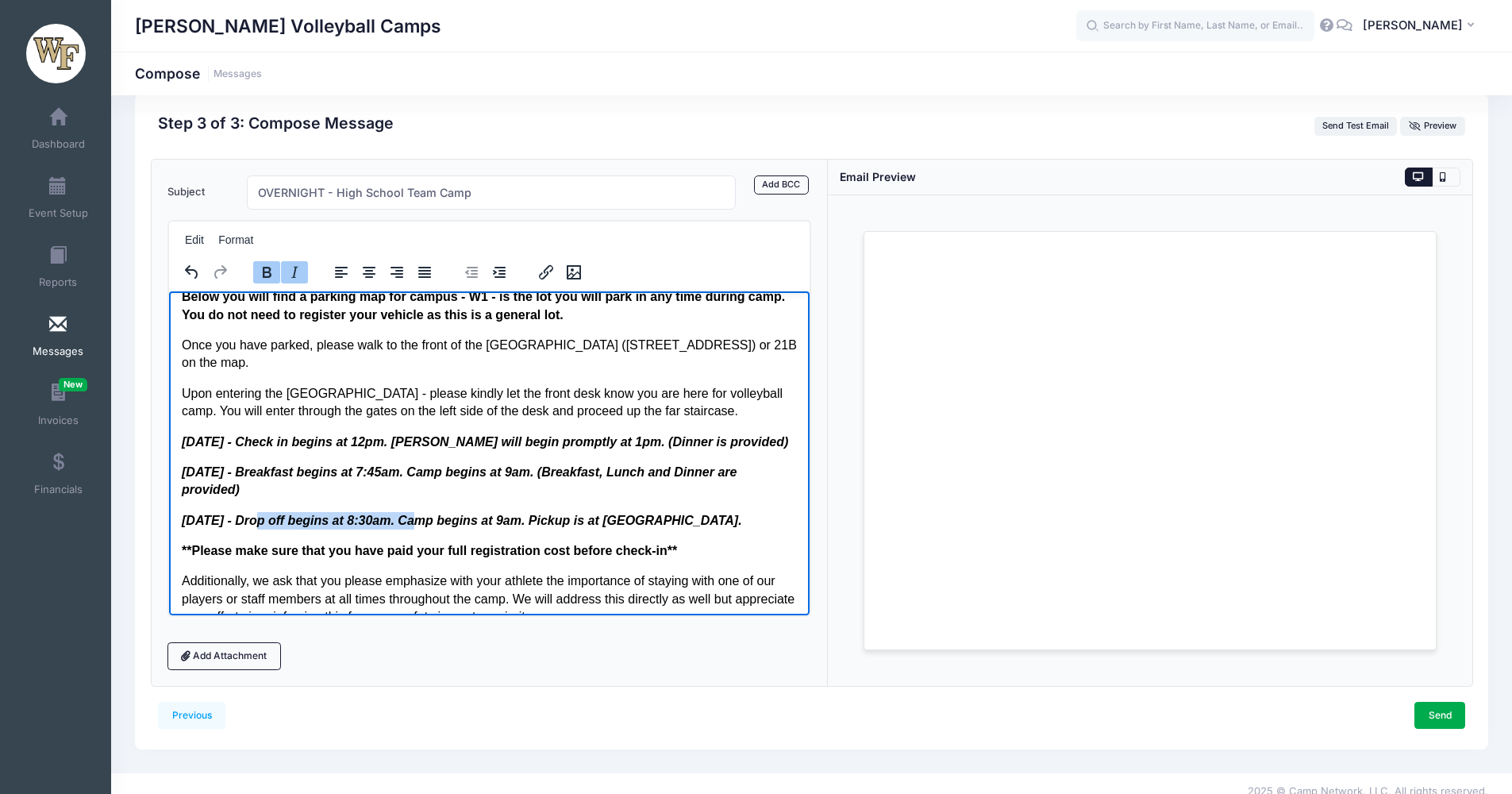 drag, startPoint x: 414, startPoint y: 515, endPoint x: 298, endPoint y: 515, distance: 116 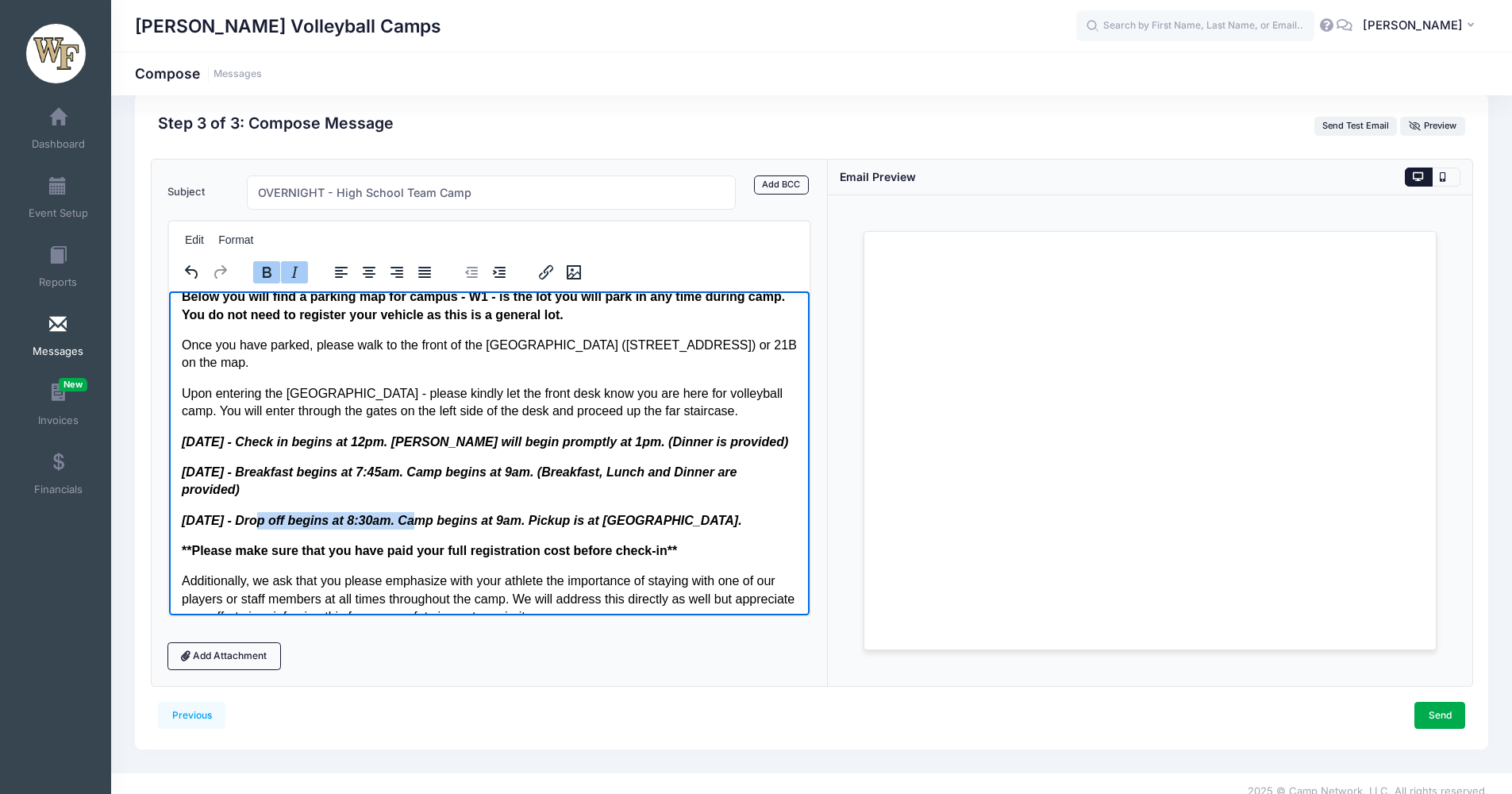 click on "July 16th - Drop off begins at 8:30am. Camp begins at 9am. Pickup is at Noon." at bounding box center (461, 519) 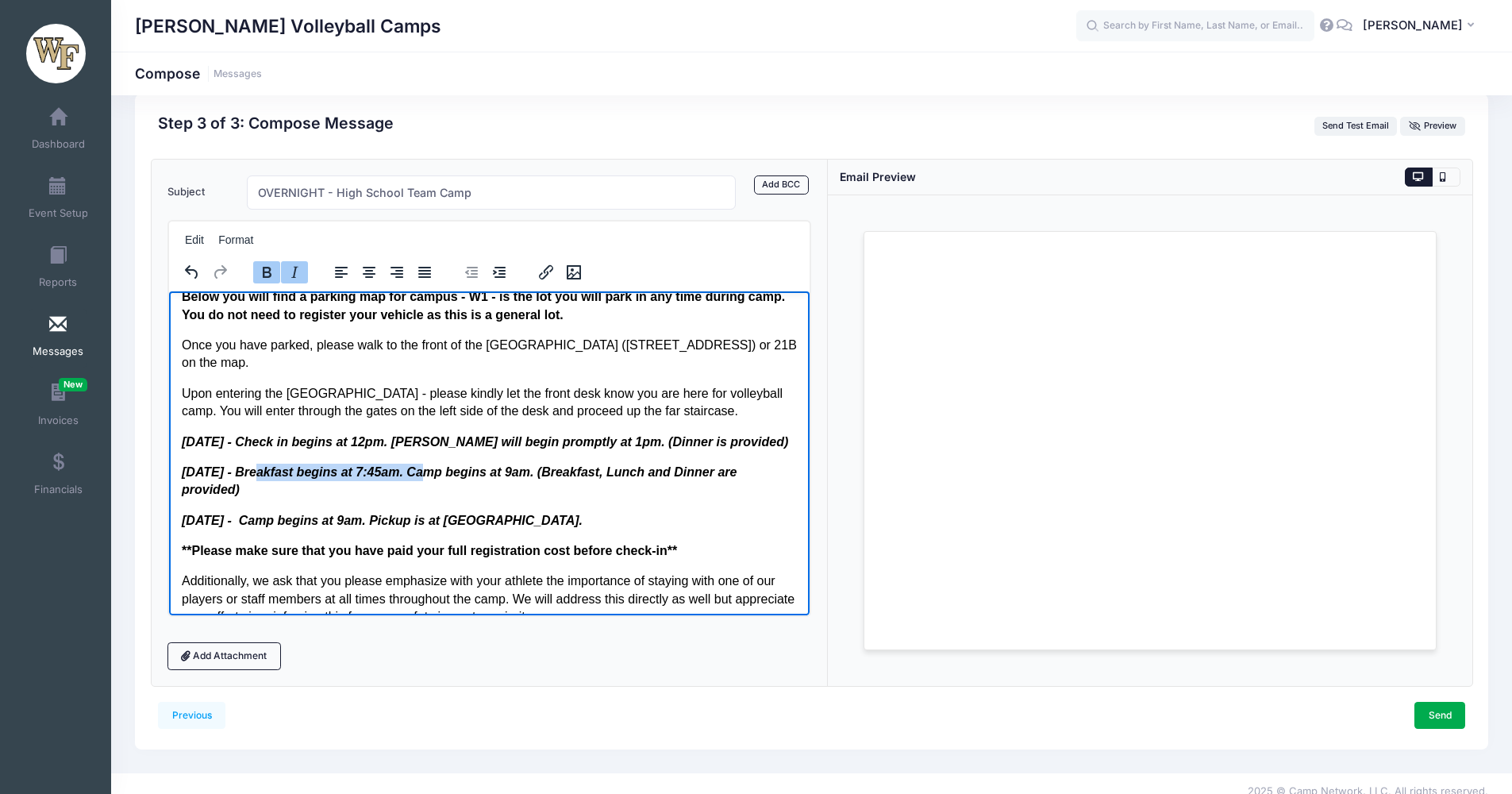 drag, startPoint x: 423, startPoint y: 468, endPoint x: 252, endPoint y: 467, distance: 171.00292 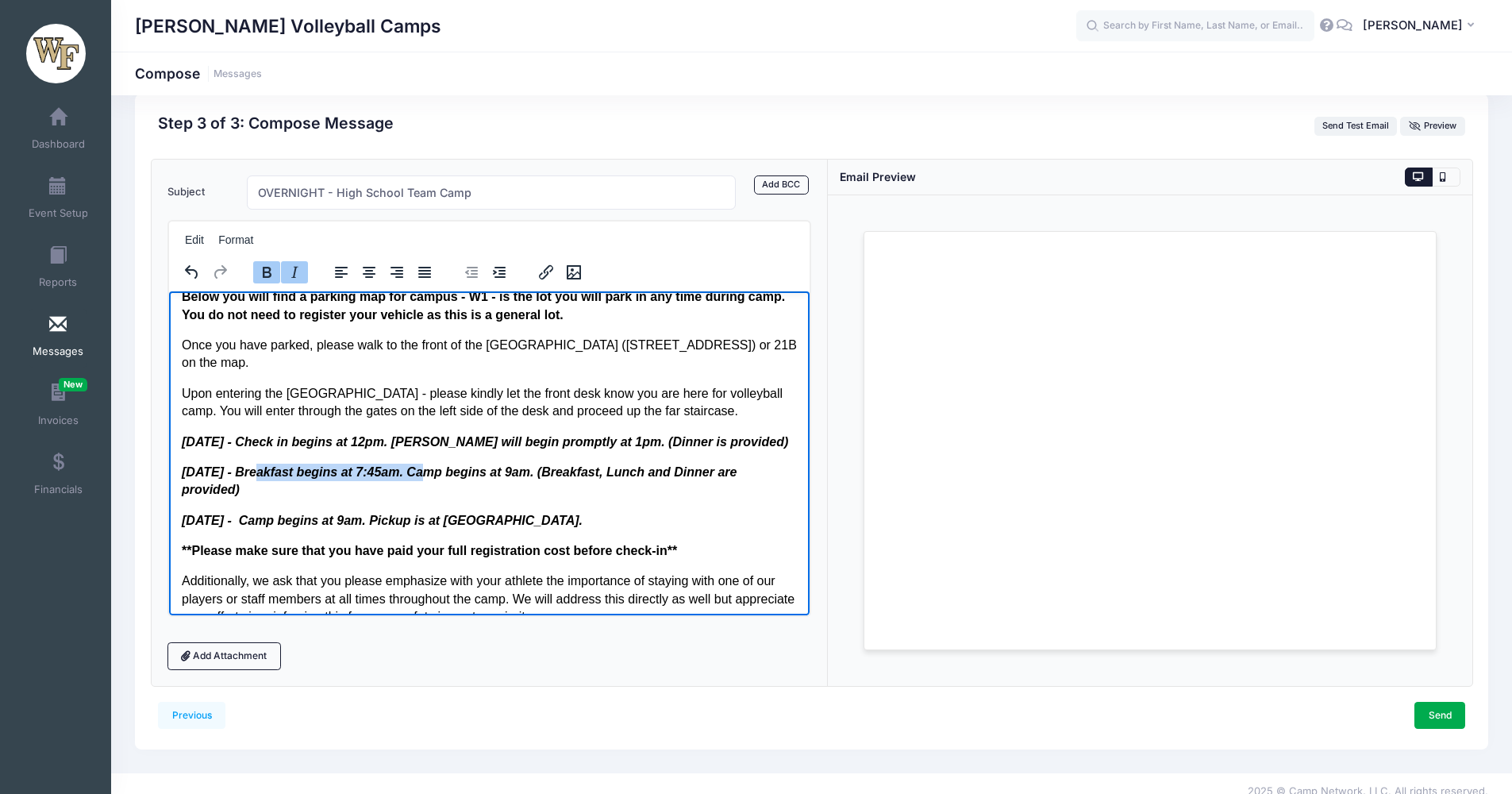 click on "July 15th - Breakfast begins at 7:45am. Camp begins at 9am. (Breakfast, Lunch and Dinner are provided)" at bounding box center (458, 480) 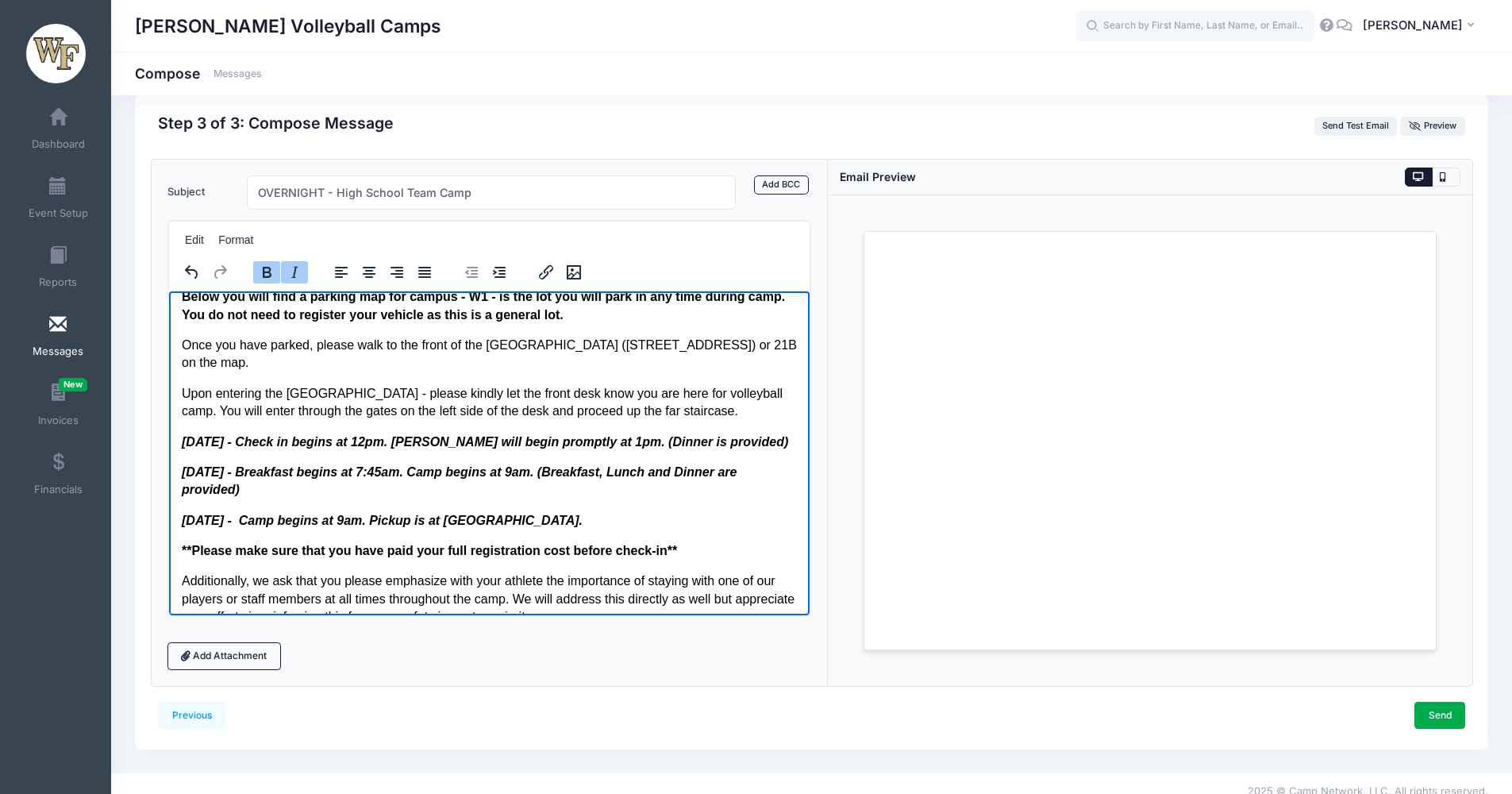 click on "July 16th -  Camp begins at 9am. Pickup is at Noon." at bounding box center [381, 519] 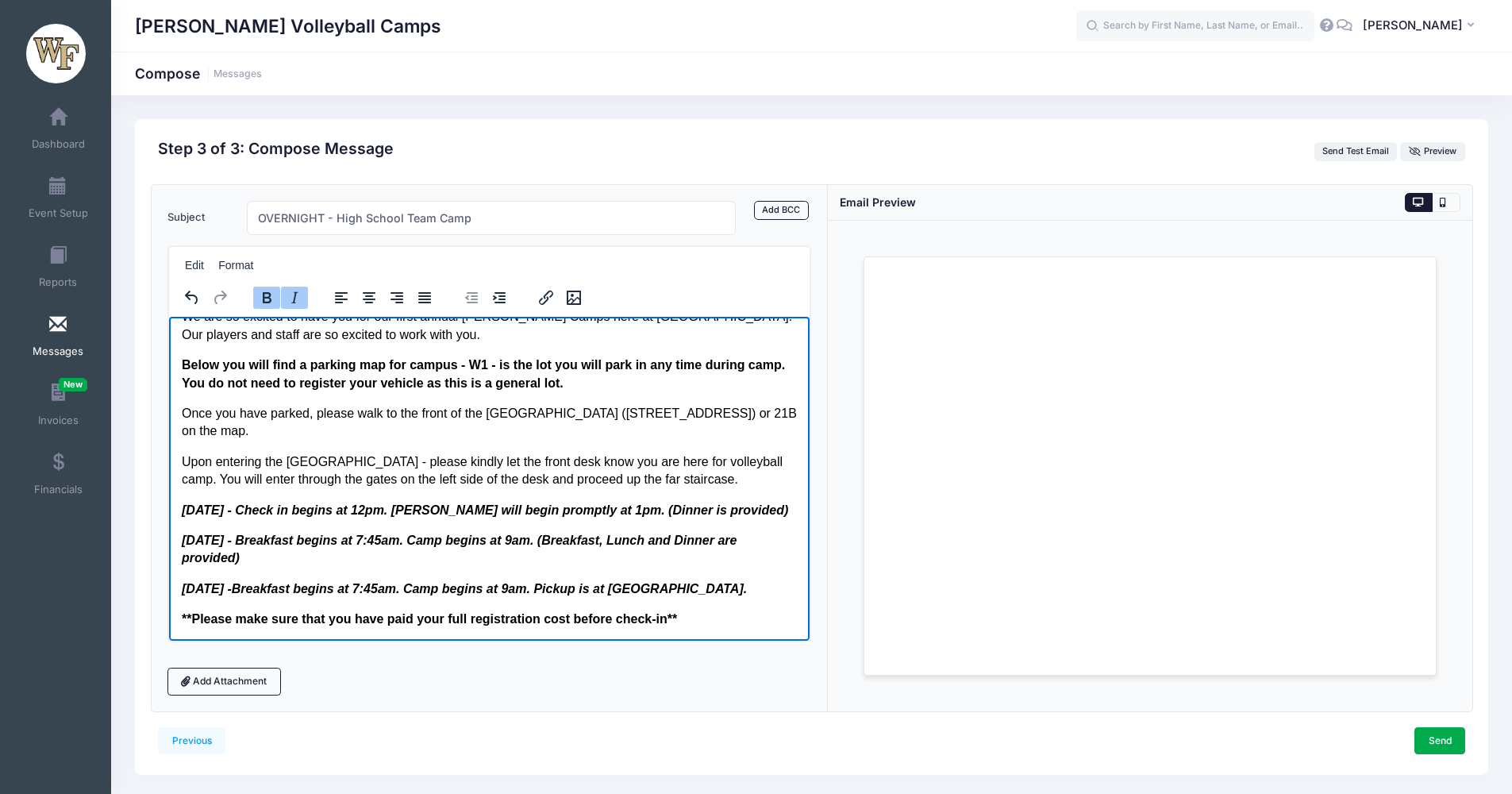 scroll, scrollTop: 55, scrollLeft: 0, axis: vertical 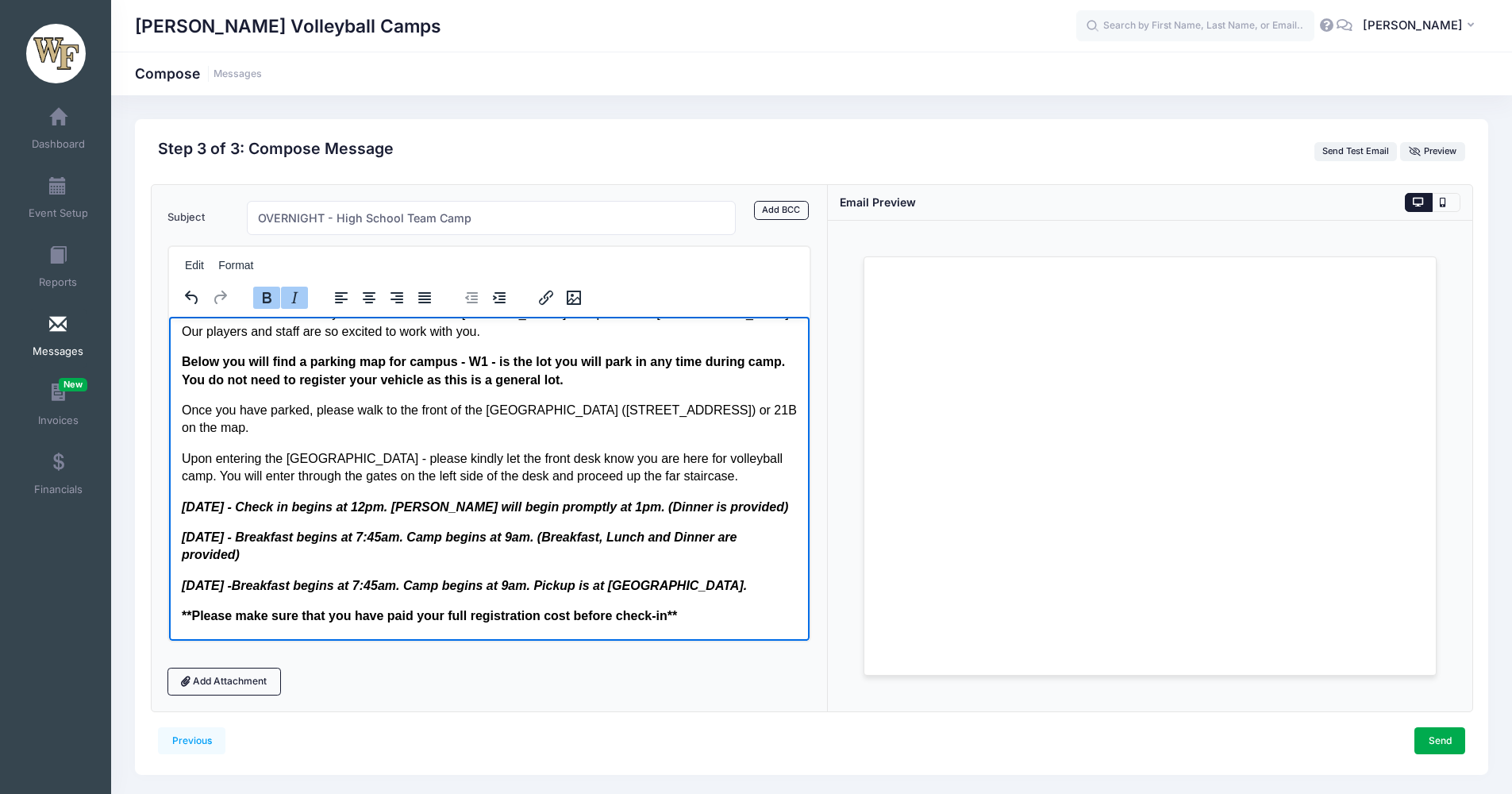 click on "July 14th - Check in begins at 12pm. Camp will begin promptly at 1pm. (Dinner is provided)" at bounding box center (489, 507) 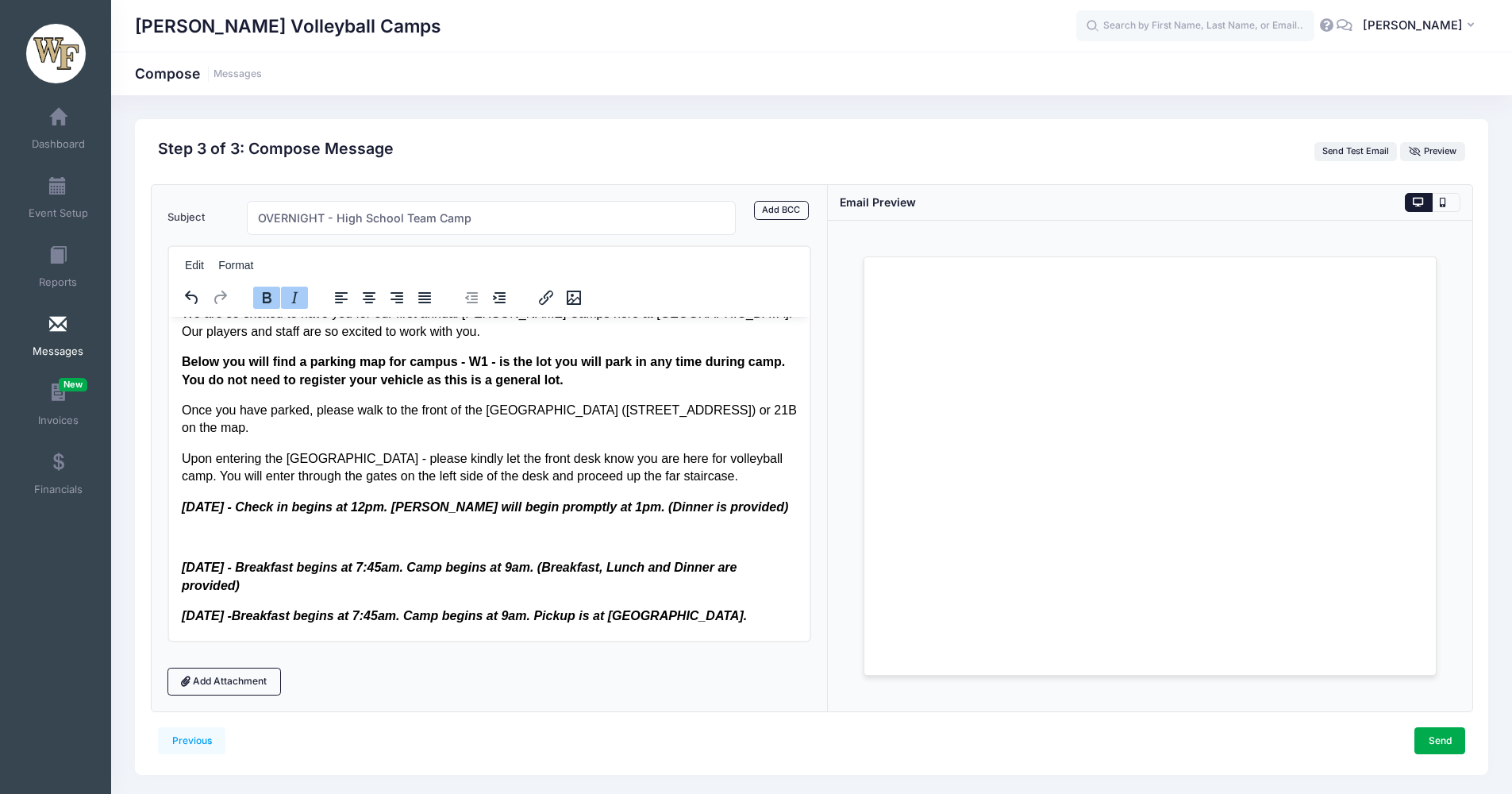 click on "All -- We are so excited to have you for our first annual Jeff Hulsmeyer Camps here at Wake Forest! Our players and staff are so excited to work with you. Below you will find a parking map for campus - W1 - is the lot you will park in any time during camp. You do not need to register your vehicle as this is a general lot. Once you have parked, please walk to the front of the Wellbeing Center (1834 Wake Forest Rd #21, Winston-Salem, NC 27109) or 21B on the map.  Upon entering the Wellbeing center - please kindly let the front desk know you are here for volleyball camp. You will enter through the gates on the left side of the desk and proceed up the far staircase.  July 14th - Check in begins at 12pm. Camp will begin promptly at 1pm. (Dinner is provided) July 15th - Breakfast begins at 7:45am. Camp begins at 9am. (Breakfast, Lunch and Dinner are provided) July 16th -   Breakfast begins at 7:45am. Camp begins at 9am. Pickup is at Noon. GO DEACS! All the best, Wake VB Staff" at bounding box center (489, 558) 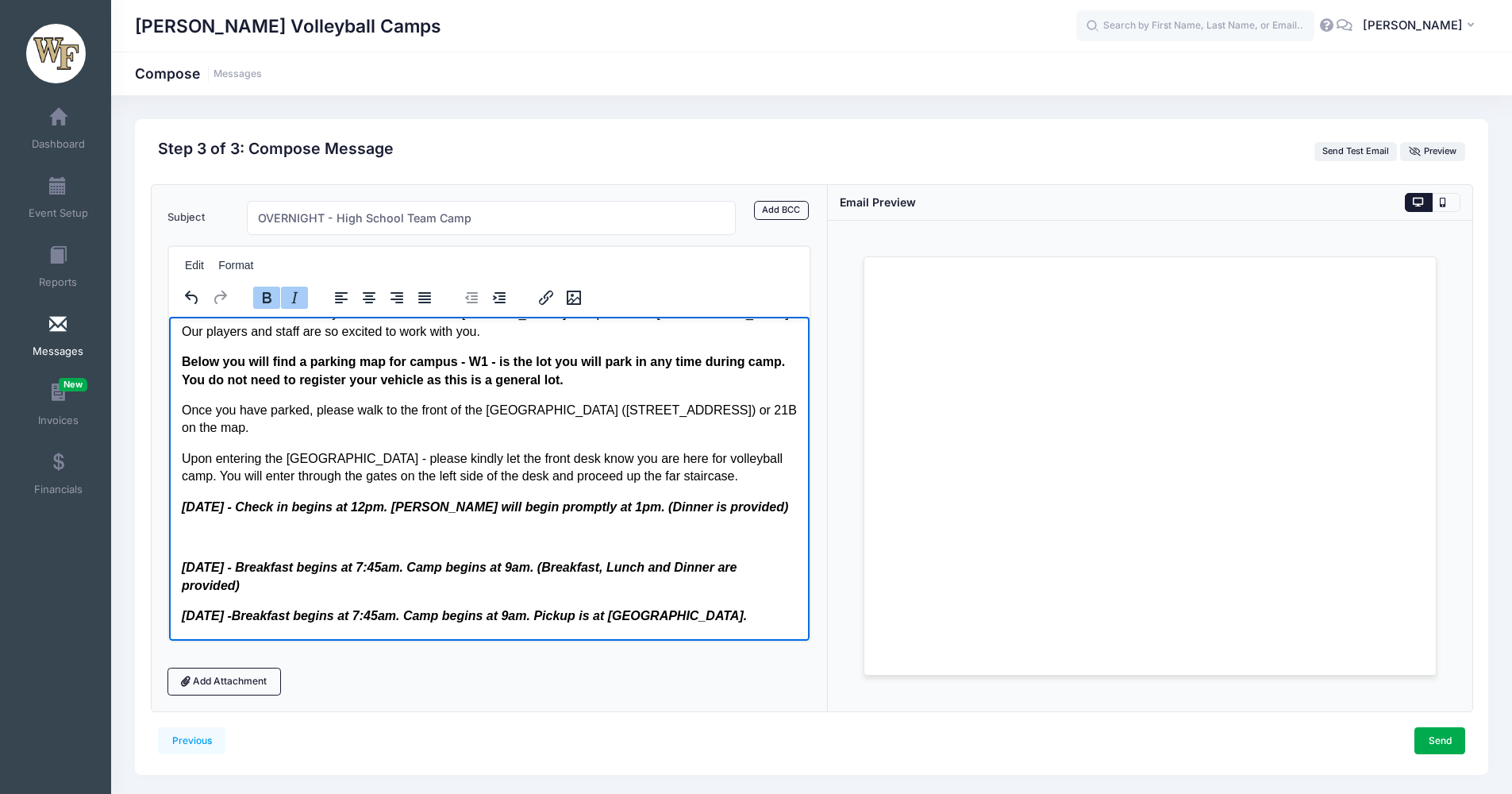 click at bounding box center (489, 537) 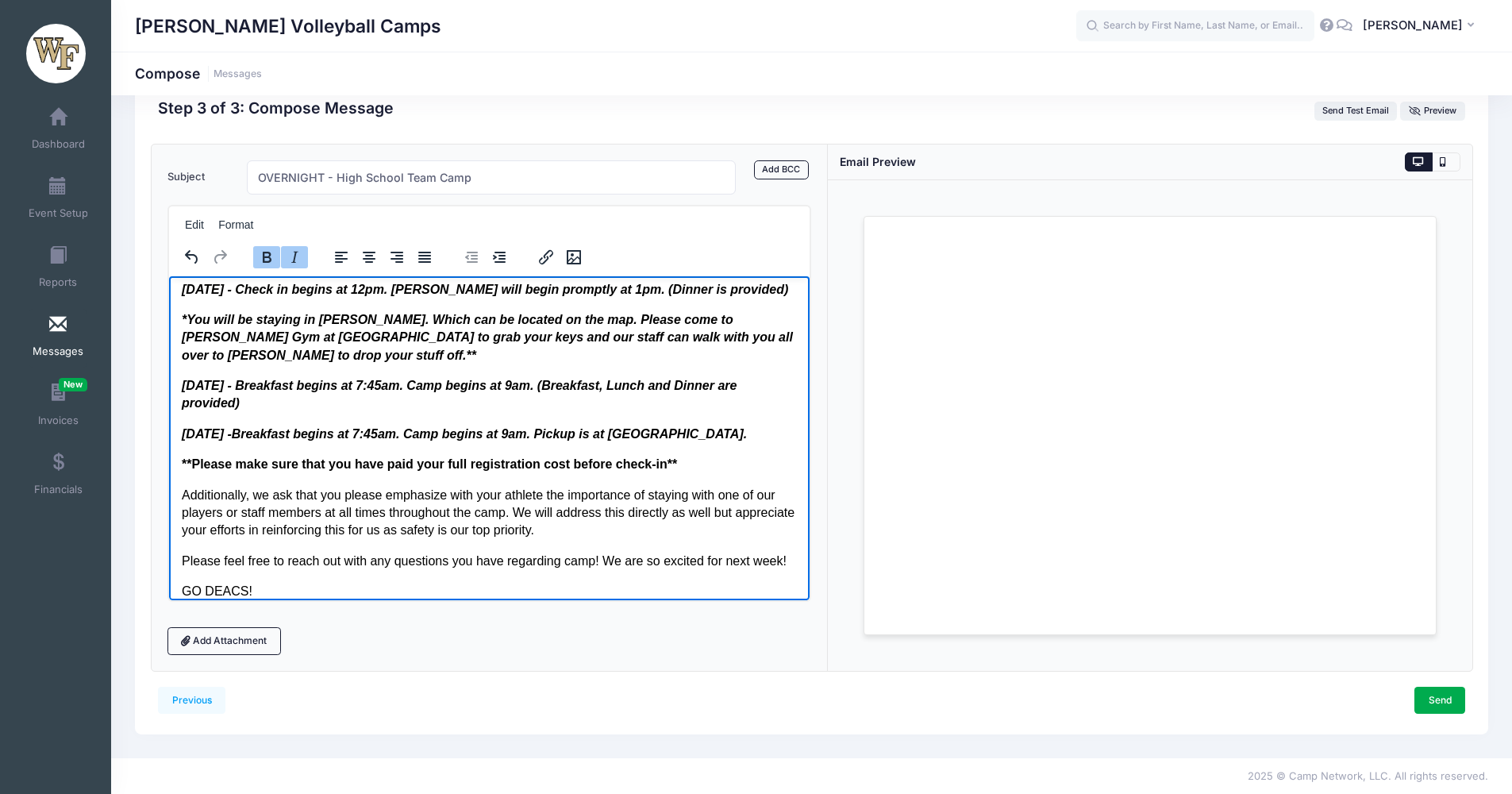 scroll, scrollTop: 214, scrollLeft: 0, axis: vertical 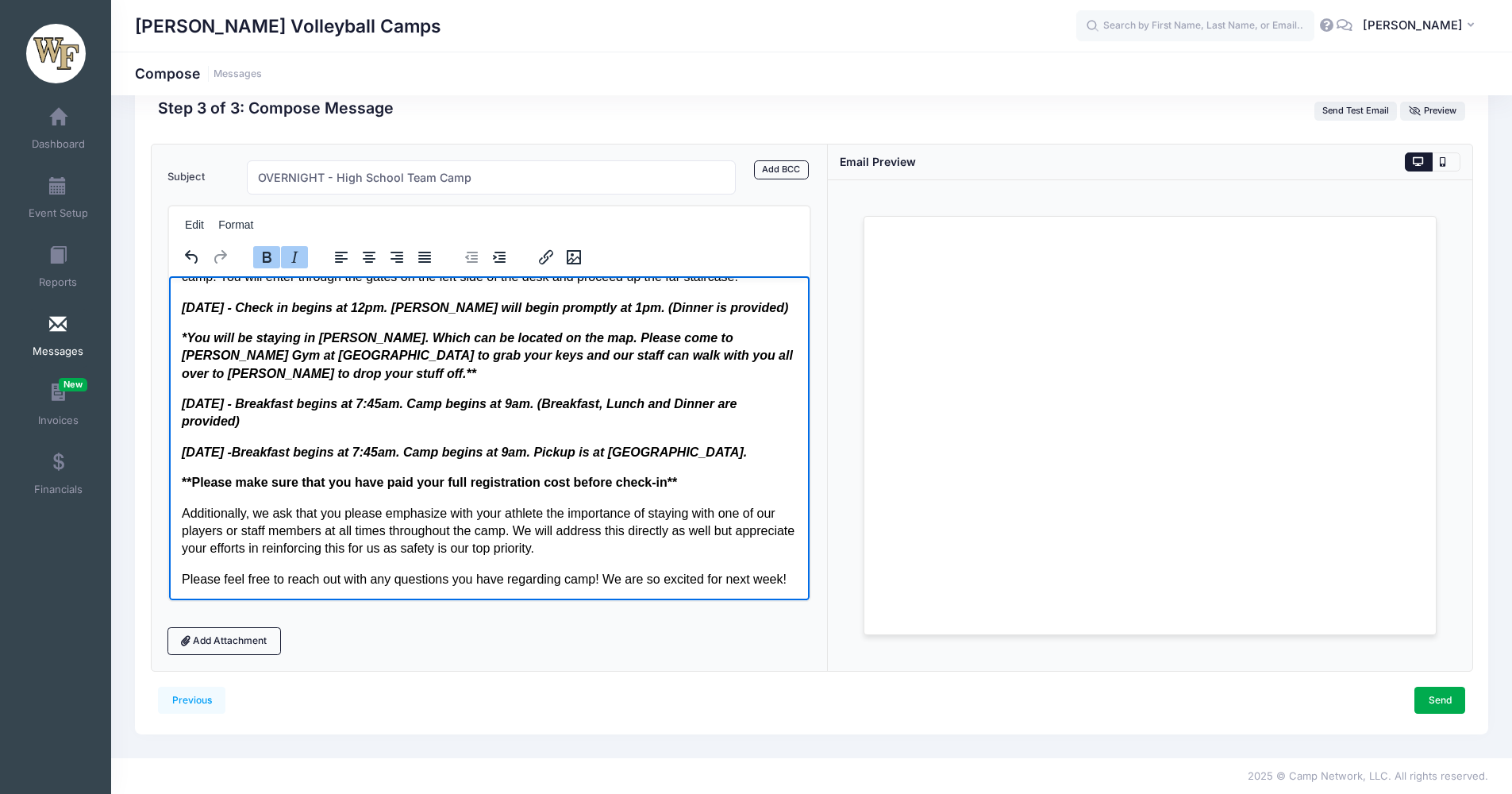 click on "*  You will be staying in Efird Hall. Which can be located on the map. Please come to Reynolds Gym at Noon to grab your keys and our staff can walk with you all over to Efird to drop your stuff off.  **" at bounding box center (487, 355) 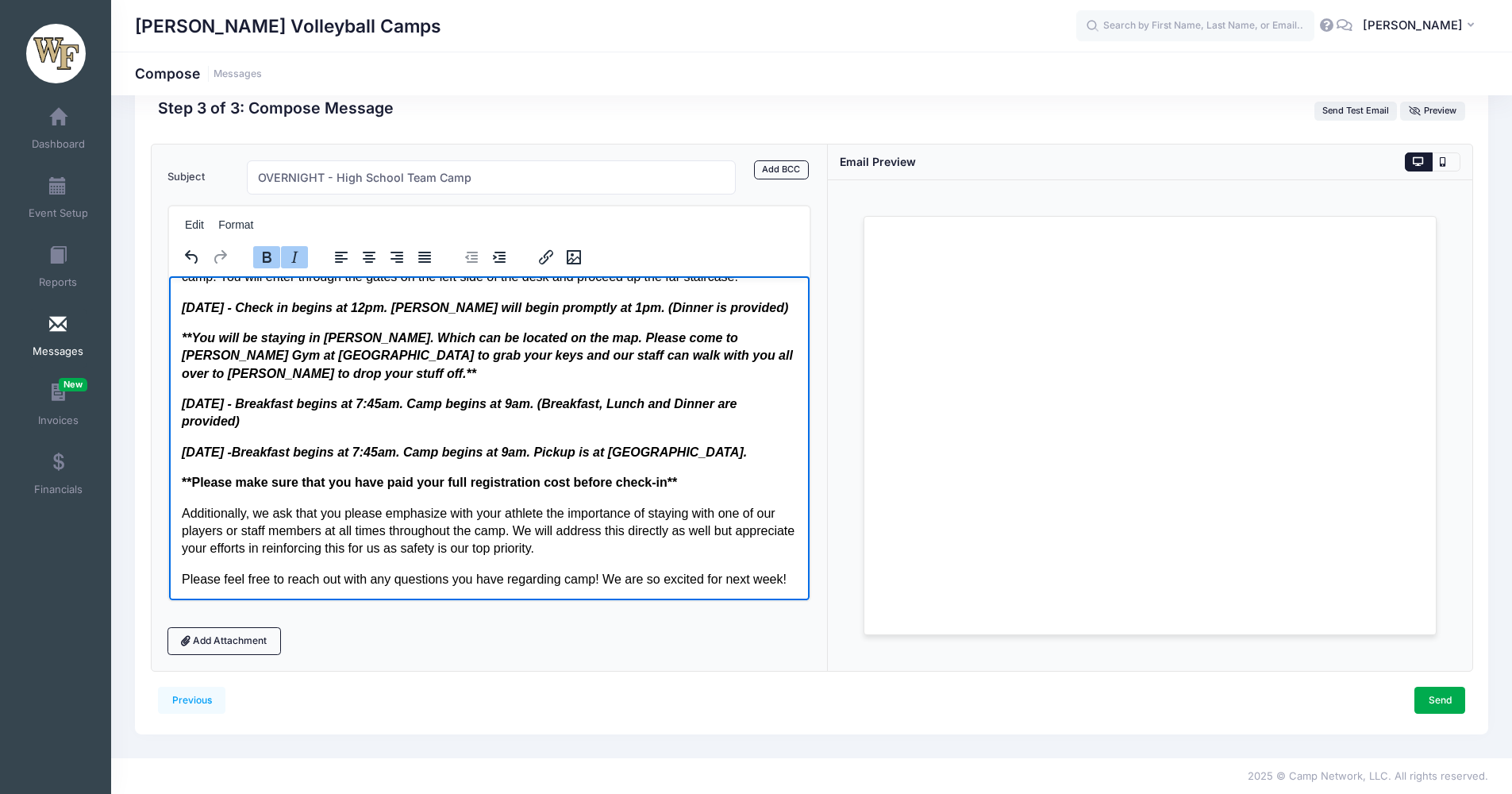 click on "All -- We are so excited to have you for our first annual Jeff Hulsmeyer Camps here at Wake Forest! Our players and staff are so excited to work with you. Below you will find a parking map for campus - W1 - is the lot you will park in any time during camp. You do not need to register your vehicle as this is a general lot. Once you have parked, please walk to the front of the Wellbeing Center (1834 Wake Forest Rd #21, Winston-Salem, NC 27109) or 21B on the map.  Upon entering the Wellbeing center - please kindly let the front desk know you are here for volleyball camp. You will enter through the gates on the left side of the desk and proceed up the far staircase.  July 14th - Check in begins at 12pm. Camp will begin promptly at 1pm. (Dinner is provided) ** You will be staying in Efird Hall. Which can be located on the map. Please come to Reynolds Gym at Noon to grab your keys and our staff can walk with you all over to Efird to drop your stuff off. ** July 16th -   GO DEACS! All the best, Wake VB Staff" at bounding box center (489, 376) 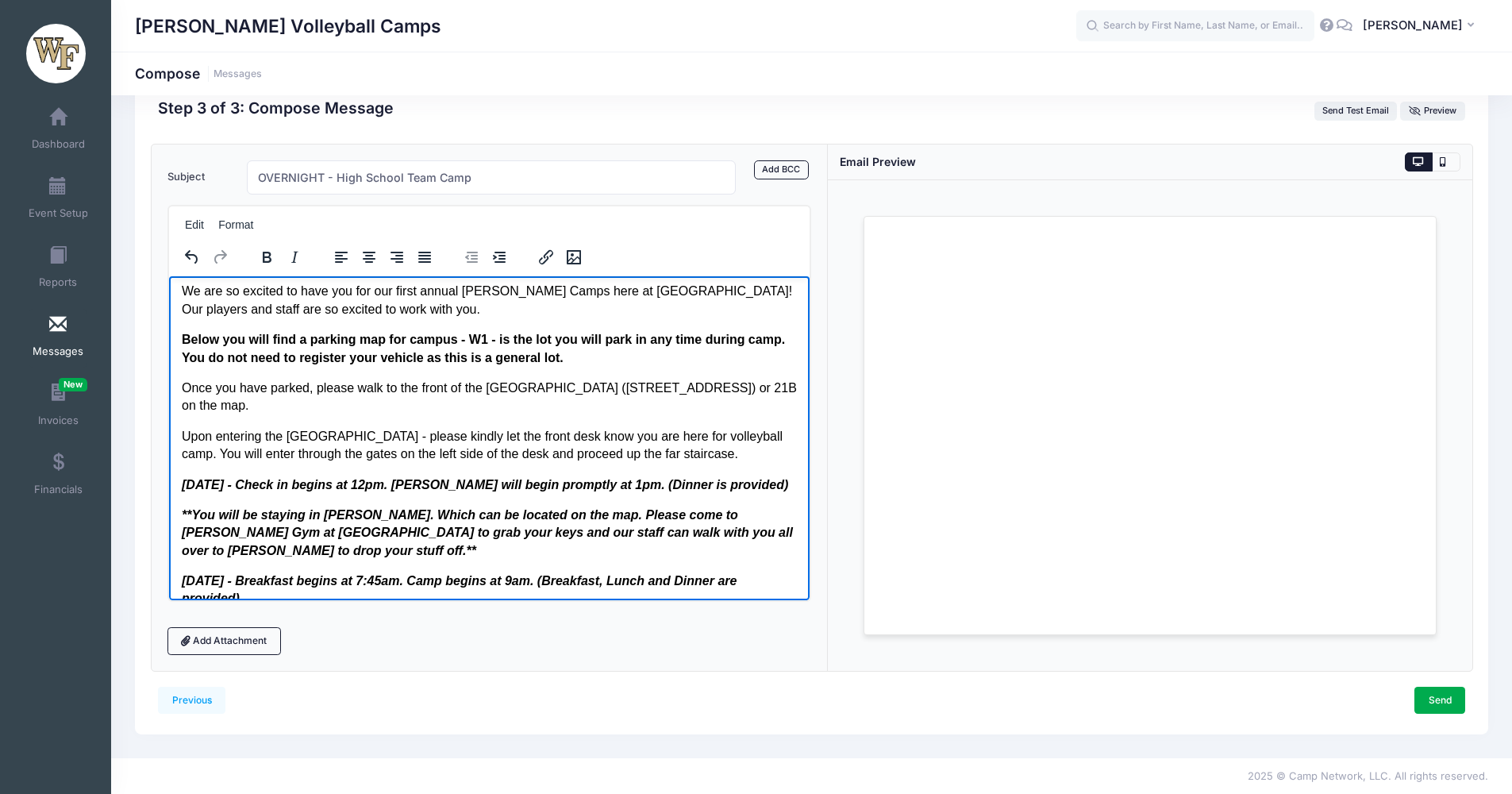 scroll, scrollTop: 168, scrollLeft: 0, axis: vertical 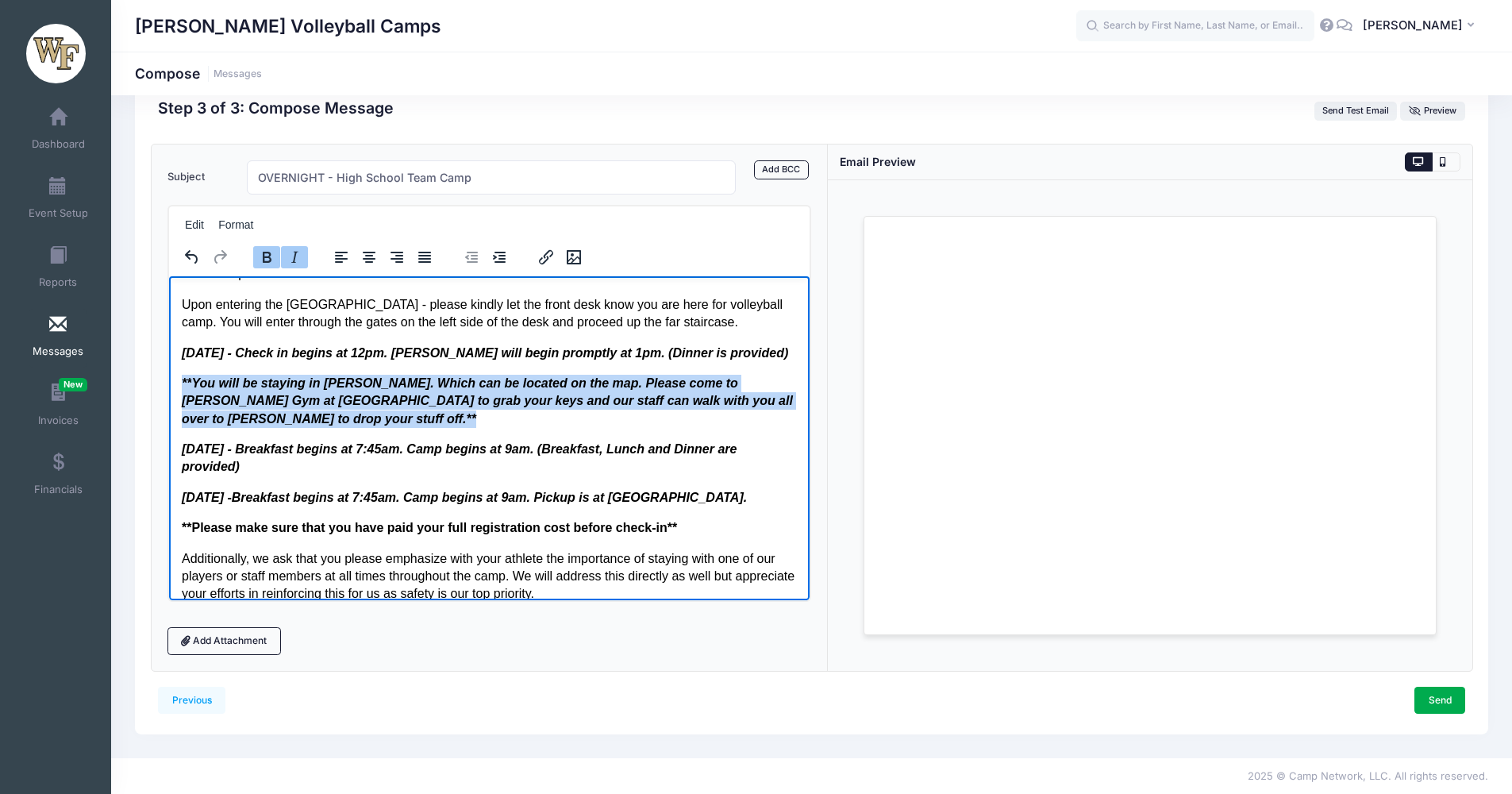 drag, startPoint x: 779, startPoint y: 396, endPoint x: 182, endPoint y: 370, distance: 597.5659 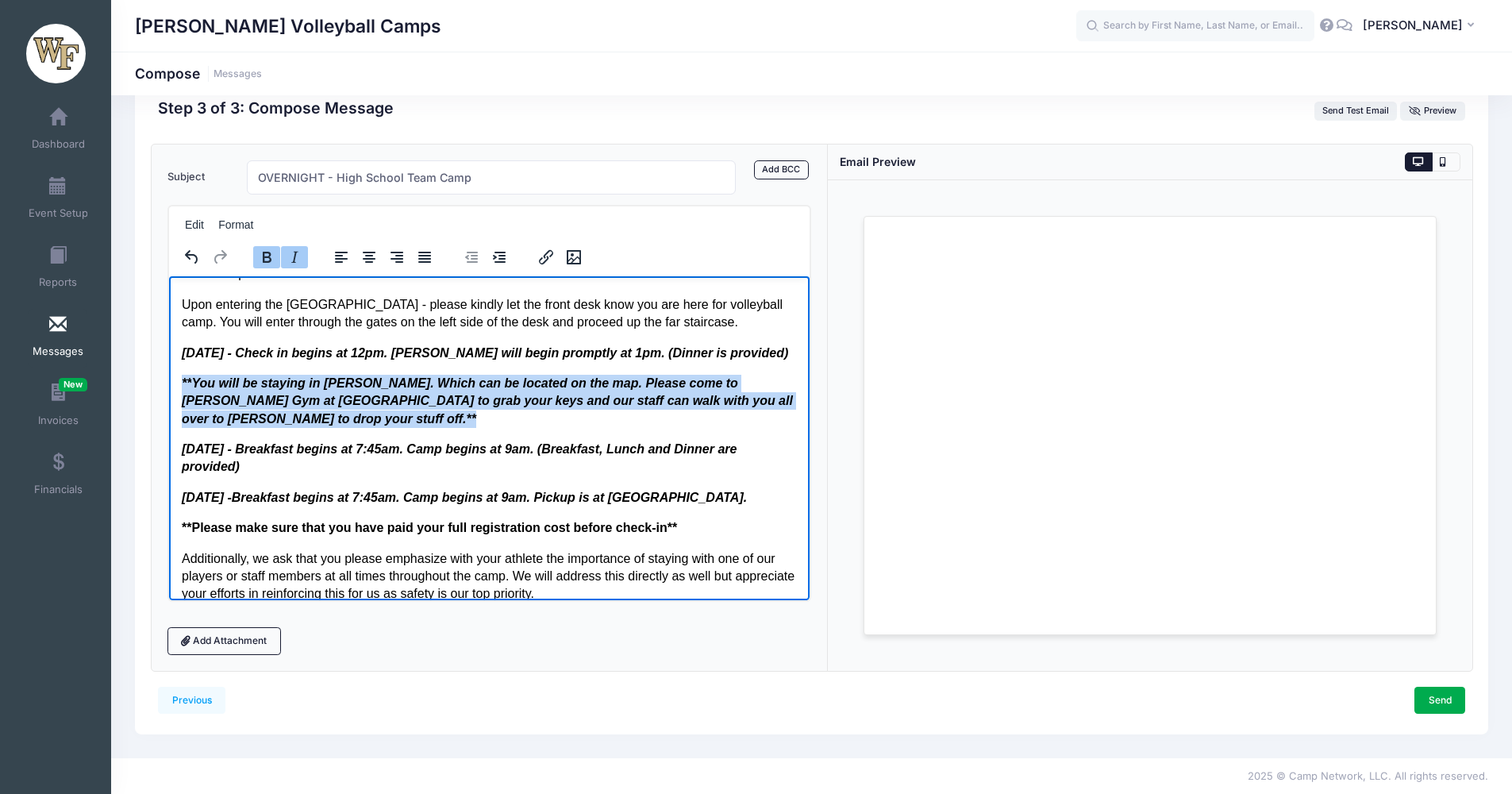 click on "** You will be staying in Efird Hall. Which can be located on the map. Please come to Reynolds Gym at Noon to grab your keys and our staff can walk with you all over to Efird to drop your stuff off. **" at bounding box center (489, 400) 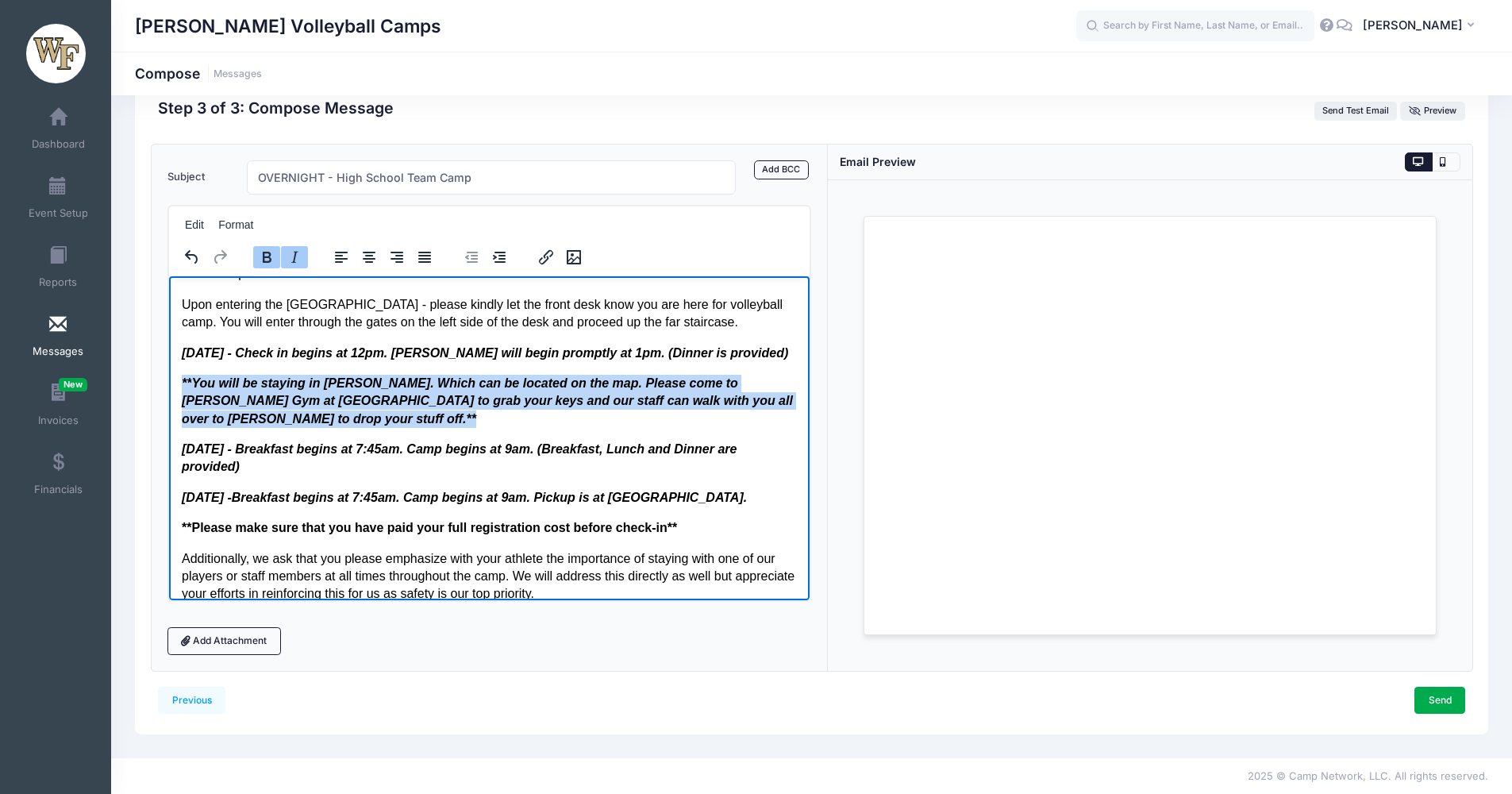 click 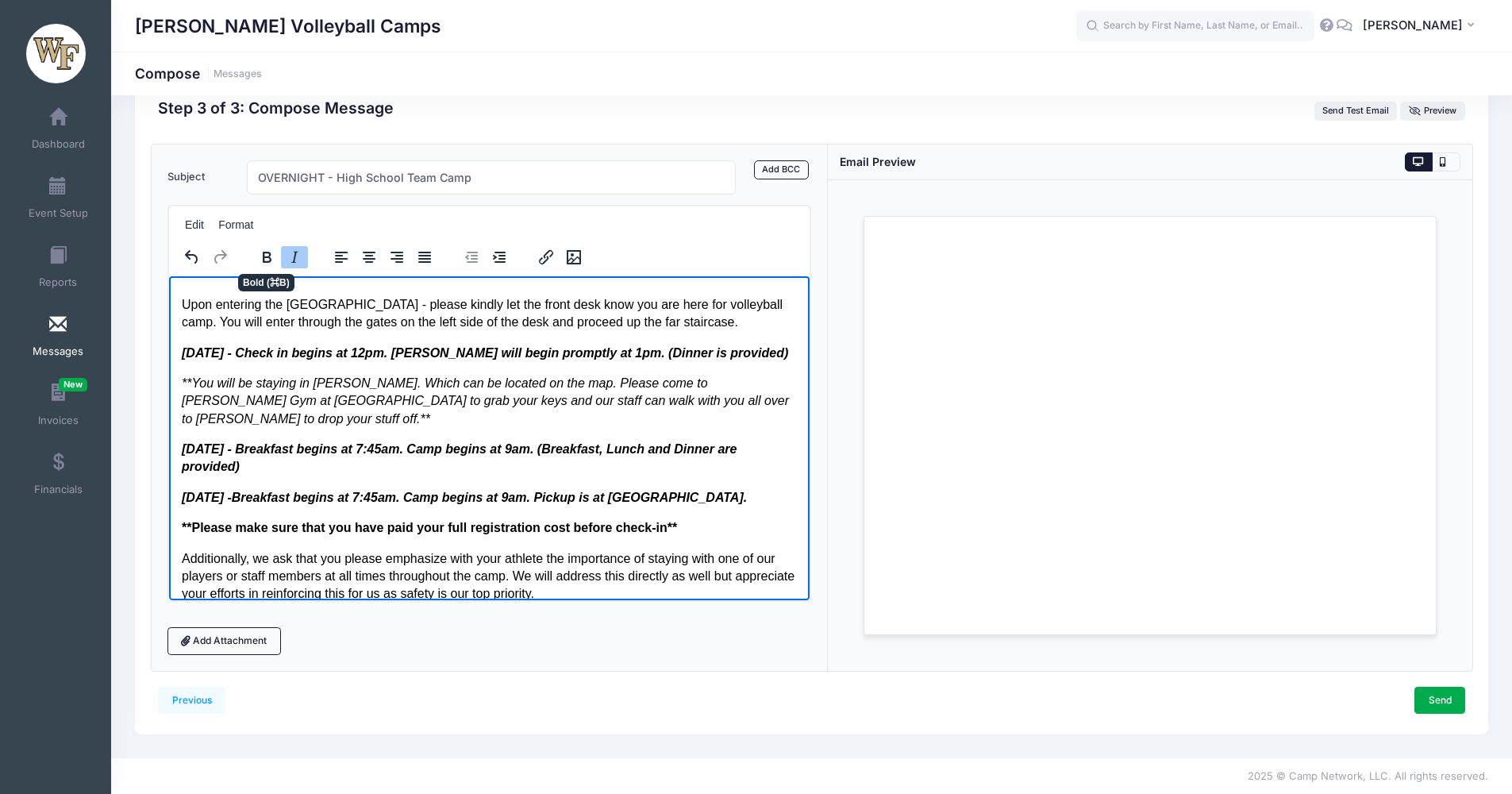 click on "All -- We are so excited to have you for our first annual Jeff Hulsmeyer Camps here at Wake Forest! Our players and staff are so excited to work with you. Below you will find a parking map for campus - W1 - is the lot you will park in any time during camp. You do not need to register your vehicle as this is a general lot. Once you have parked, please walk to the front of the Wellbeing Center (1834 Wake Forest Rd #21, Winston-Salem, NC 27109) or 21B on the map.  Upon entering the Wellbeing center - please kindly let the front desk know you are here for volleyball camp. You will enter through the gates on the left side of the desk and proceed up the far staircase.  July 14th - Check in begins at 12pm. Camp will begin promptly at 1pm. (Dinner is provided) ** You will be staying in Efird Hall. Which can be located on the map. Please come to Reynolds Gym at Noon to grab your keys and our staff can walk with you all over to Efird to drop your stuff off. ** July 16th -   GO DEACS! All the best, Wake VB Staff" at bounding box center (489, 422) 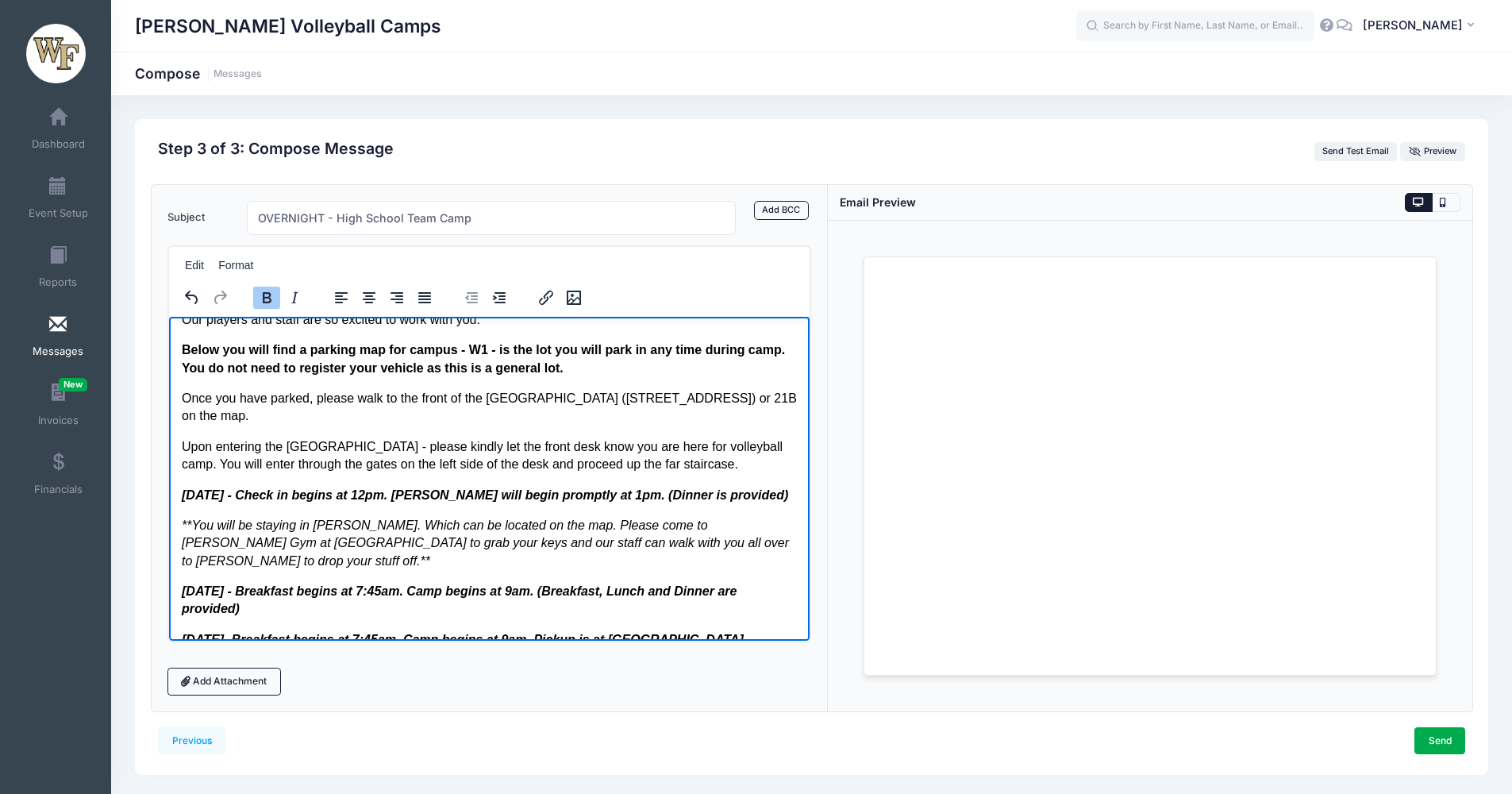 scroll, scrollTop: 160, scrollLeft: 0, axis: vertical 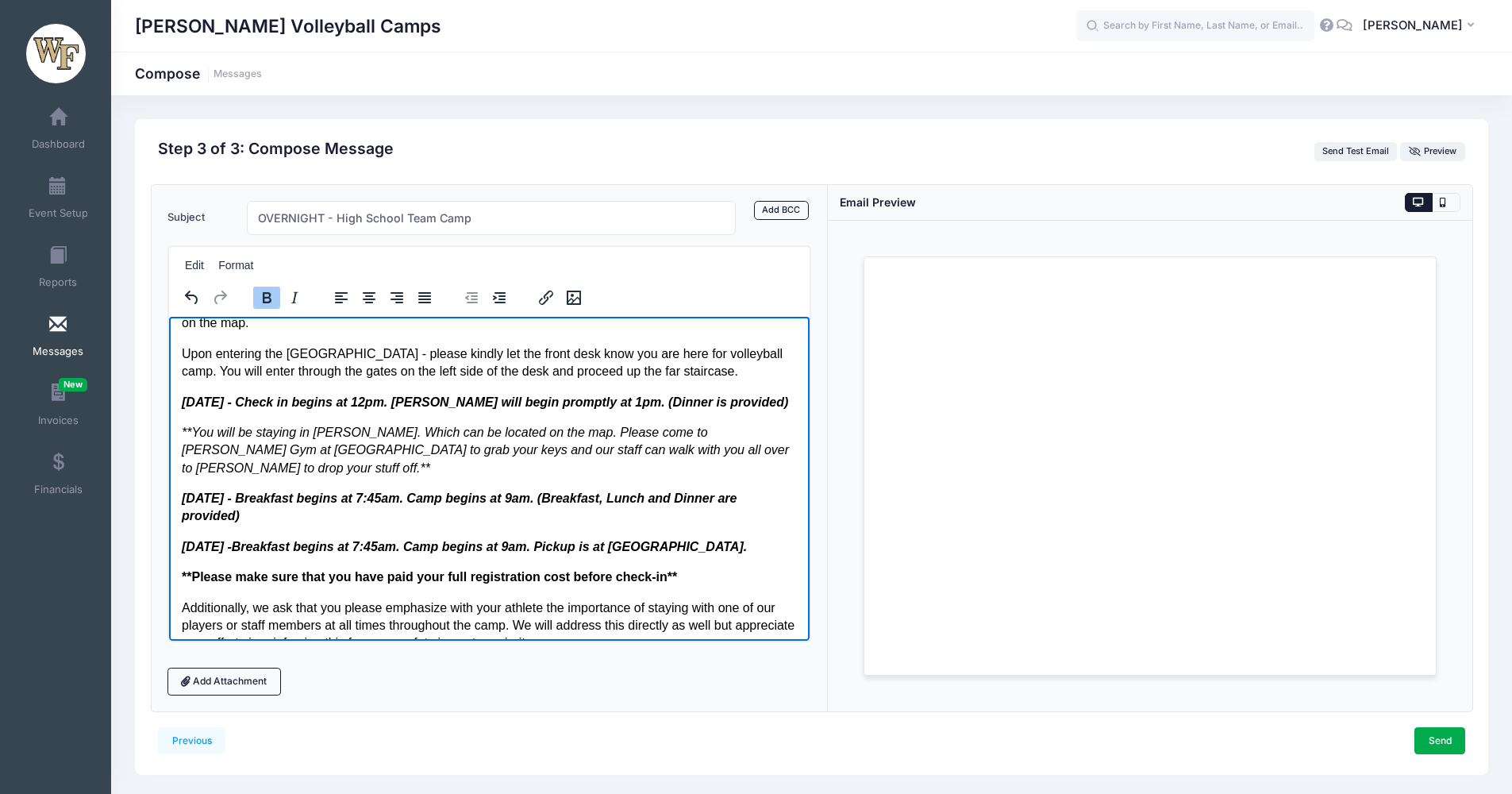 click on "** You will be staying in Efird Hall. Which can be located on the map. Please come to Reynolds Gym at Noon to grab your keys and our staff can walk with you all over to Efird to drop your stuff off. **" at bounding box center (489, 449) 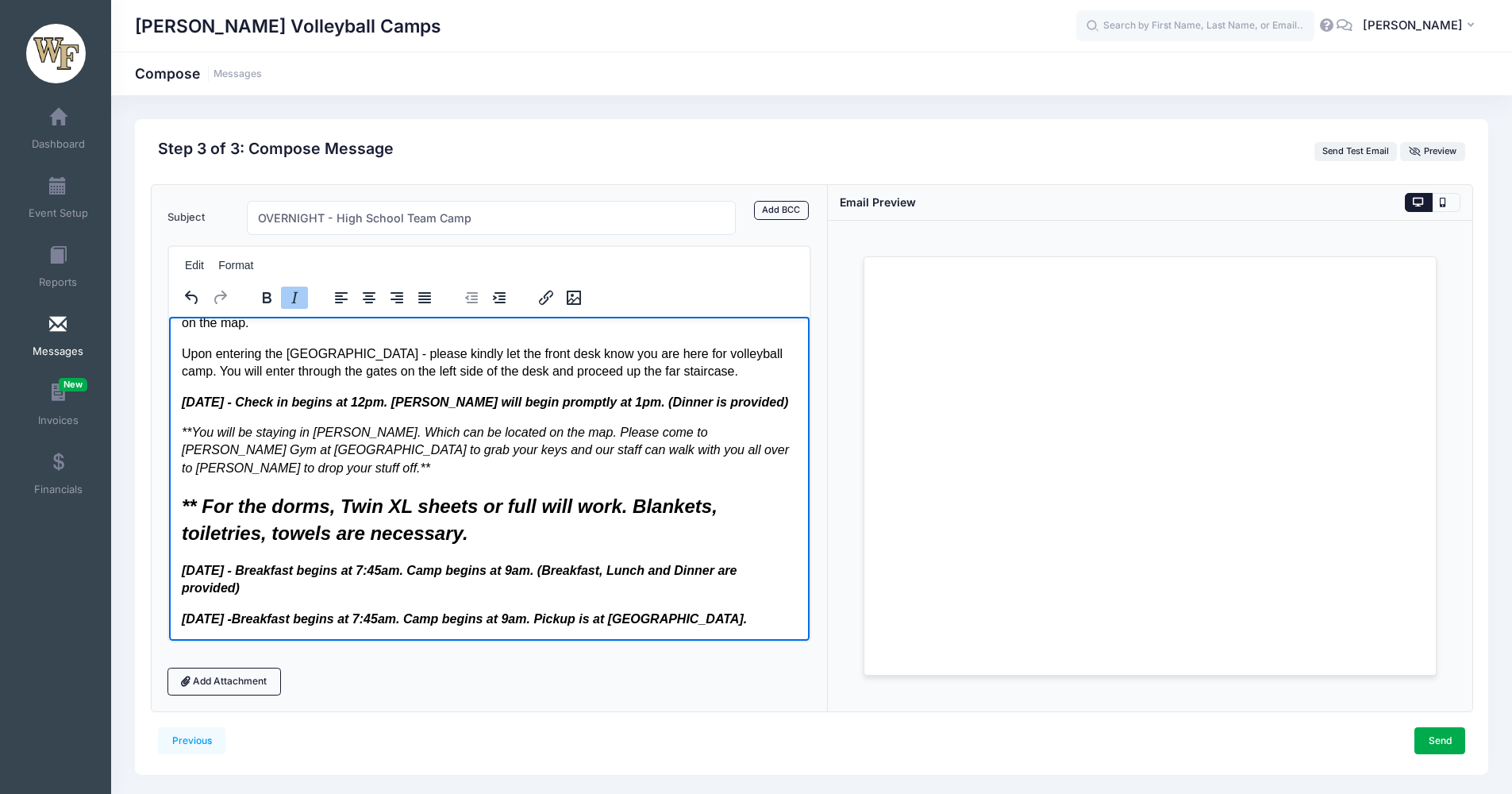 click on "** For the dorms, Twin XL sheets or full will work. Blankets, toiletries, towels are necessary. ﻿" at bounding box center (448, 518) 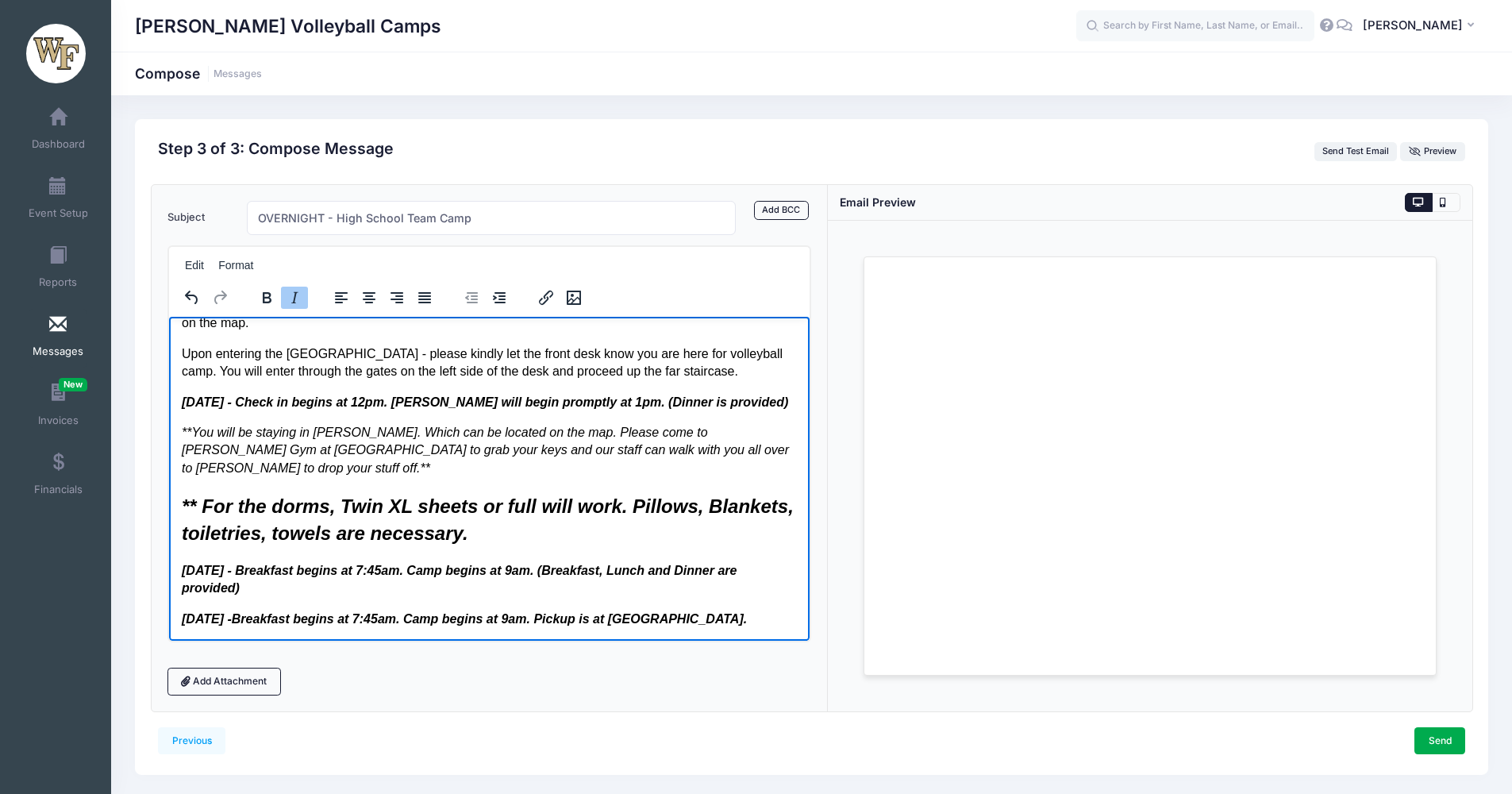 click on "** For the dorms, Twin XL sheets or full will work. Pillows, Blankets, toiletries, towels are necessary. ﻿" at bounding box center [487, 518] 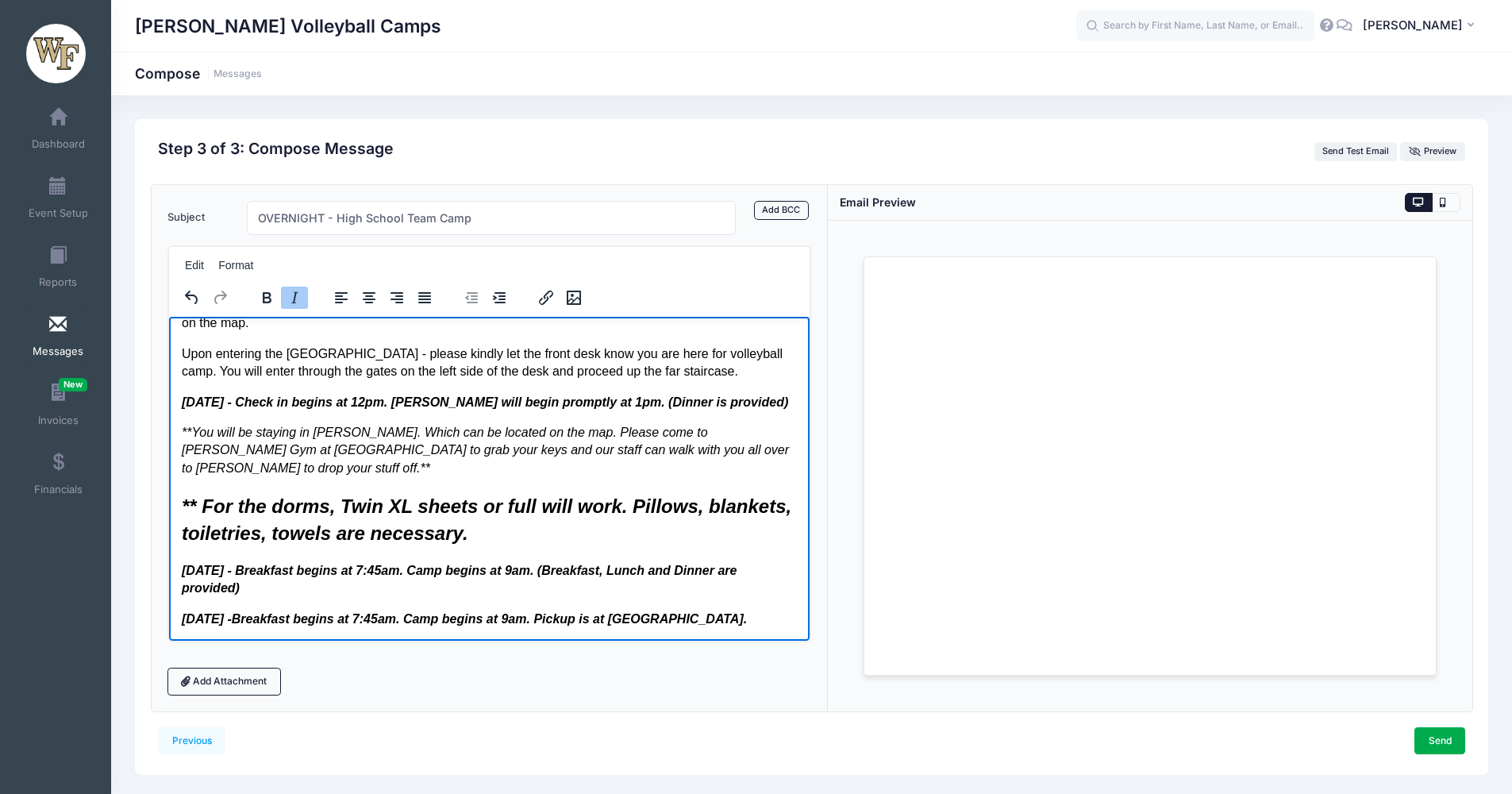 click on "** For the dorms, Twin XL sheets or full will work. Pillows, blankets, toiletries, towels are necessary. ﻿" at bounding box center (489, 518) 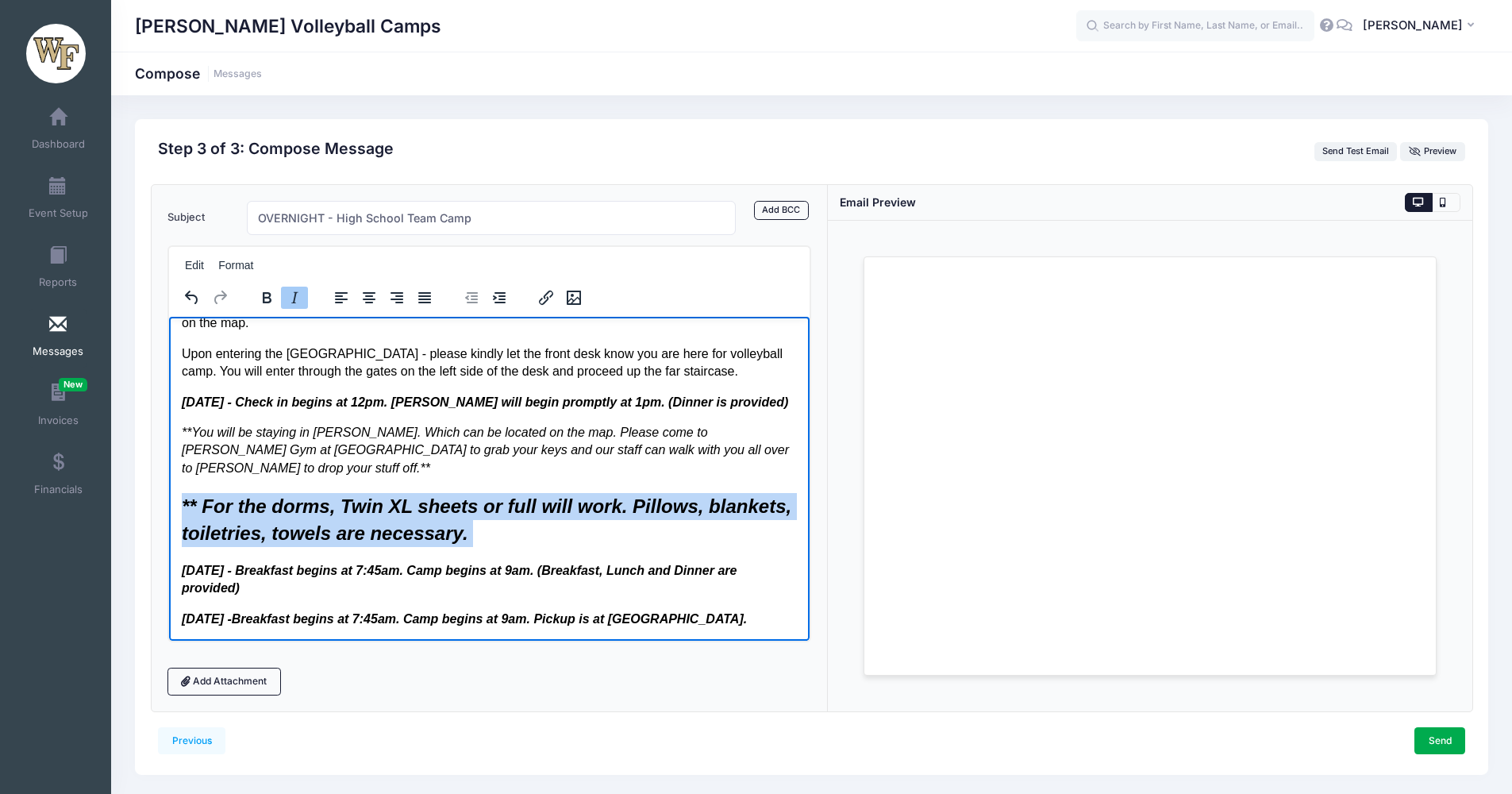drag, startPoint x: 485, startPoint y: 514, endPoint x: 330, endPoint y: 791, distance: 317.41771 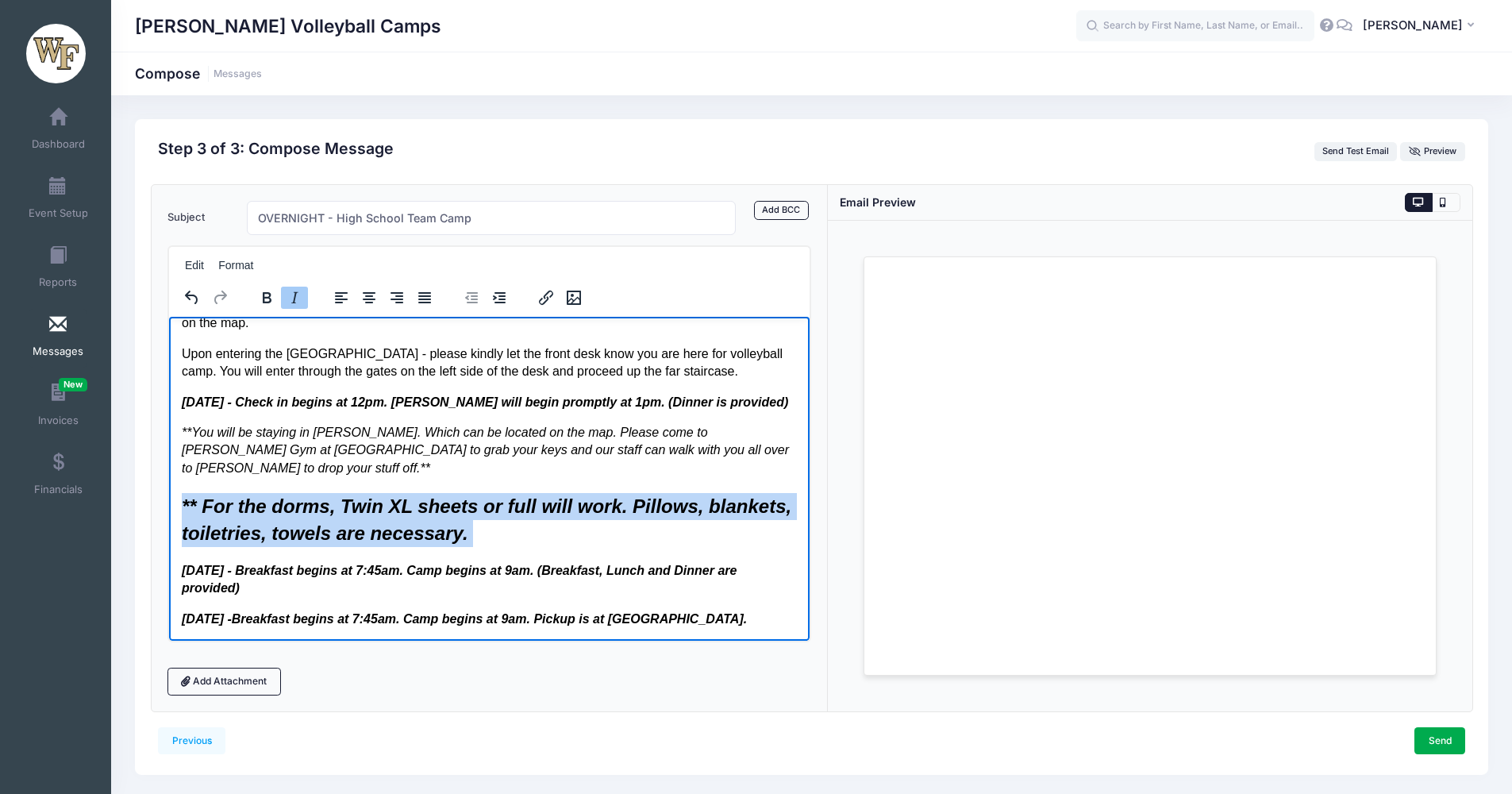 click on "All -- We are so excited to have you for our first annual Jeff Hulsmeyer Camps here at Wake Forest! Our players and staff are so excited to work with you. Below you will find a parking map for campus - W1 - is the lot you will park in any time during camp. You do not need to register your vehicle as this is a general lot. Once you have parked, please walk to the front of the Wellbeing Center (1834 Wake Forest Rd #21, Winston-Salem, NC 27109) or 21B on the map.  Upon entering the Wellbeing center - please kindly let the front desk know you are here for volleyball camp. You will enter through the gates on the left side of the desk and proceed up the far staircase.  July 14th - Check in begins at 12pm. Camp will begin promptly at 1pm. (Dinner is provided) ** You will be staying in Efird Hall. Which can be located on the map. Please come to Reynolds Gym at Noon to grab your keys and our staff can walk with you all over to Efird to drop your stuff off. **  July 16th -   GO DEACS! All the best, Wake VB Staff" at bounding box center [489, 507] 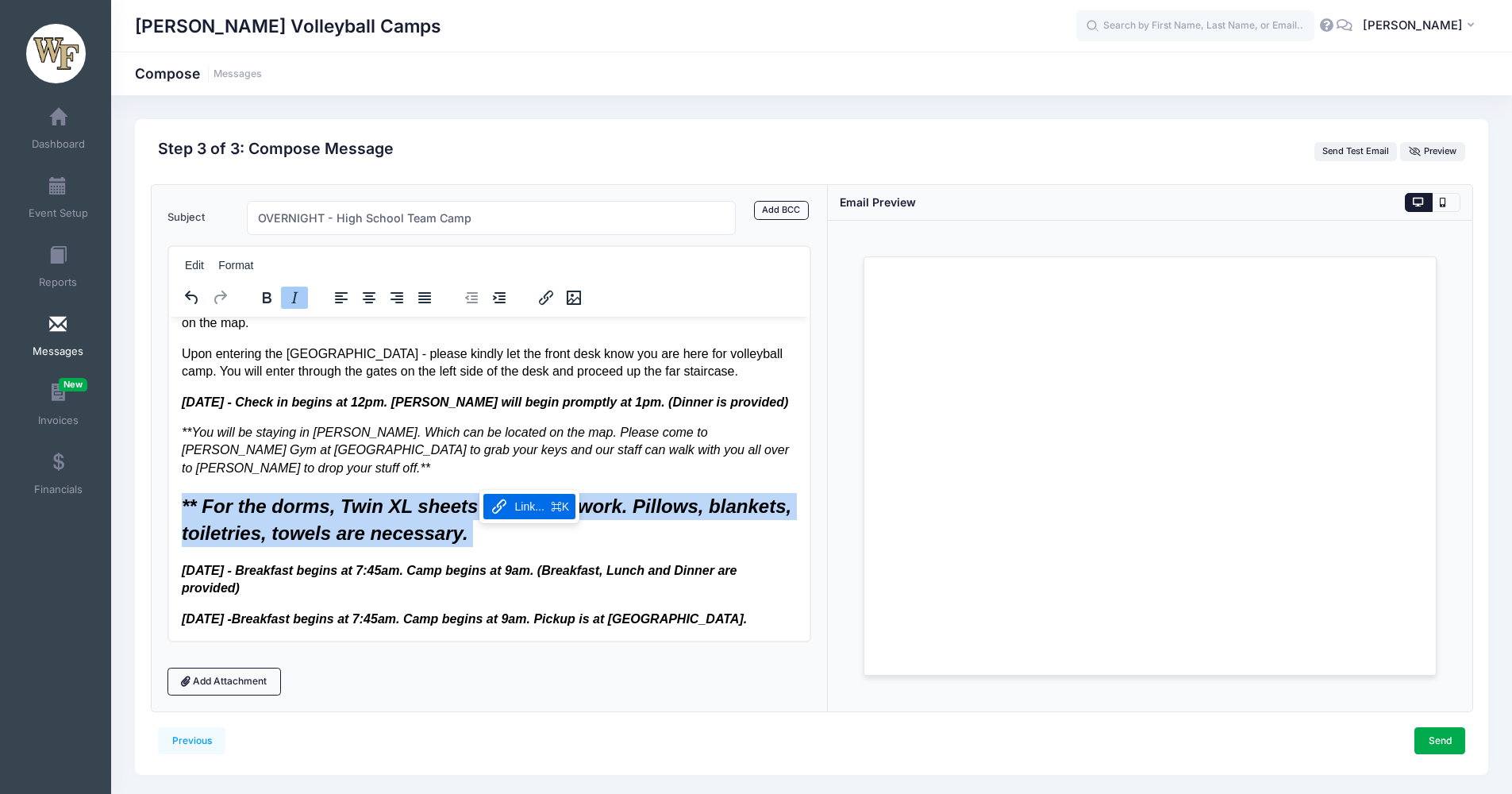 click on "** For the dorms, Twin XL sheets or full will work. Pillows, blankets, toiletries, towels are necessary. ﻿" at bounding box center (486, 518) 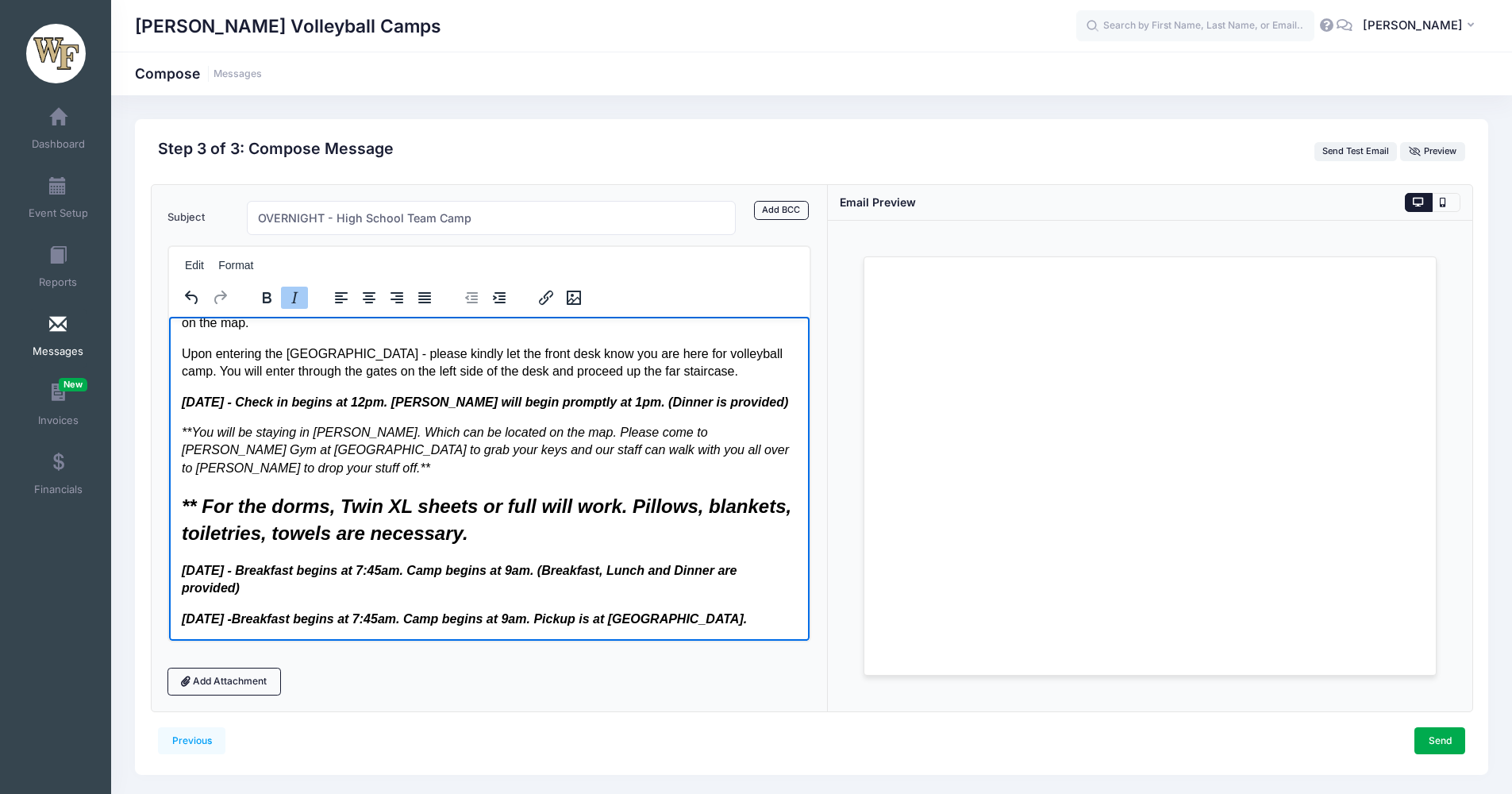 click on "** For the dorms, Twin XL sheets or full will work. Pillows, blankets, toiletries, towels are necessary. ﻿" at bounding box center [489, 518] 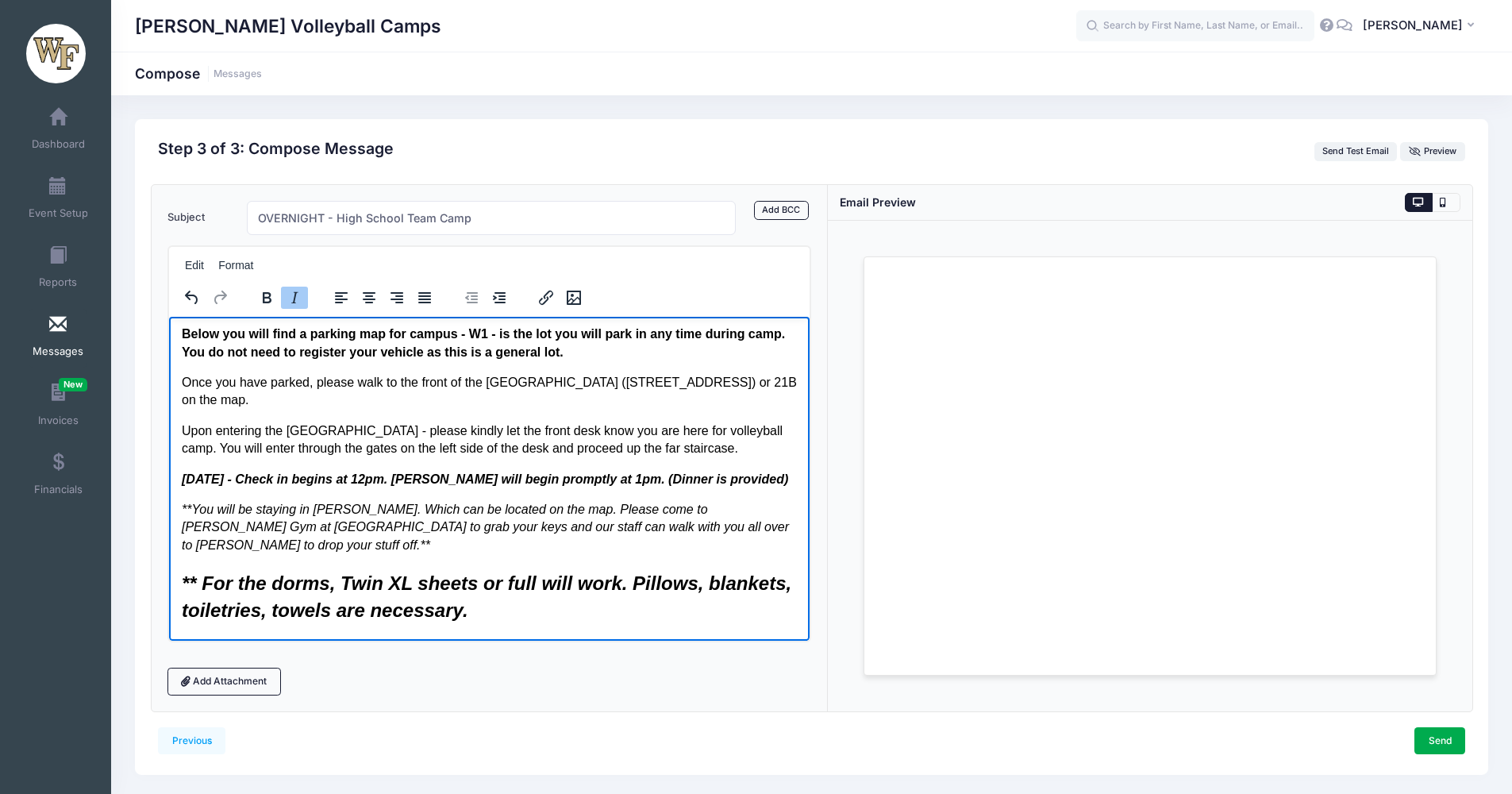 scroll, scrollTop: 187, scrollLeft: 0, axis: vertical 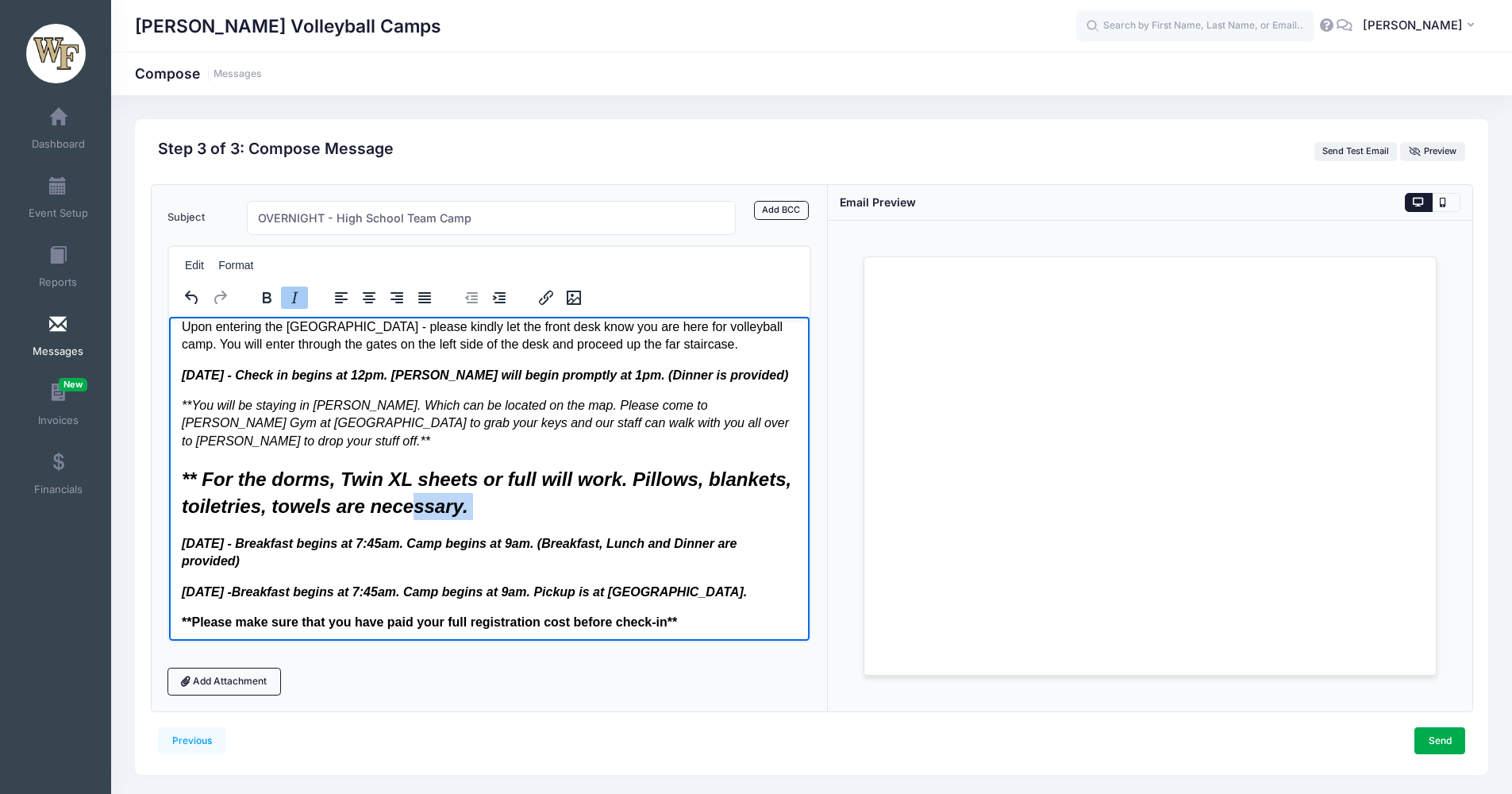 drag, startPoint x: 482, startPoint y: 484, endPoint x: 408, endPoint y: 477, distance: 74.33034 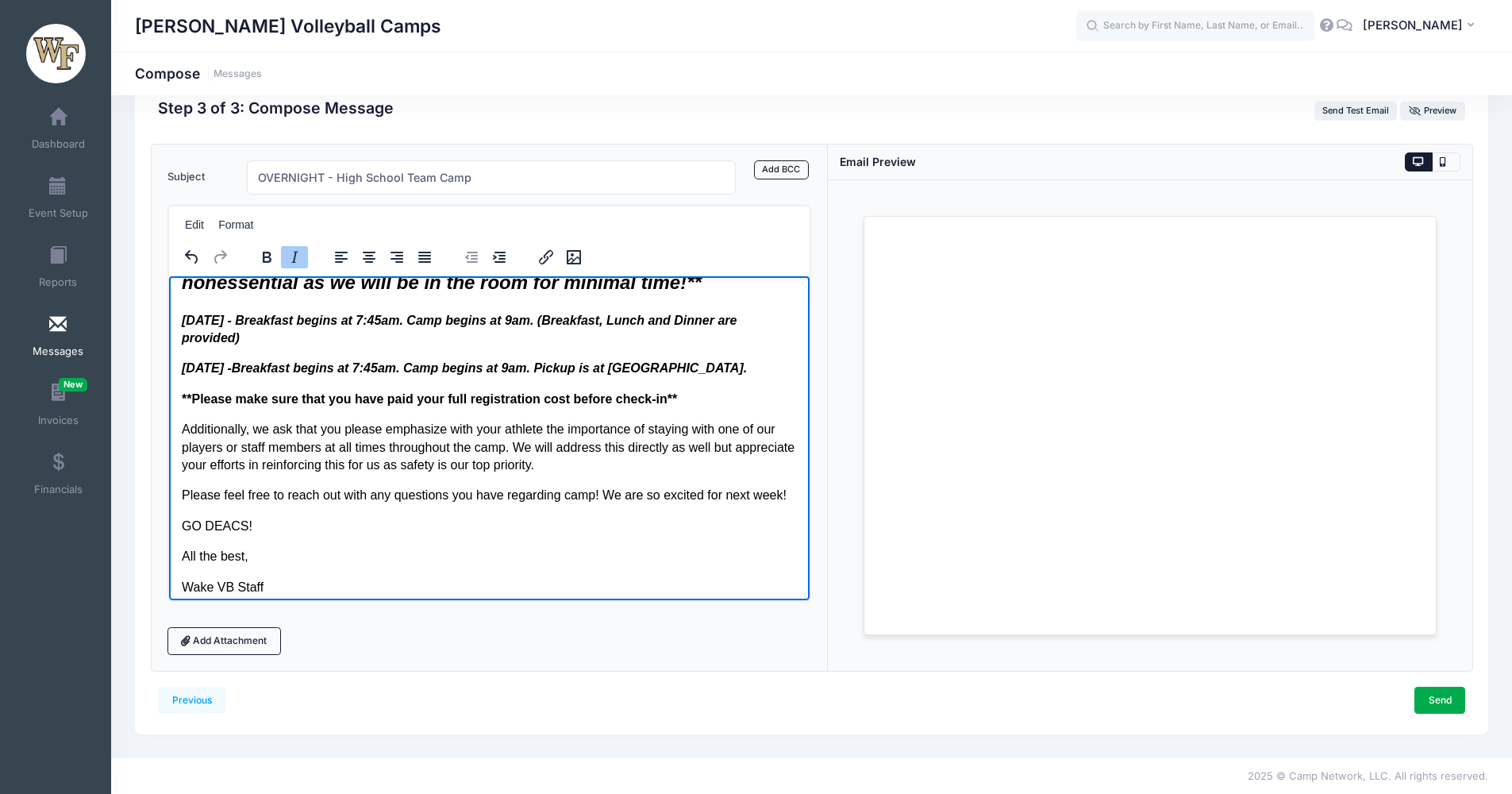 scroll, scrollTop: 250, scrollLeft: 0, axis: vertical 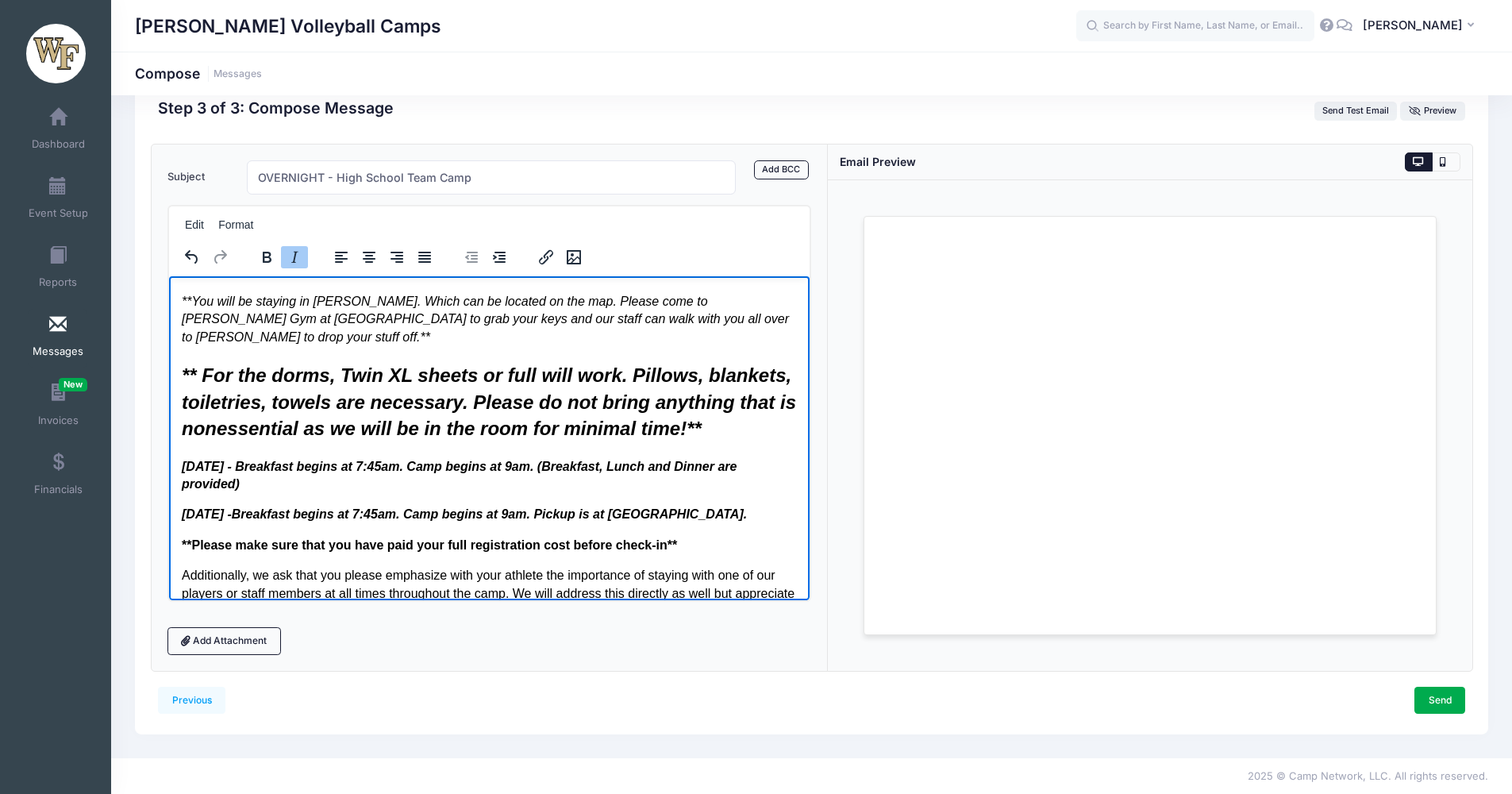 click on "** For the dorms, Twin XL sheets or full will work. Pillows, blankets, toiletries, towels are necessary. ﻿Please do not bring anything that is nonessential as we will be in the room for minimal time!**" at bounding box center (488, 401) 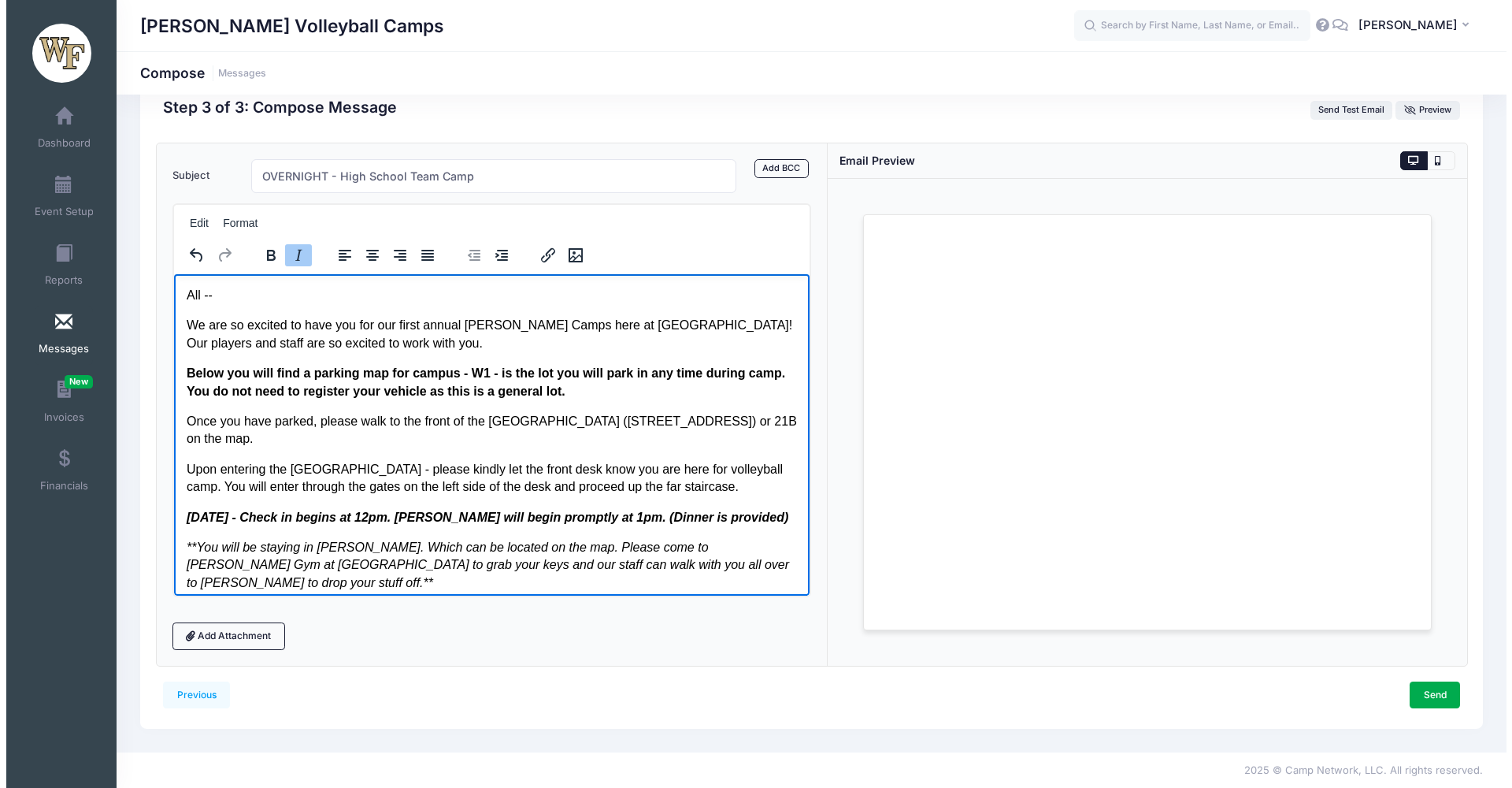 scroll, scrollTop: 0, scrollLeft: 0, axis: both 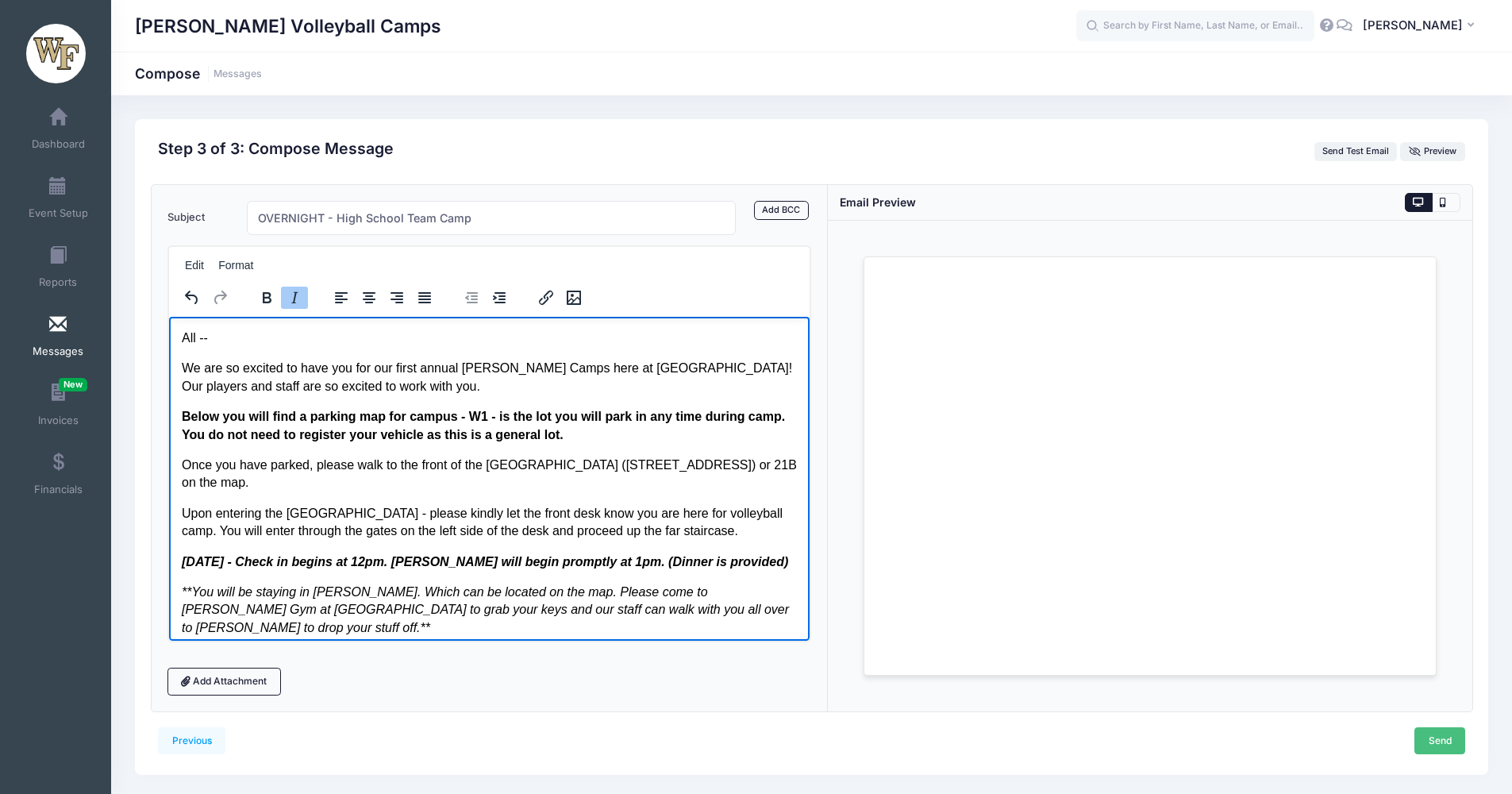 click on "Send" at bounding box center [1440, 741] 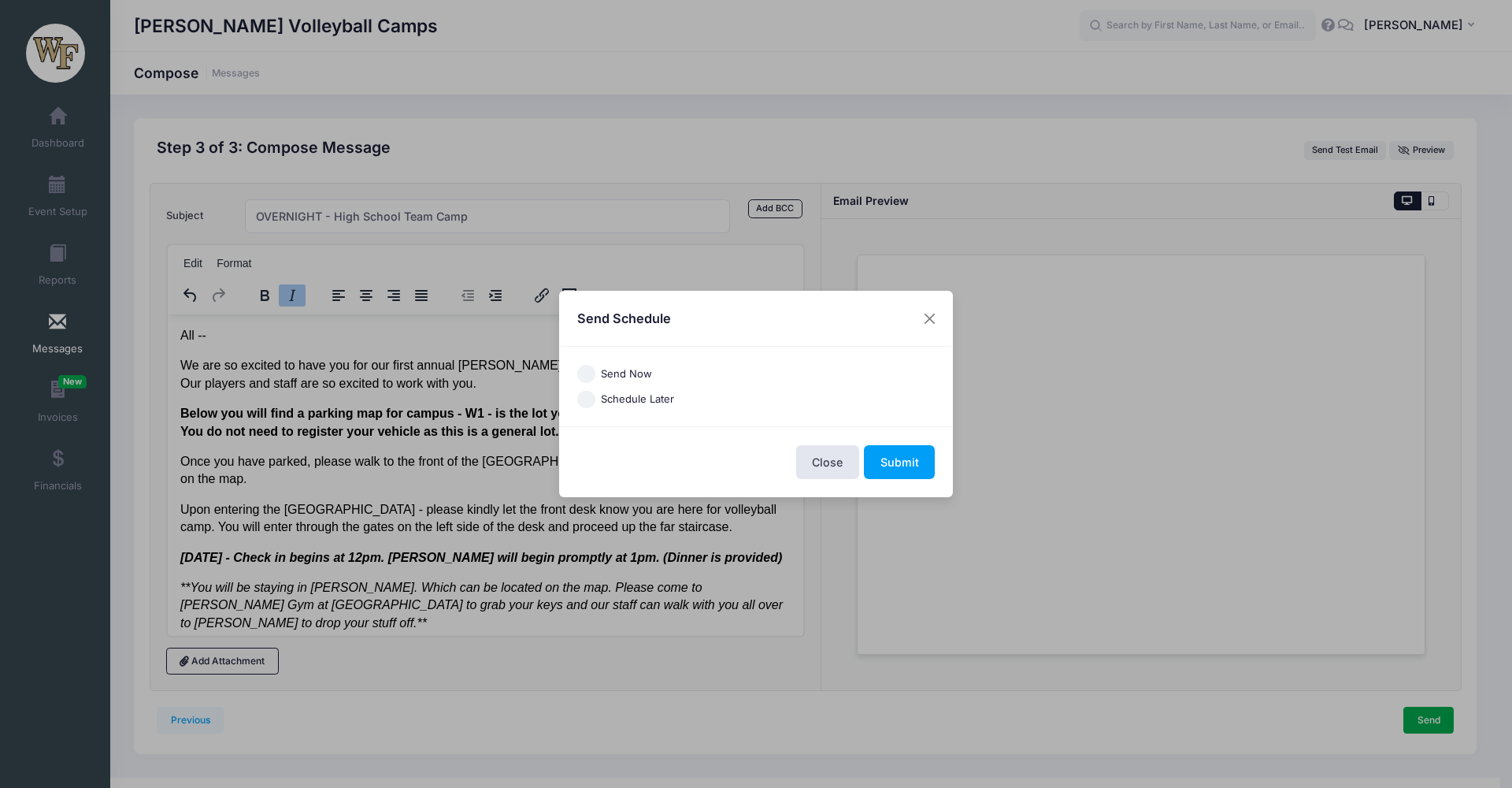 click on "Send Now
Schedule Later
America/New York America/Los Angeles America/Chicago America/Denver                                  America/New York" at bounding box center [756, 386] 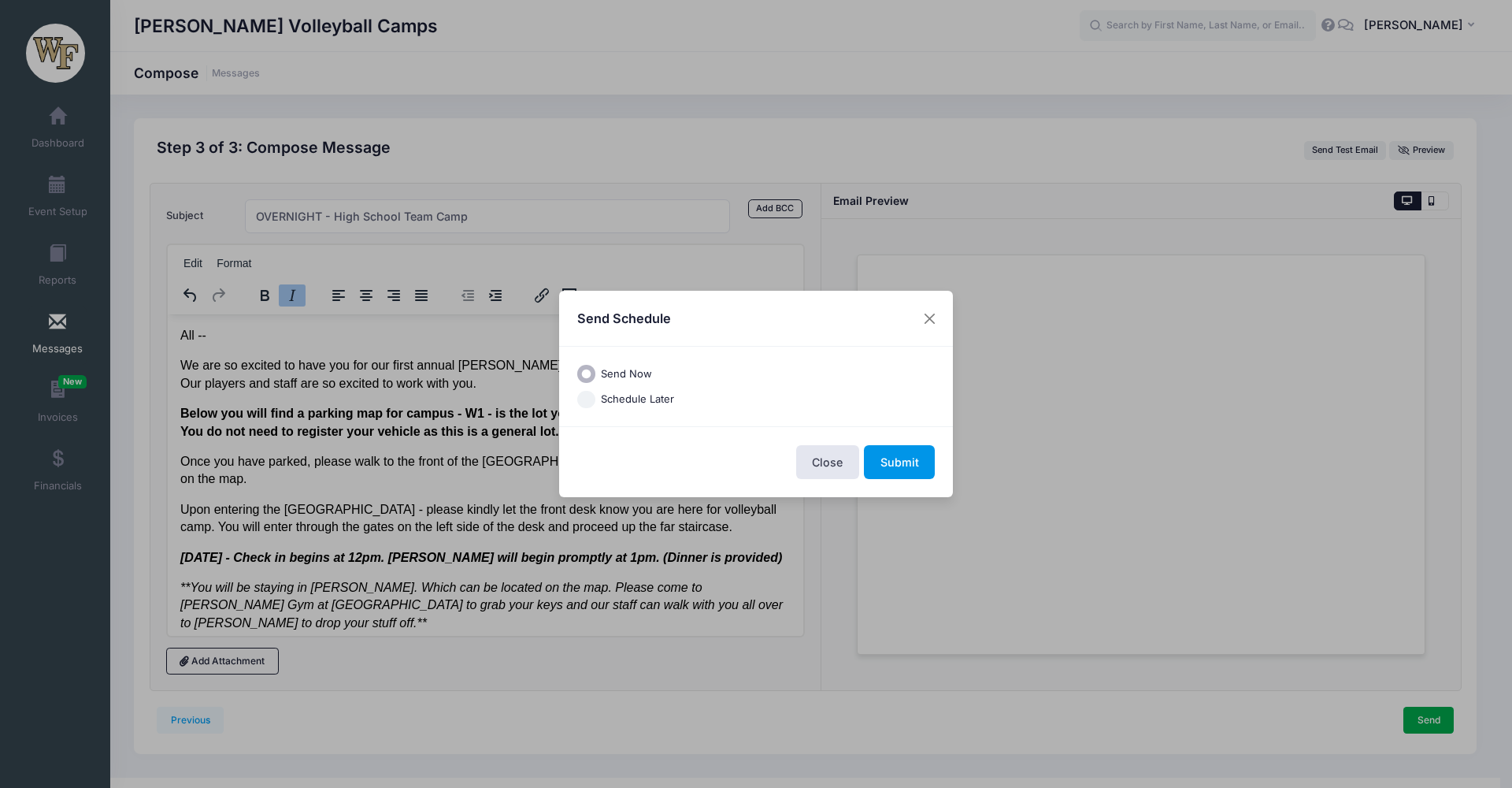 click on "Submit" at bounding box center [899, 462] 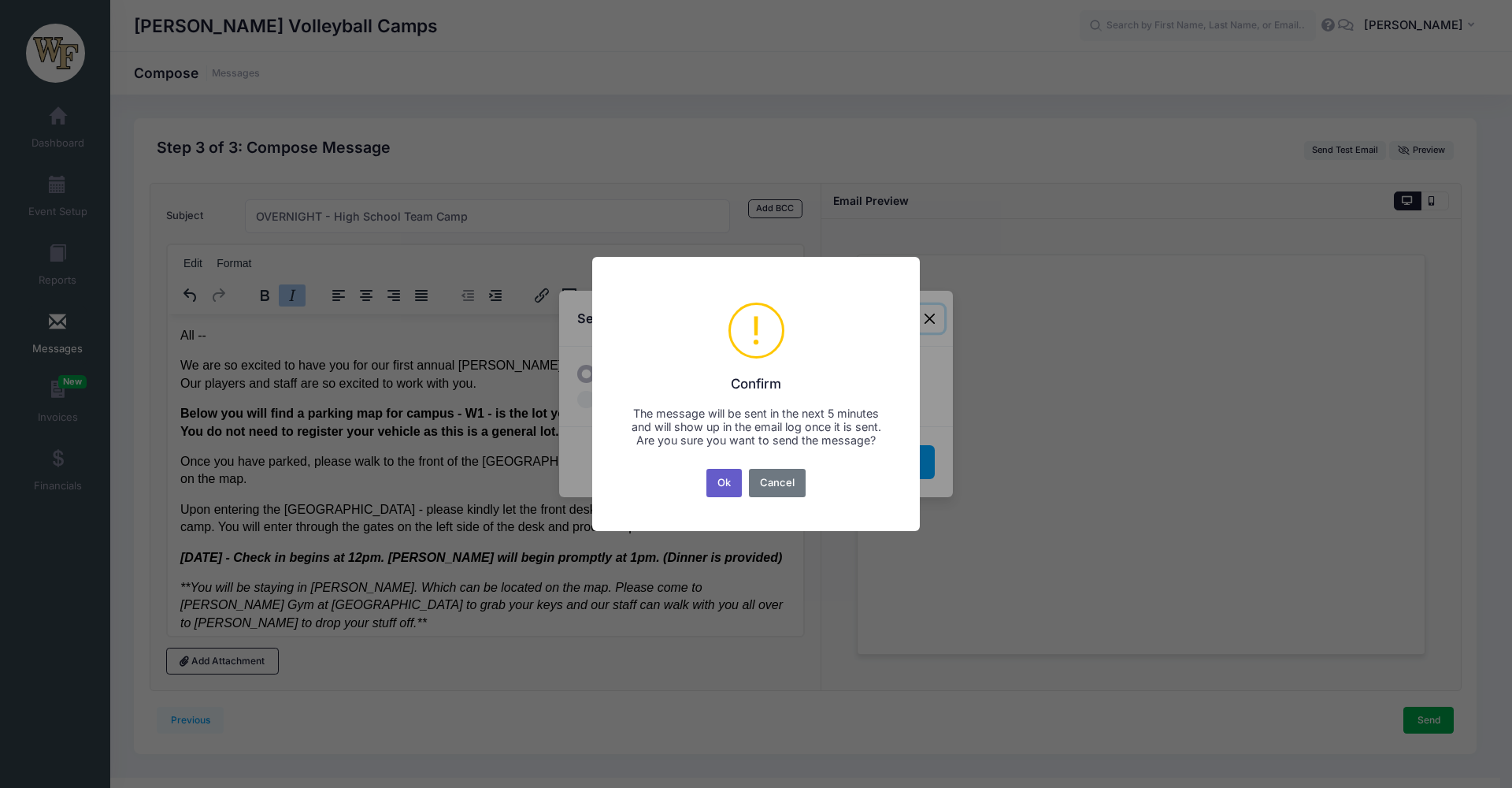 click on "Ok" at bounding box center [724, 483] 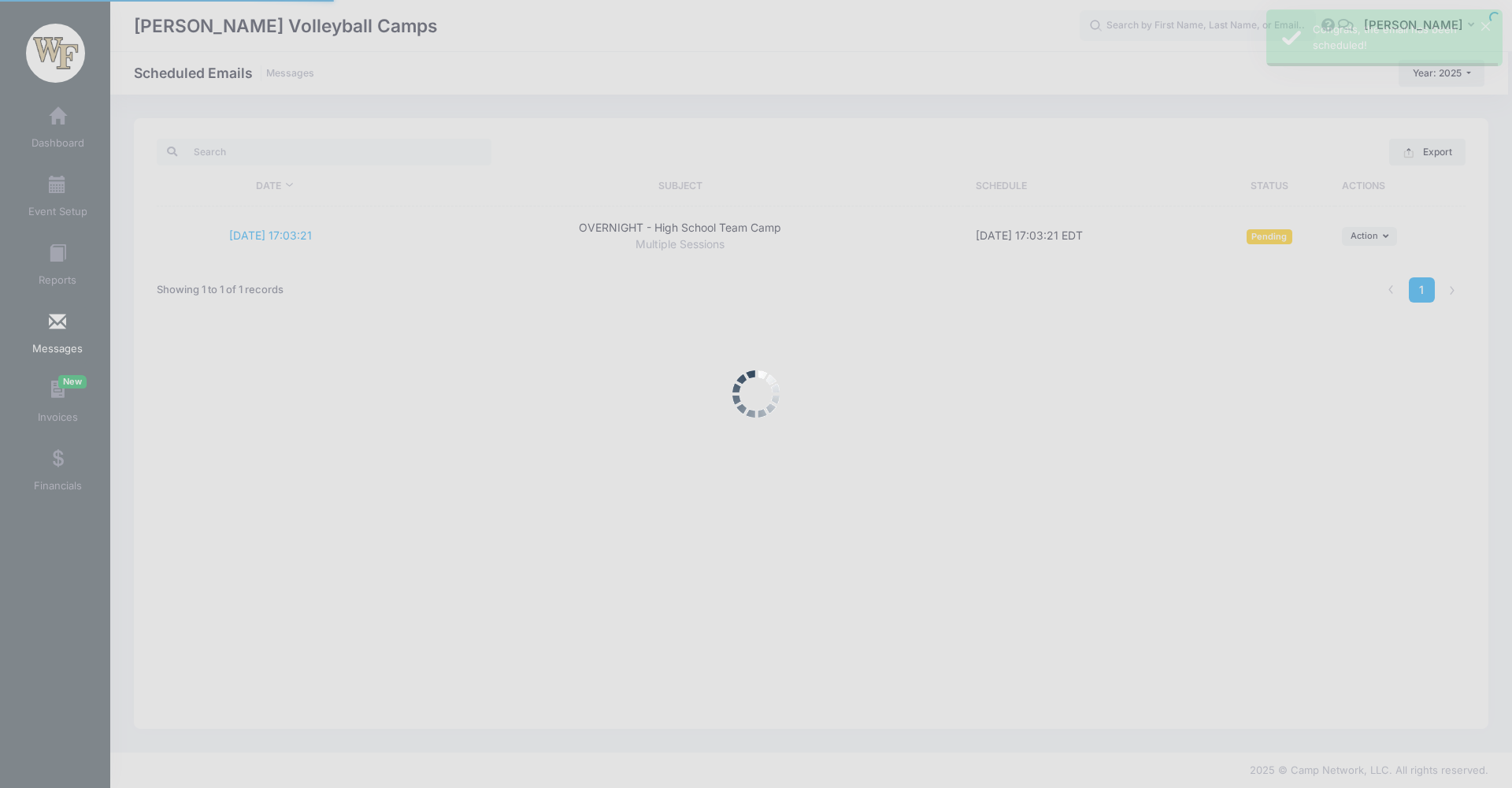 scroll, scrollTop: 0, scrollLeft: 0, axis: both 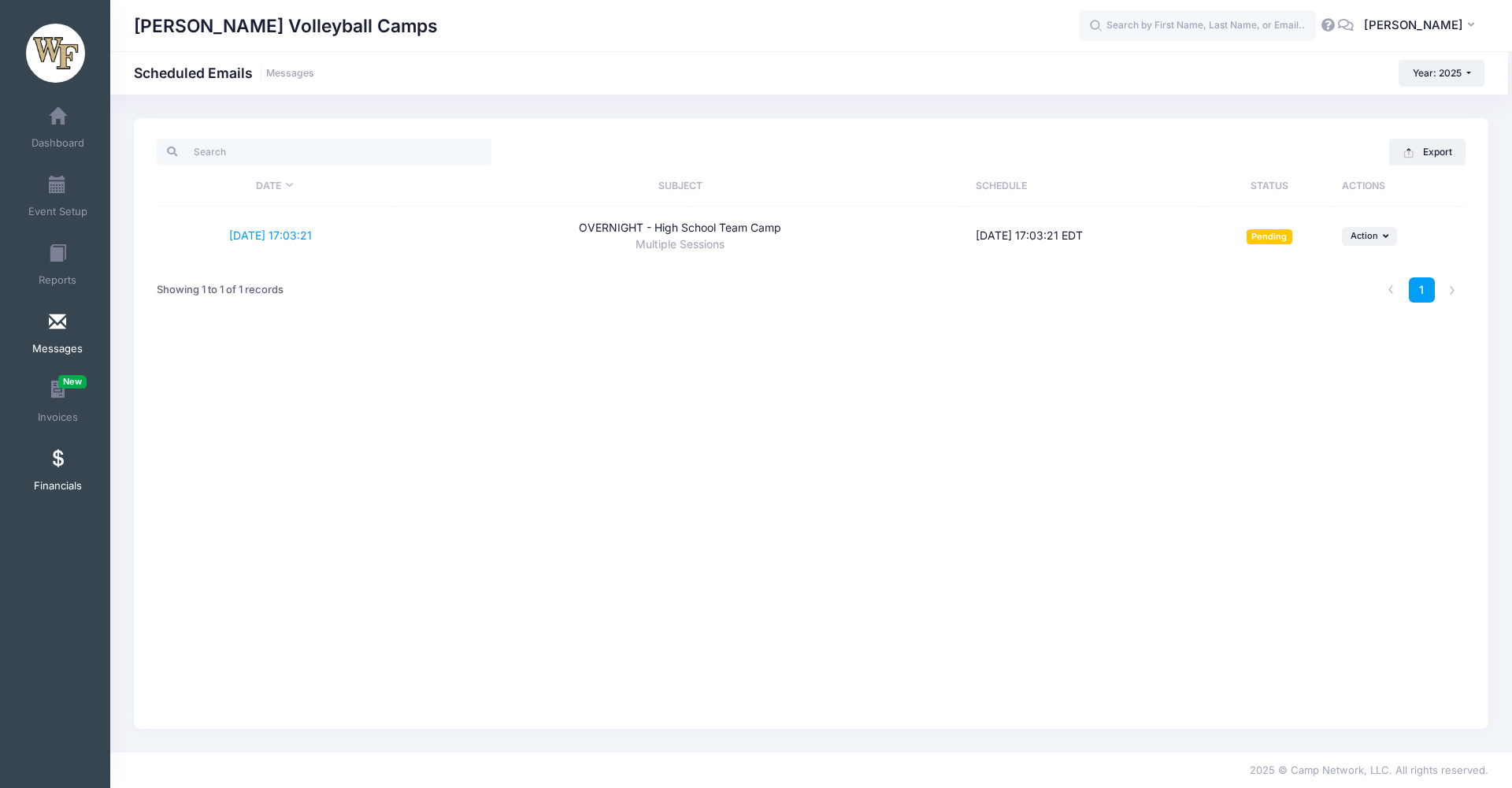 click on "Financials" at bounding box center [57, 486] 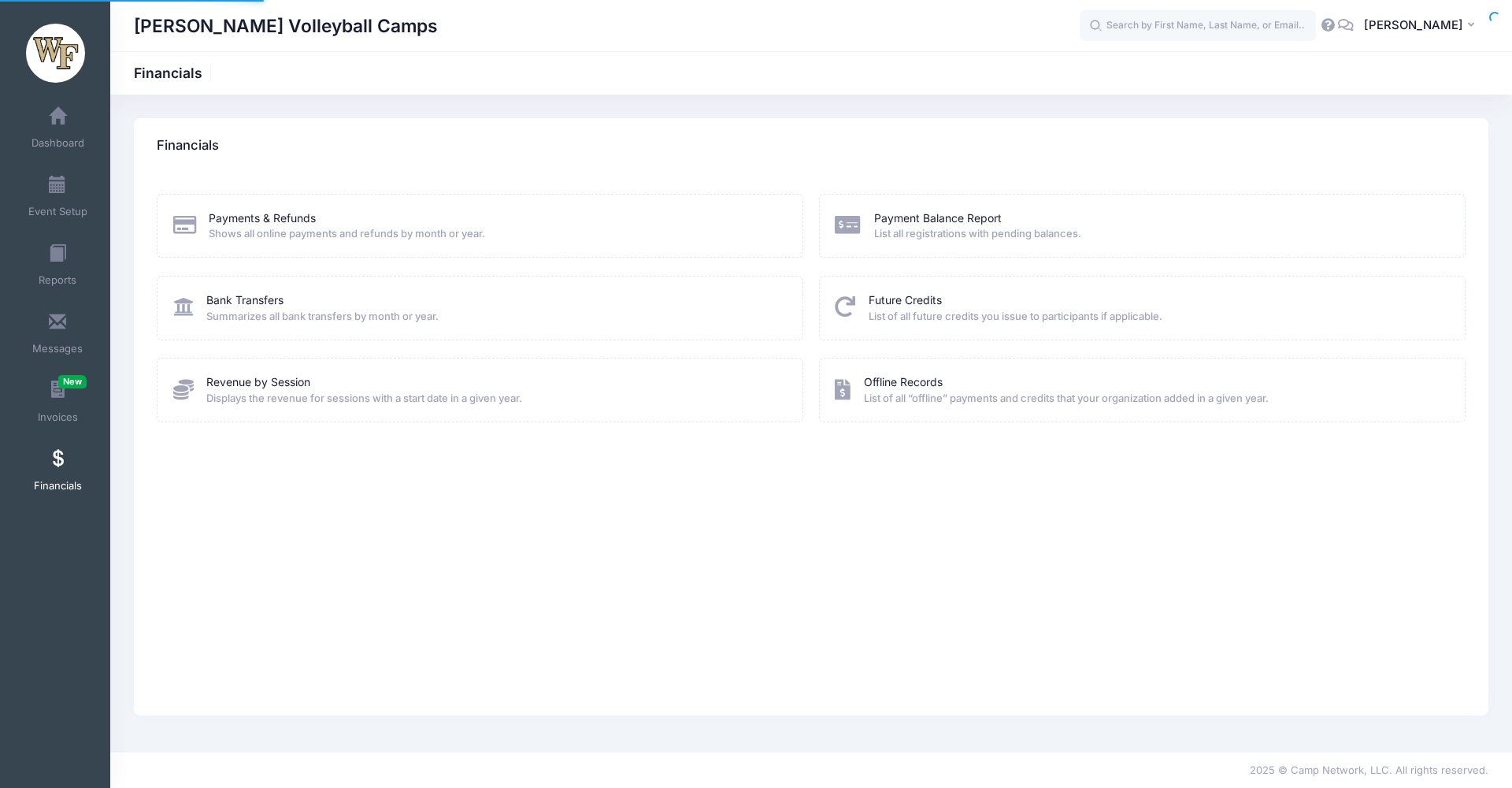 scroll, scrollTop: 0, scrollLeft: 0, axis: both 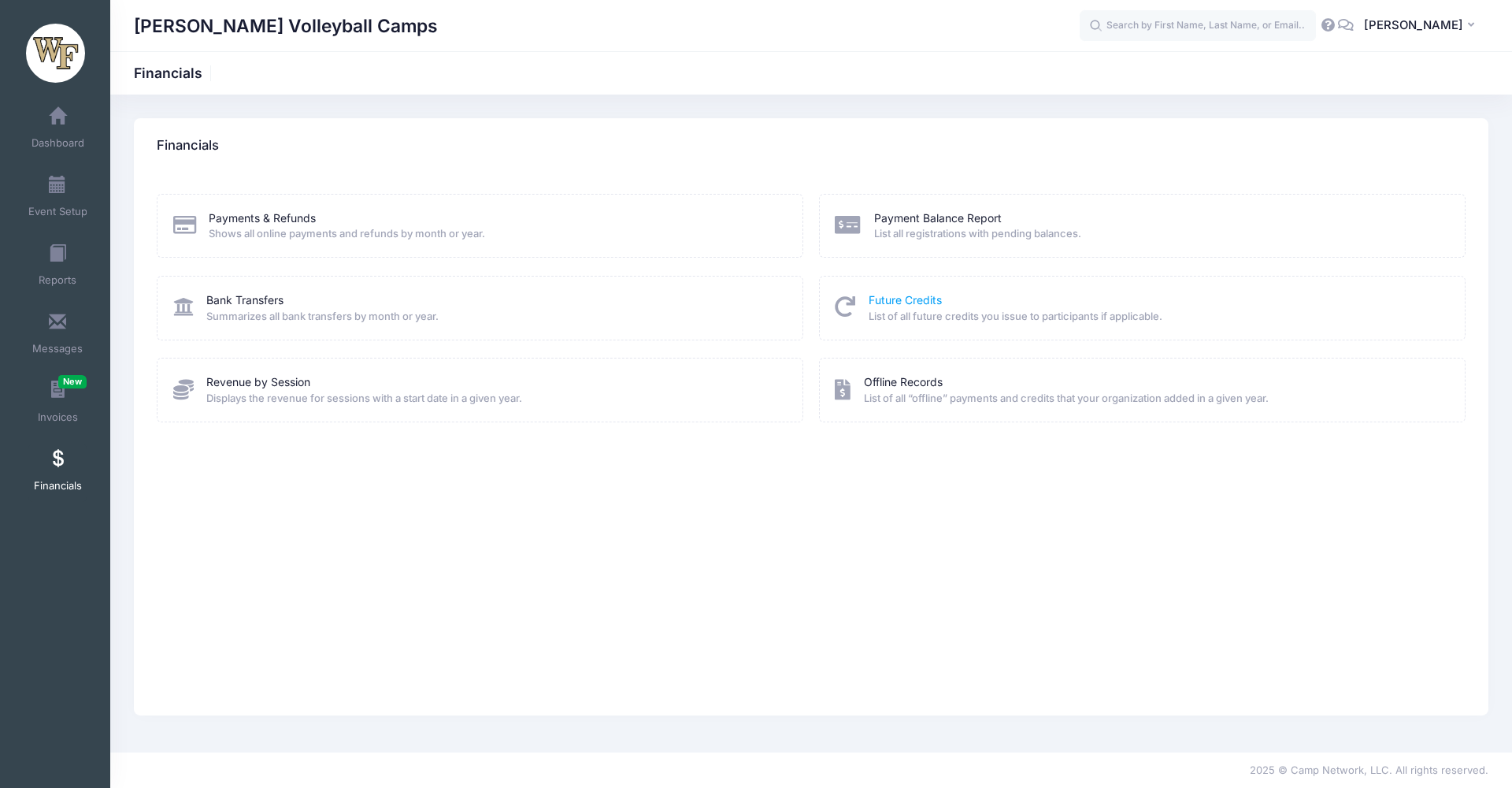 click on "Future Credits" at bounding box center [905, 299] 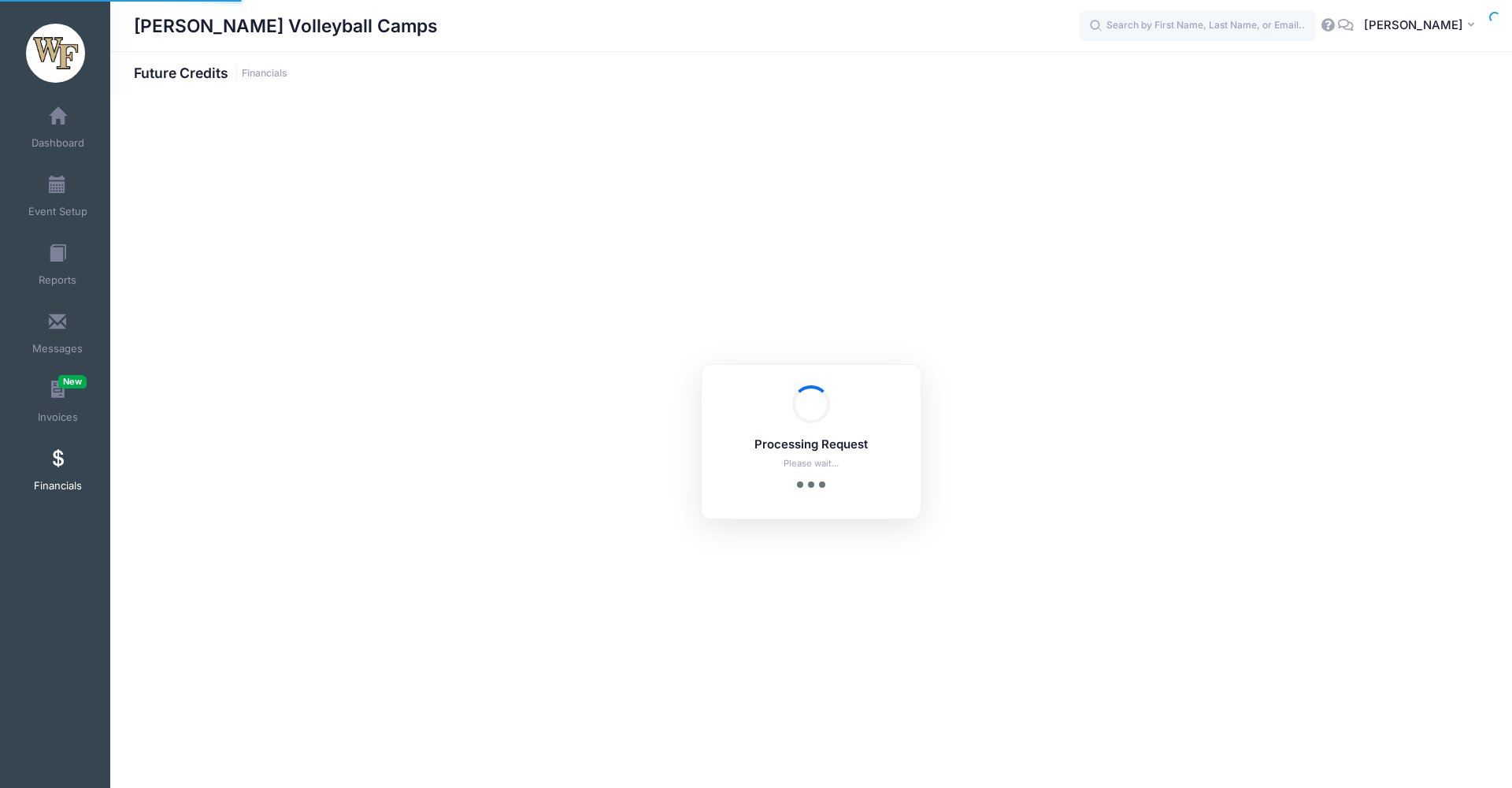 scroll, scrollTop: 0, scrollLeft: 0, axis: both 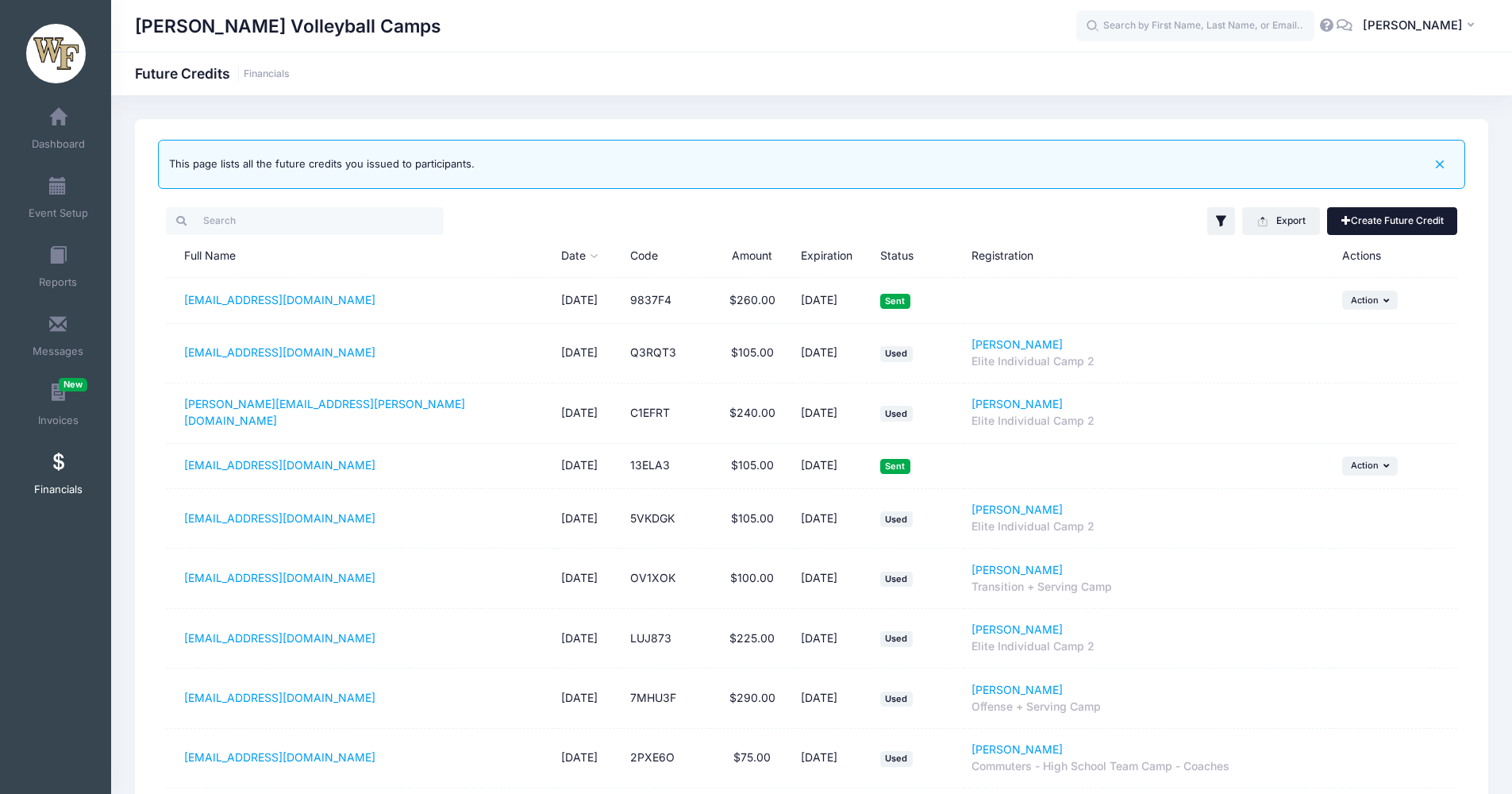click on "Create Future Credit" at bounding box center [1392, 221] 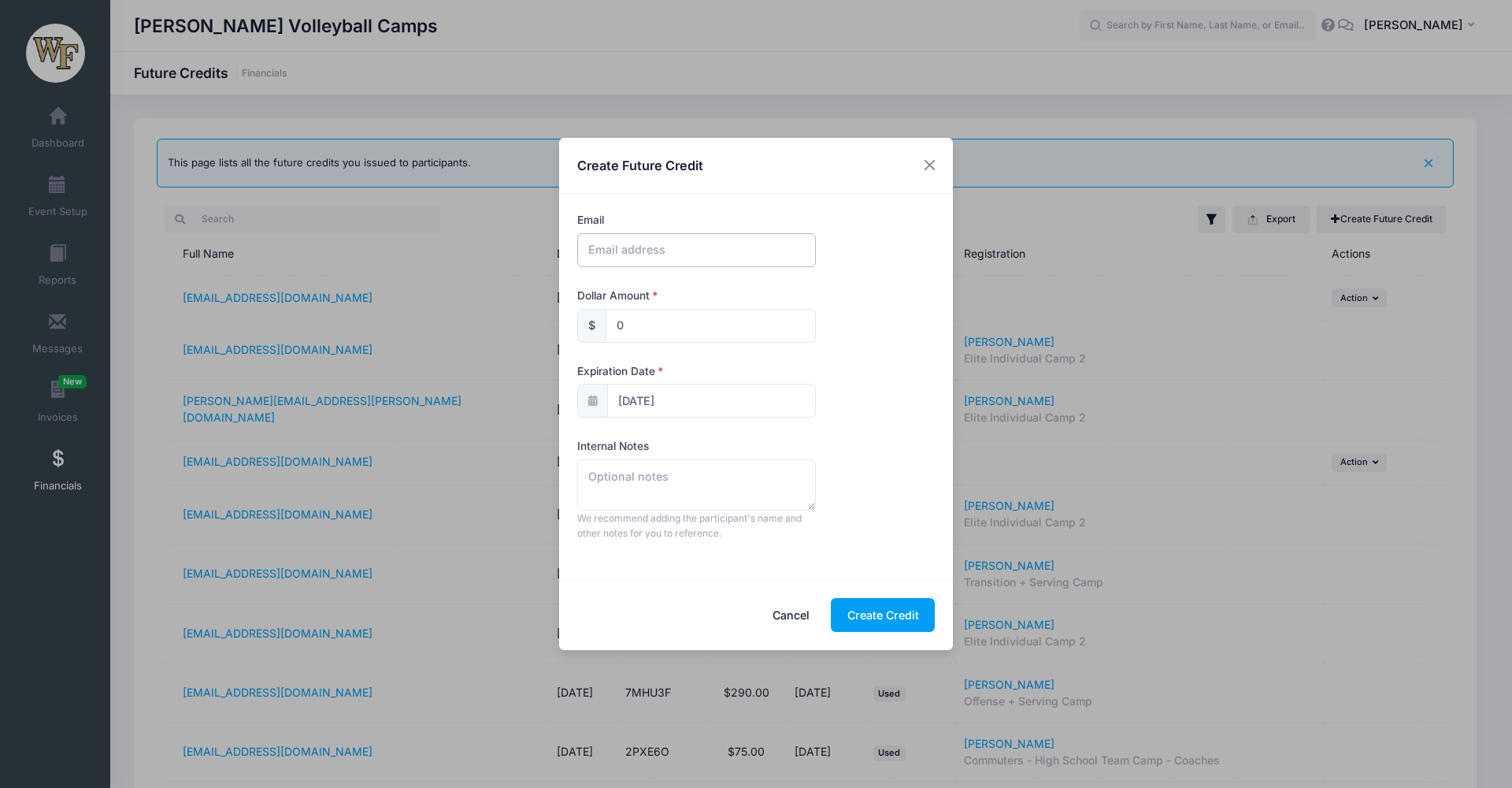 click at bounding box center [696, 250] 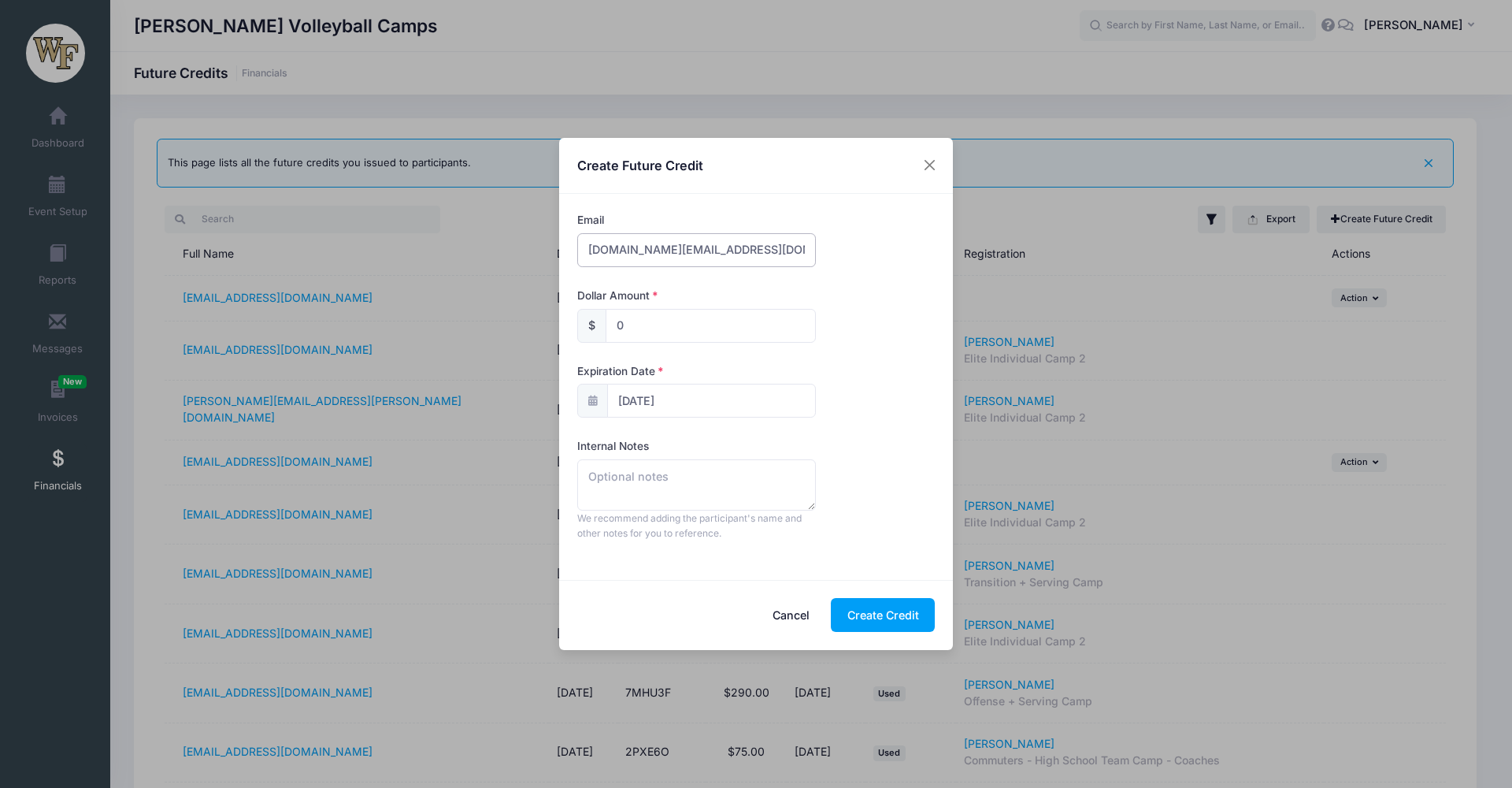 type on "[DOMAIN_NAME][EMAIL_ADDRESS][DOMAIN_NAME]" 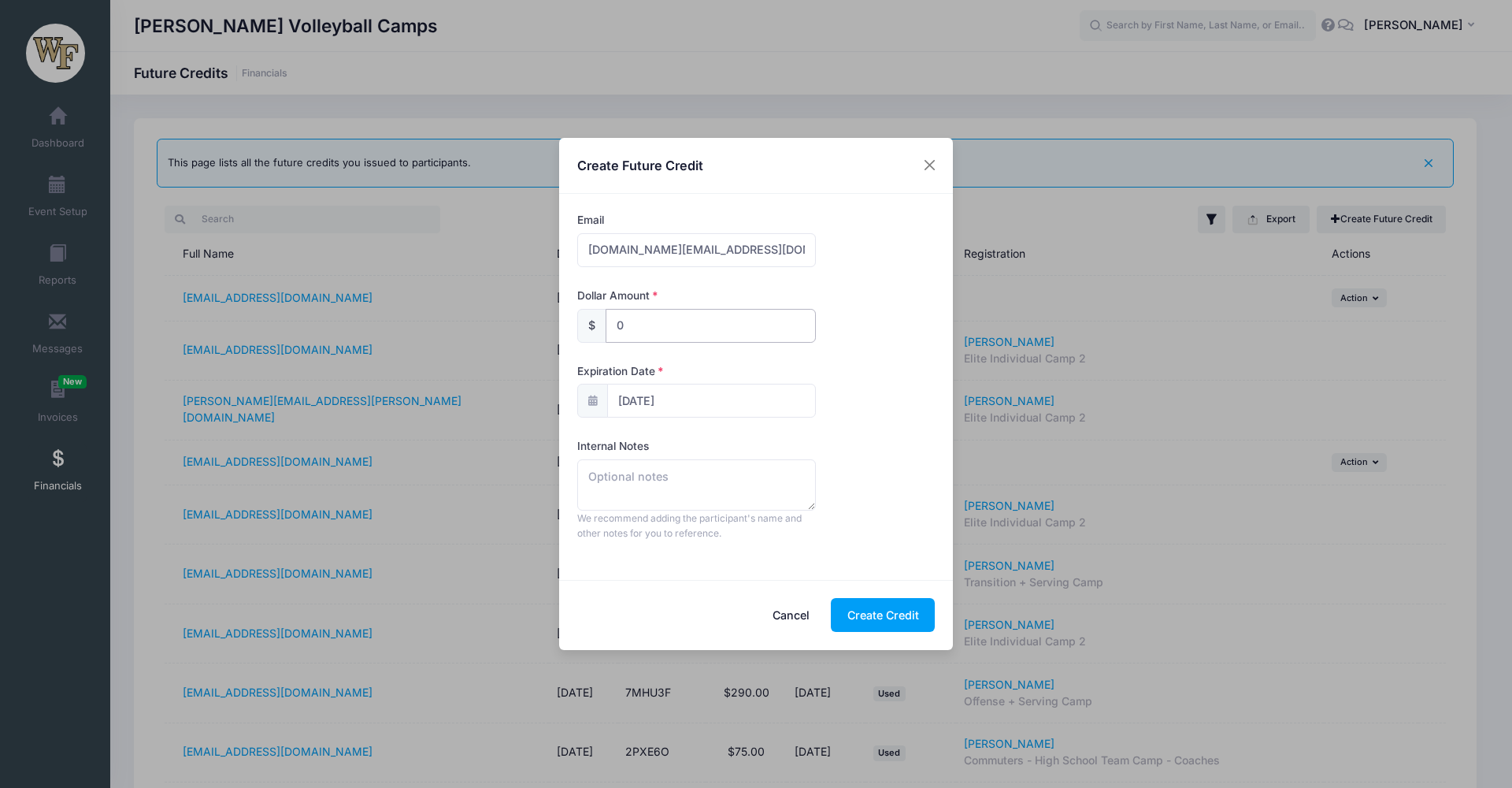 click on "0" at bounding box center (710, 325) 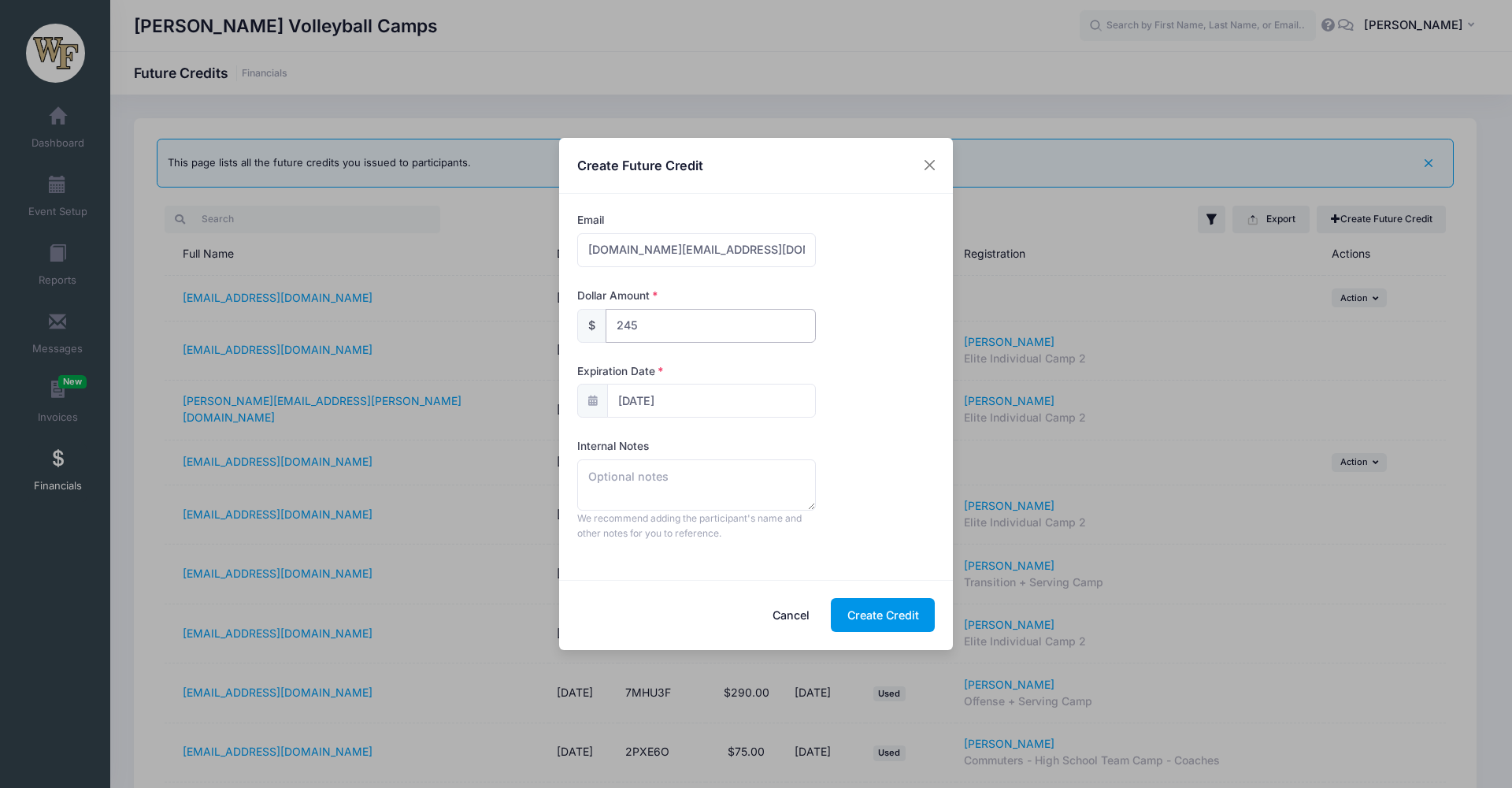 type on "245" 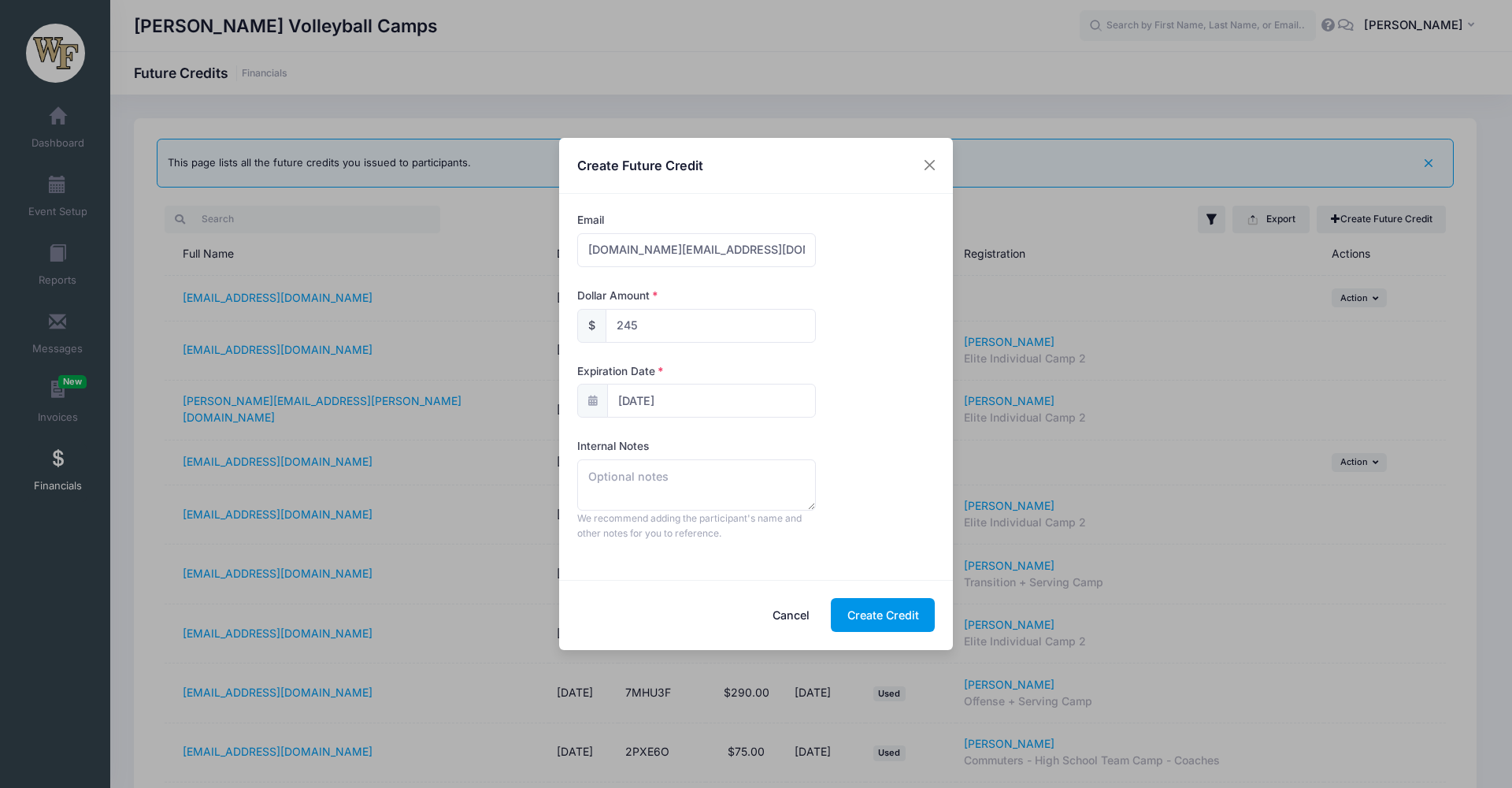 click on "Create Credit" at bounding box center (883, 615) 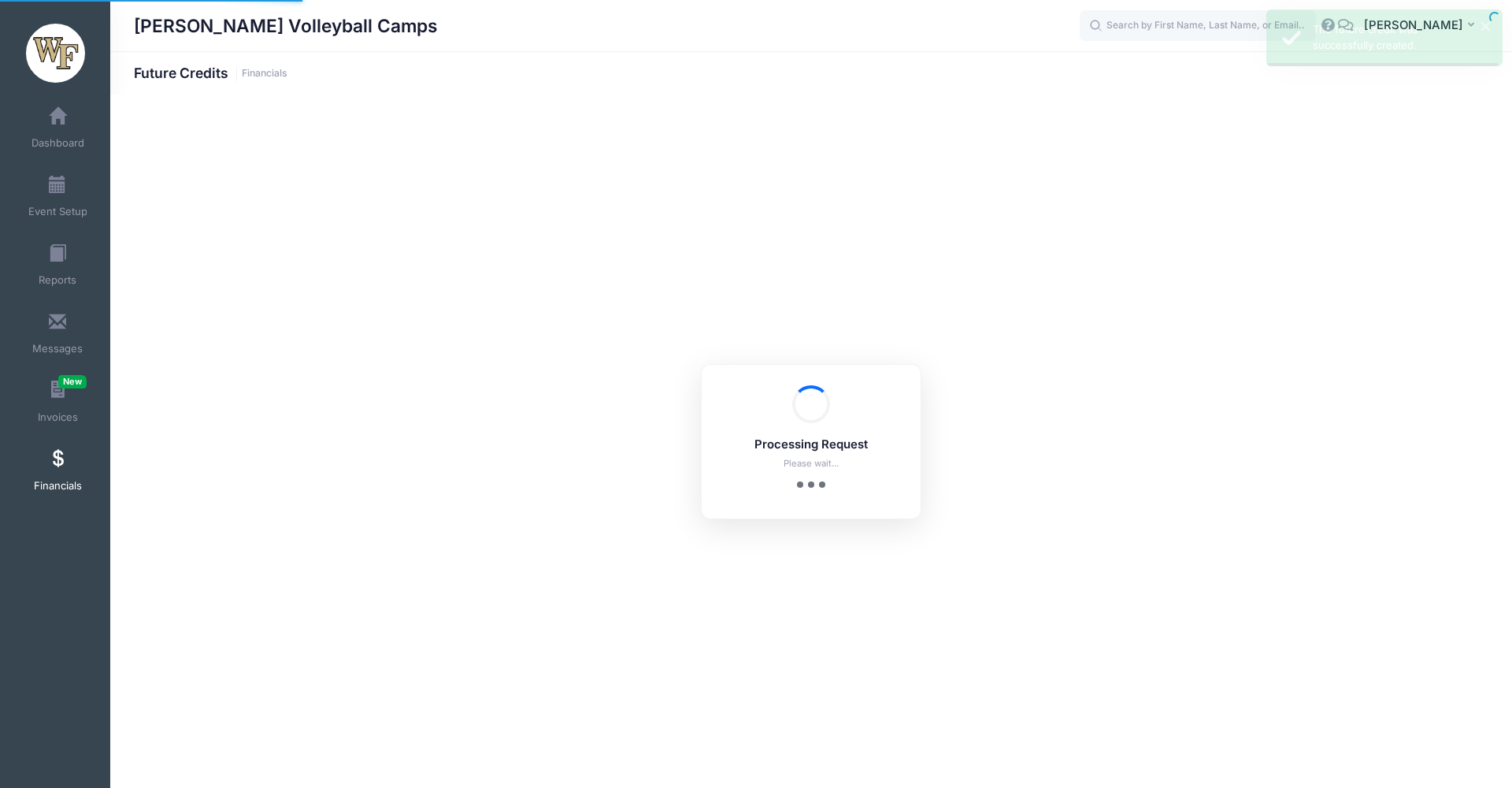 scroll, scrollTop: 0, scrollLeft: 0, axis: both 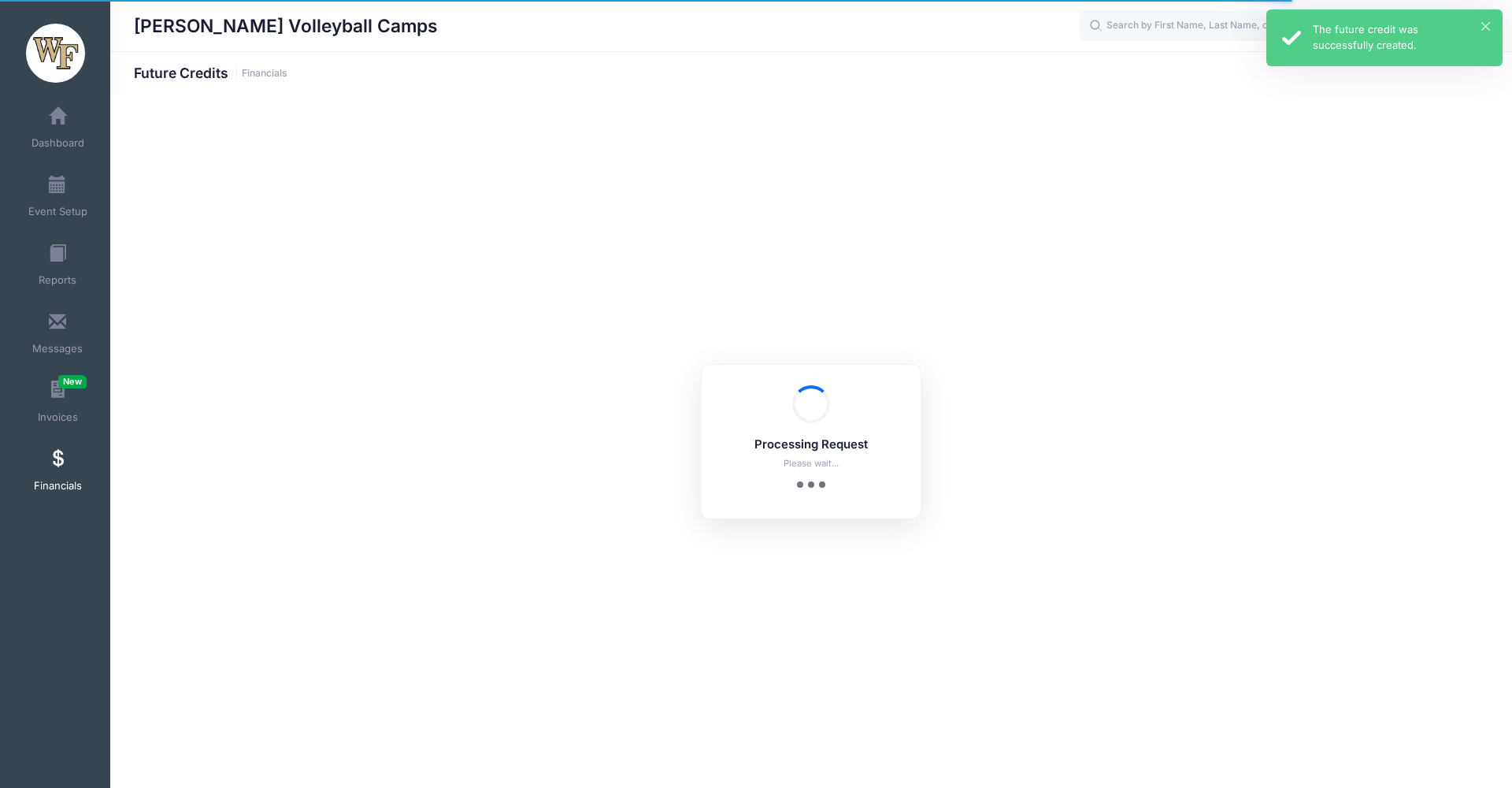 click on "× The future credit was successfully created." at bounding box center (1384, 38) 